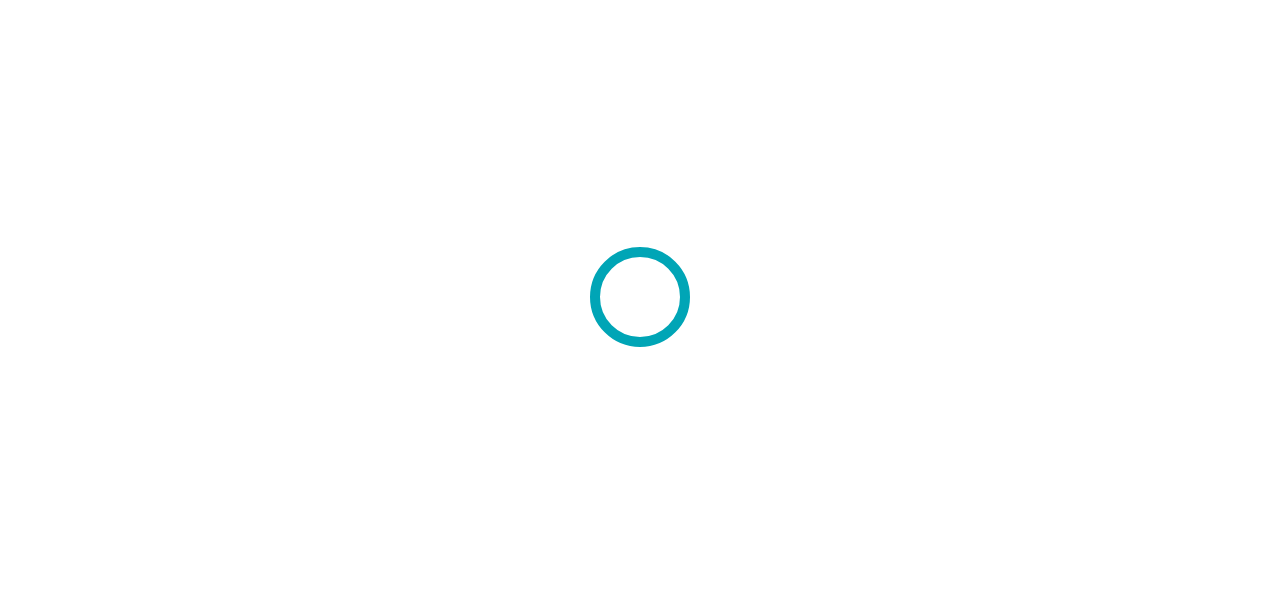 scroll, scrollTop: 0, scrollLeft: 0, axis: both 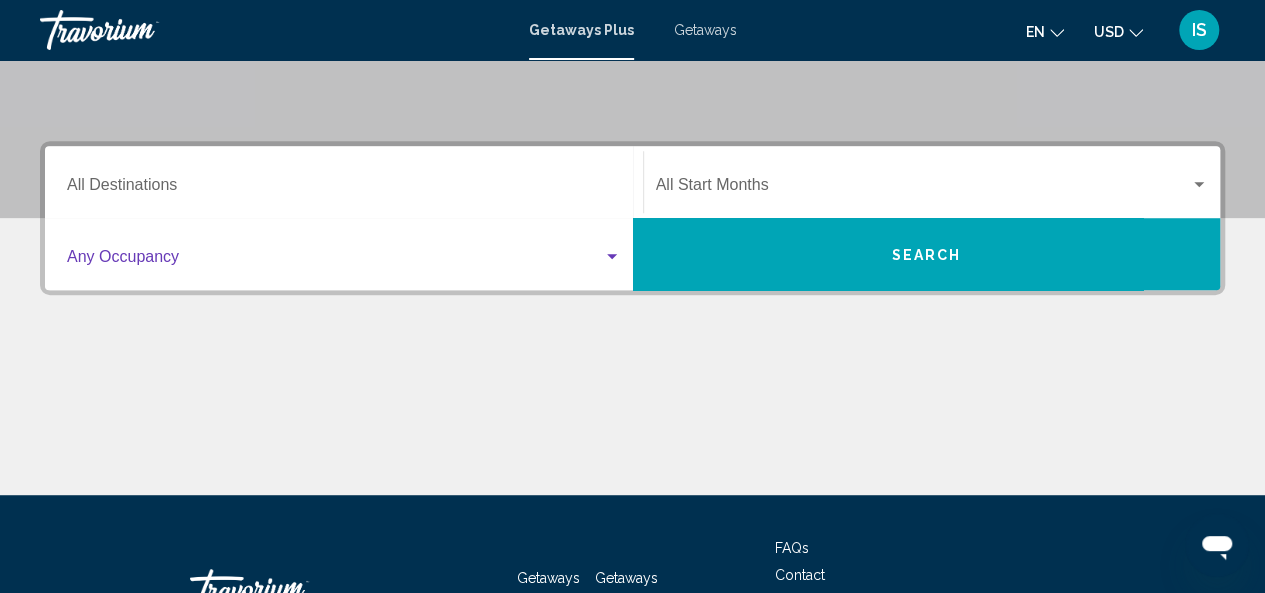 click at bounding box center [335, 261] 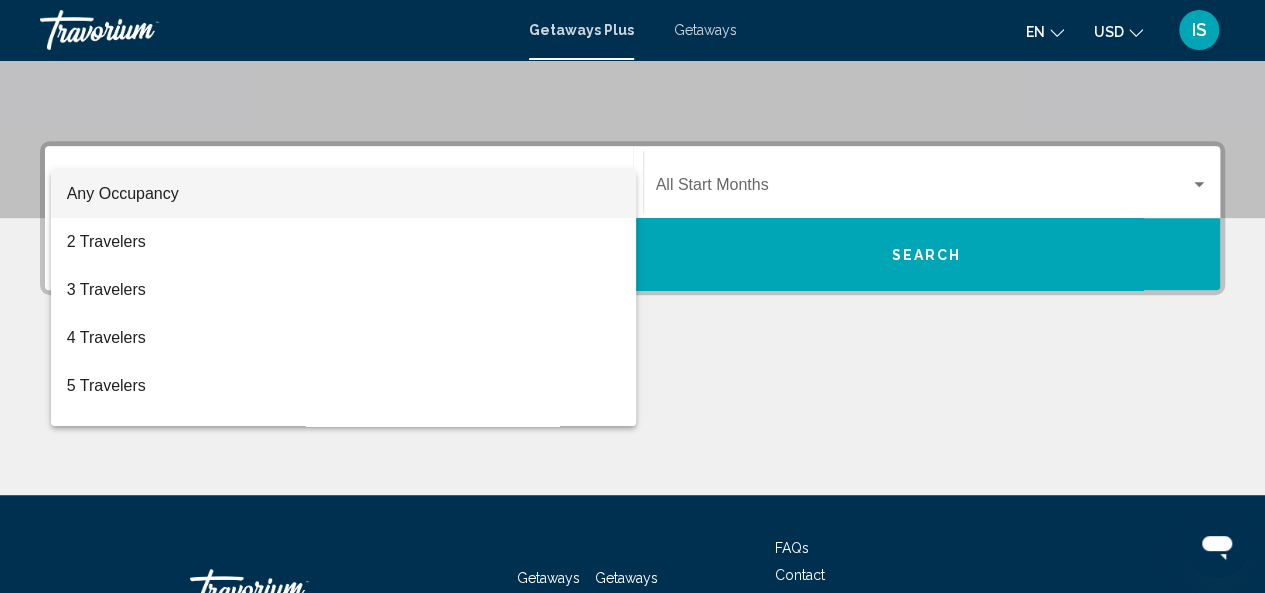 scroll, scrollTop: 458, scrollLeft: 0, axis: vertical 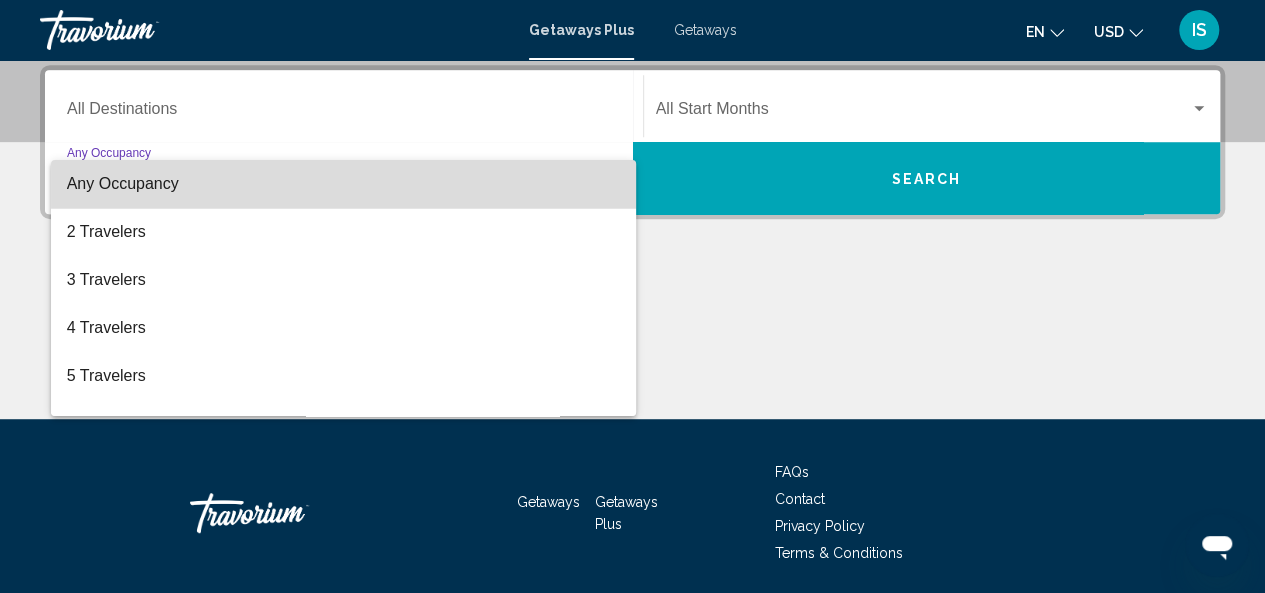 click on "Any Occupancy" at bounding box center [344, 184] 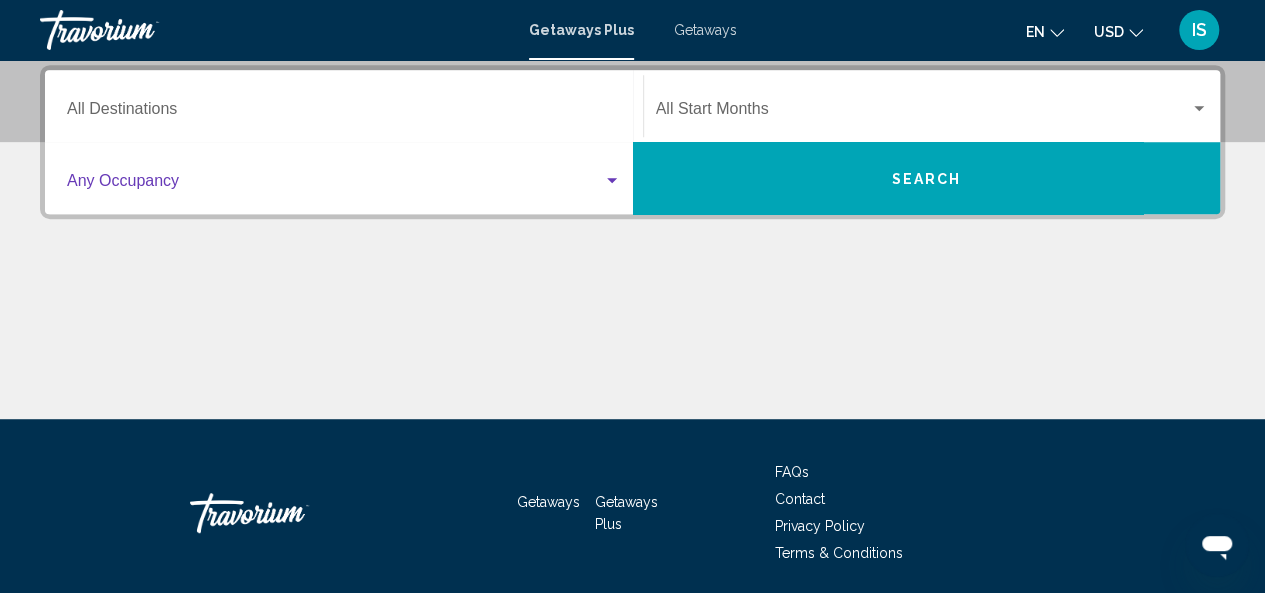 click on "Occupancy Any Occupancy" at bounding box center [344, 178] 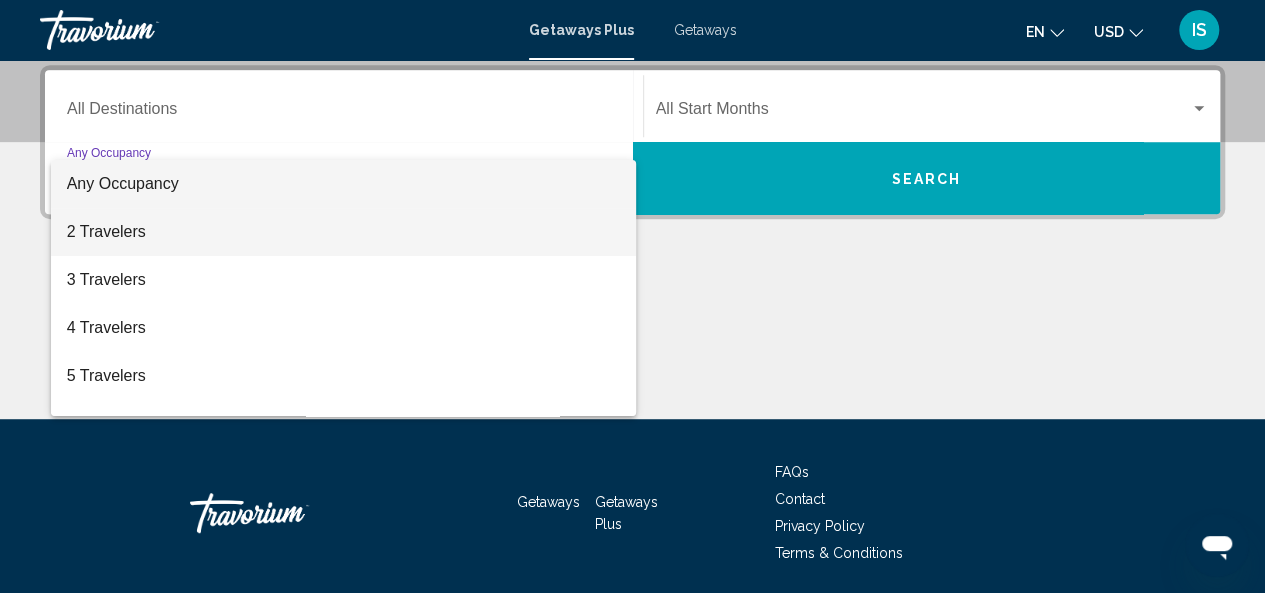 click on "2 Travelers" at bounding box center [344, 232] 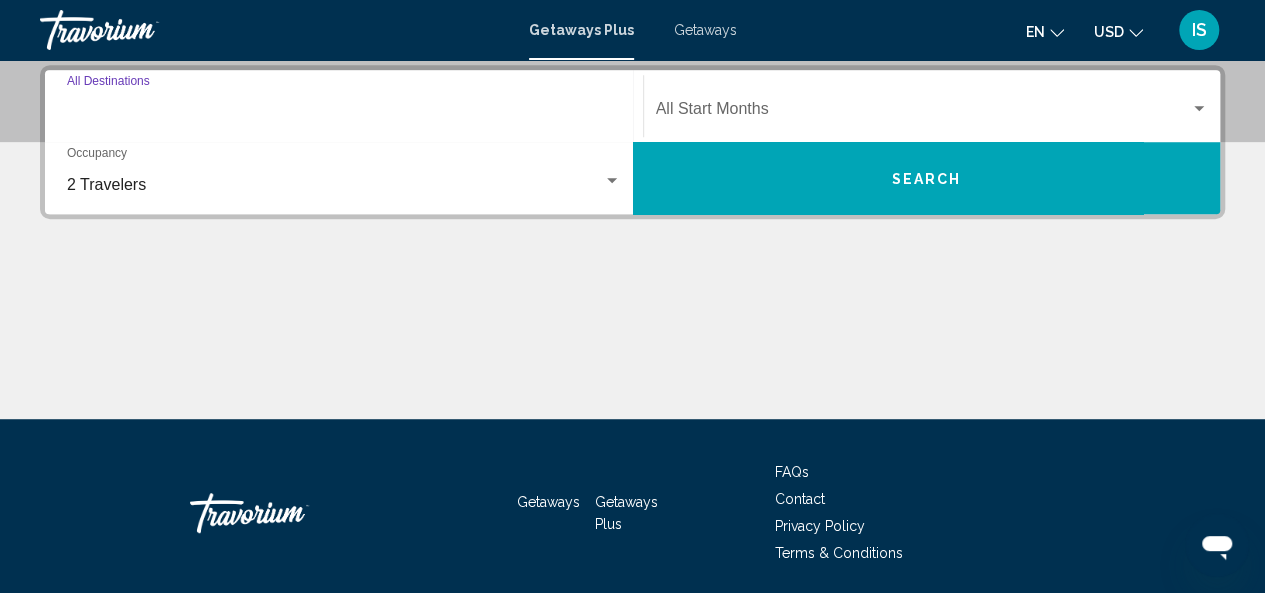 click on "Destination All Destinations" at bounding box center (344, 113) 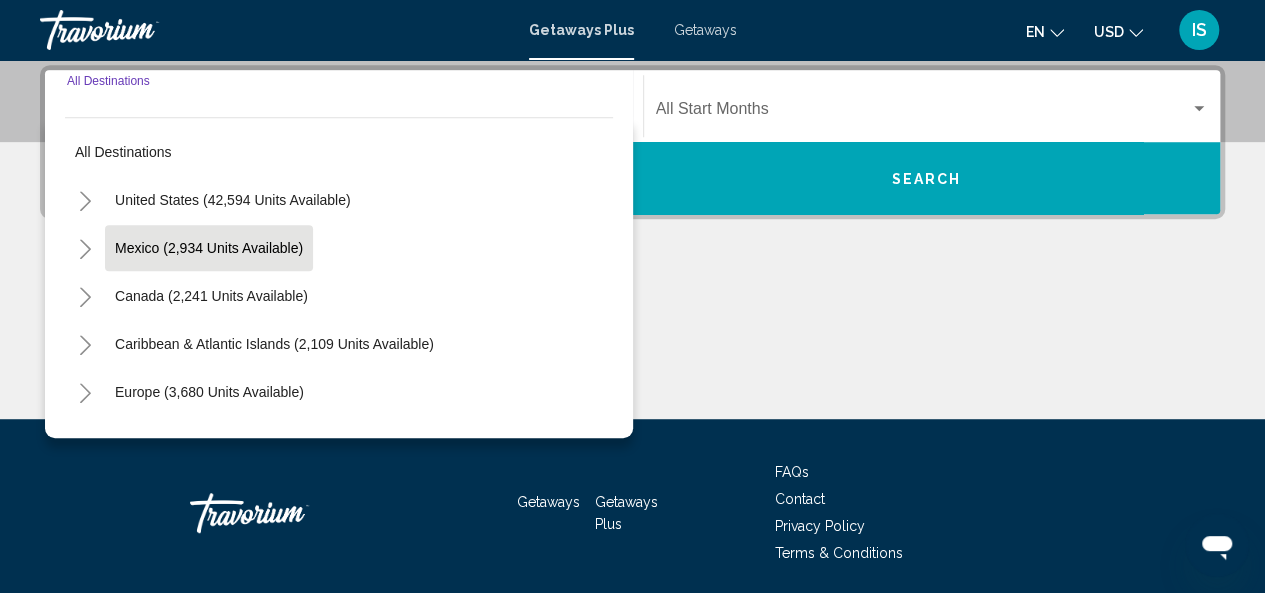 click on "Mexico (2,934 units available)" at bounding box center (211, 296) 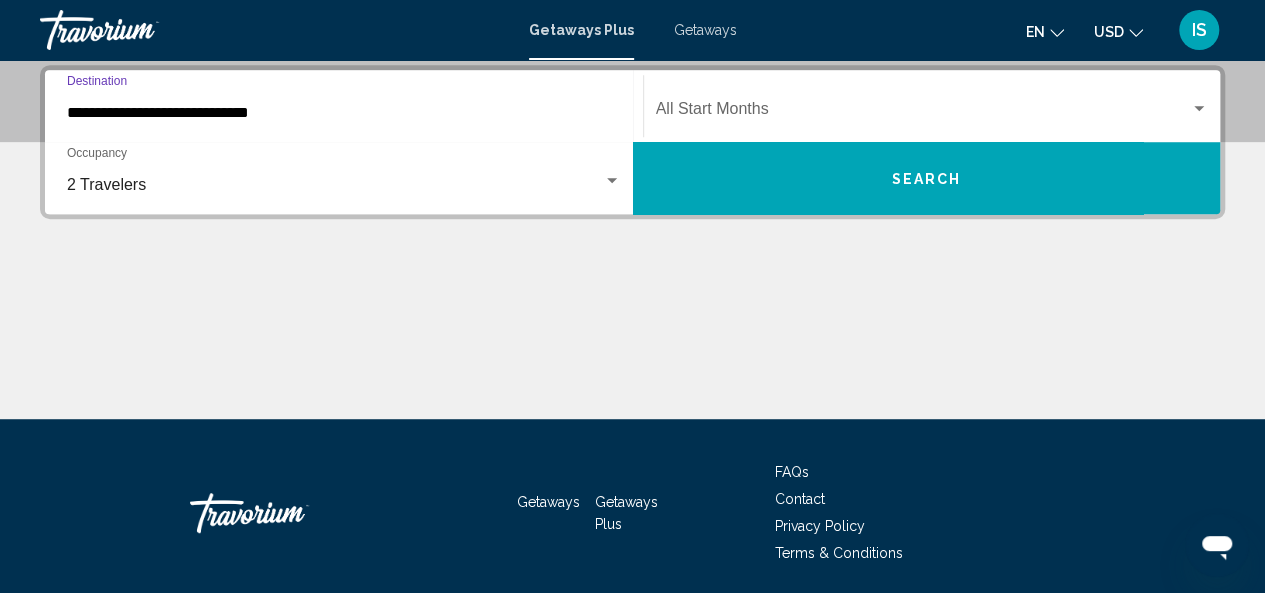 click on "Search" at bounding box center [927, 178] 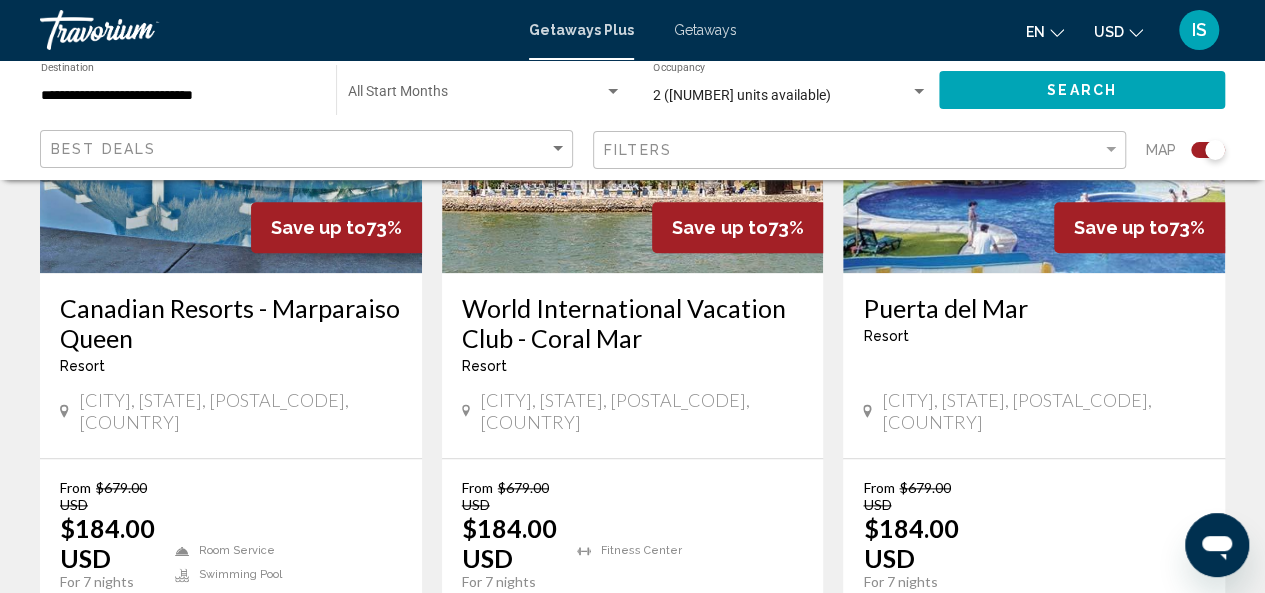 scroll, scrollTop: 1013, scrollLeft: 0, axis: vertical 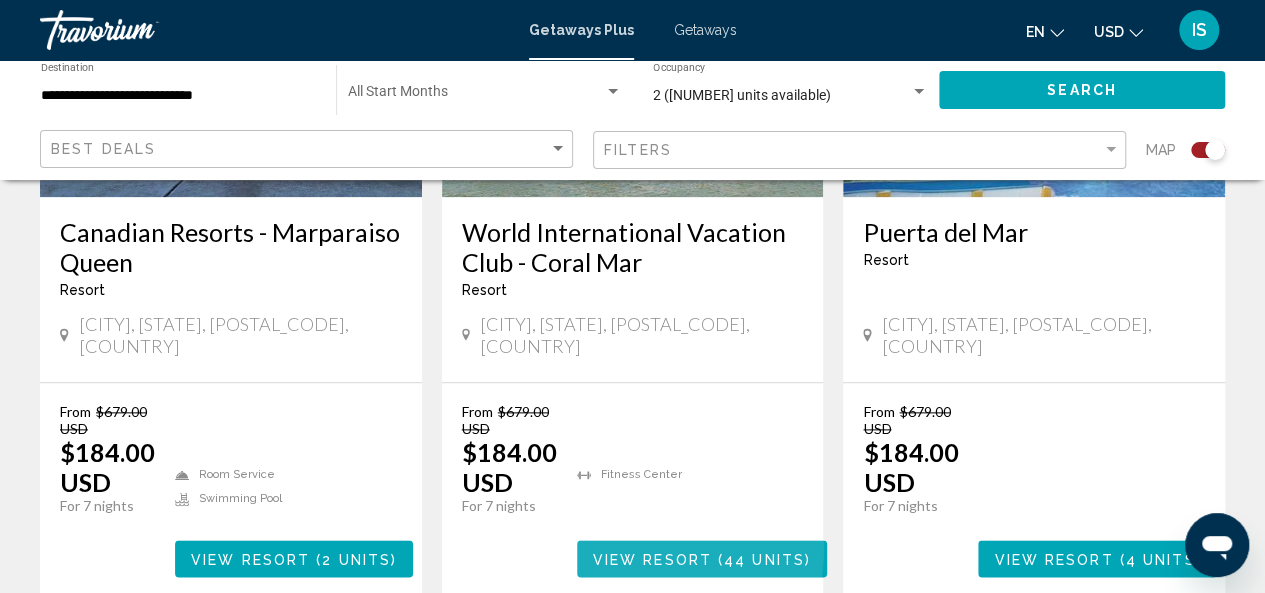 click on "View Resort    ( 44 units )" at bounding box center [702, 558] 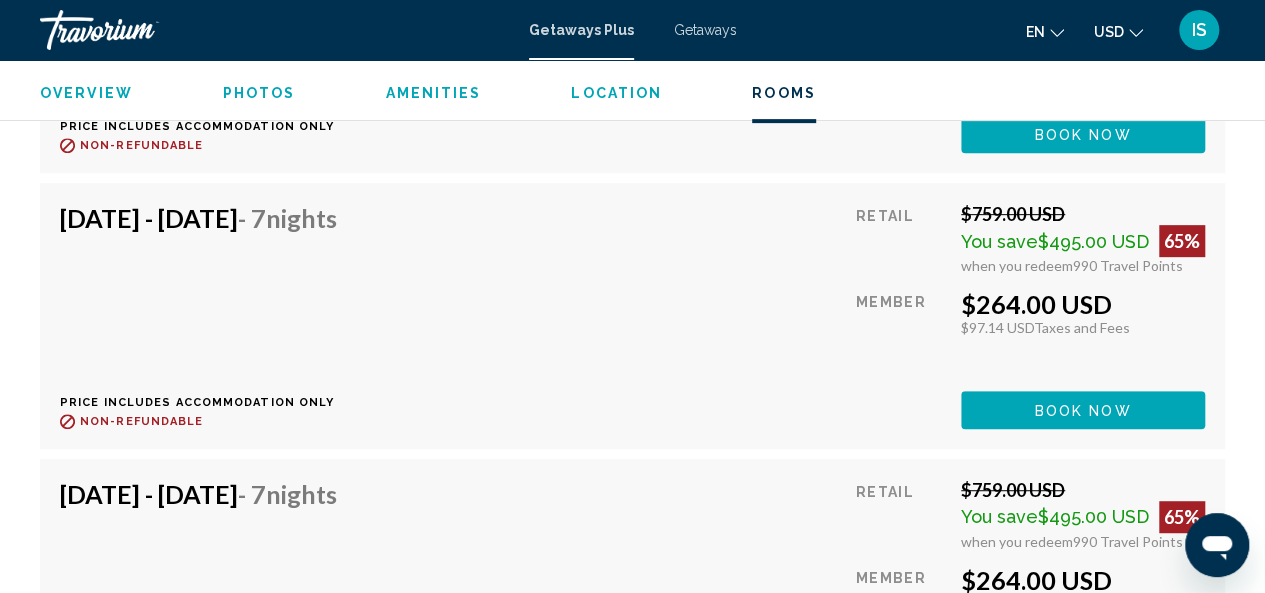 scroll, scrollTop: 3667, scrollLeft: 0, axis: vertical 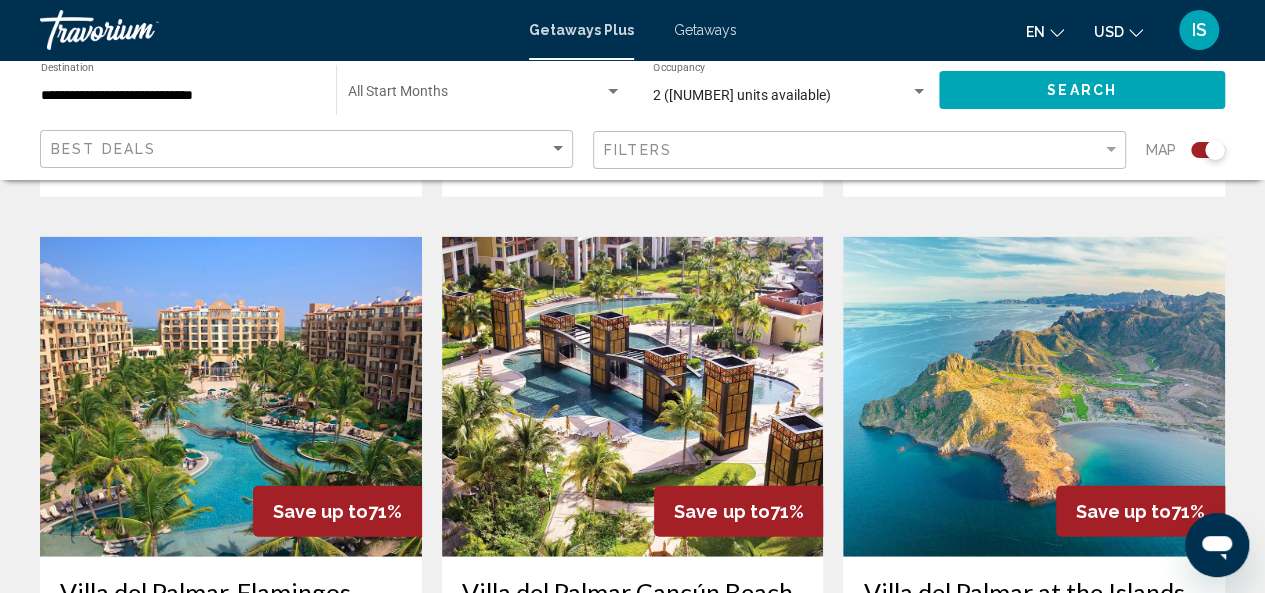 click at bounding box center [633, 397] 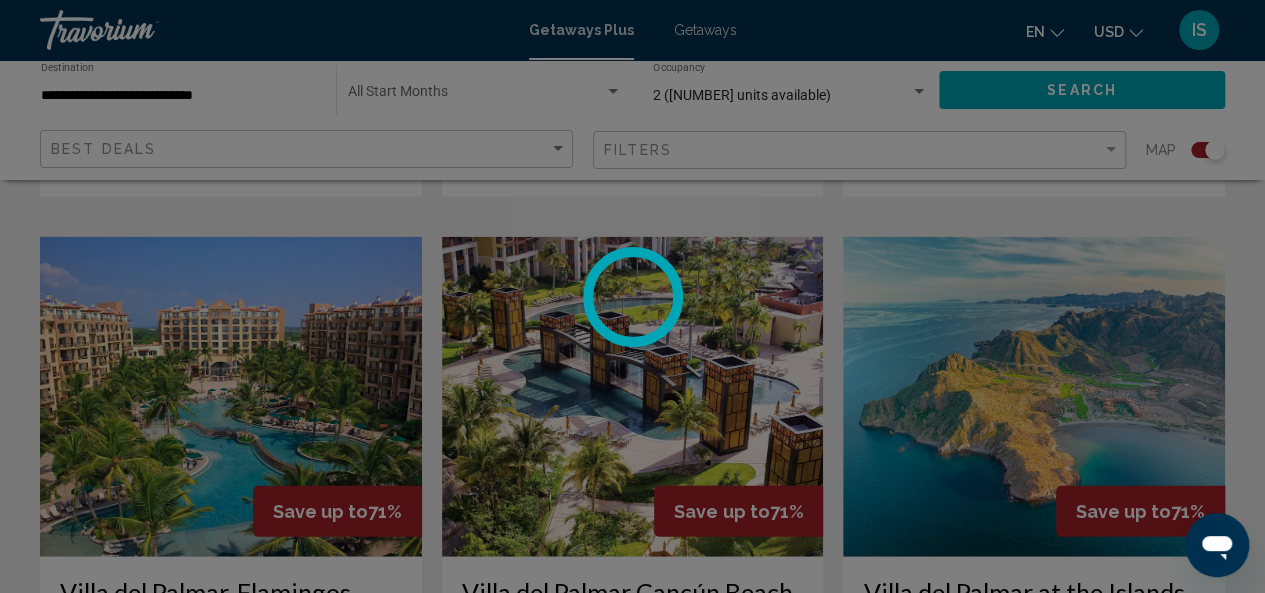 scroll, scrollTop: 238, scrollLeft: 0, axis: vertical 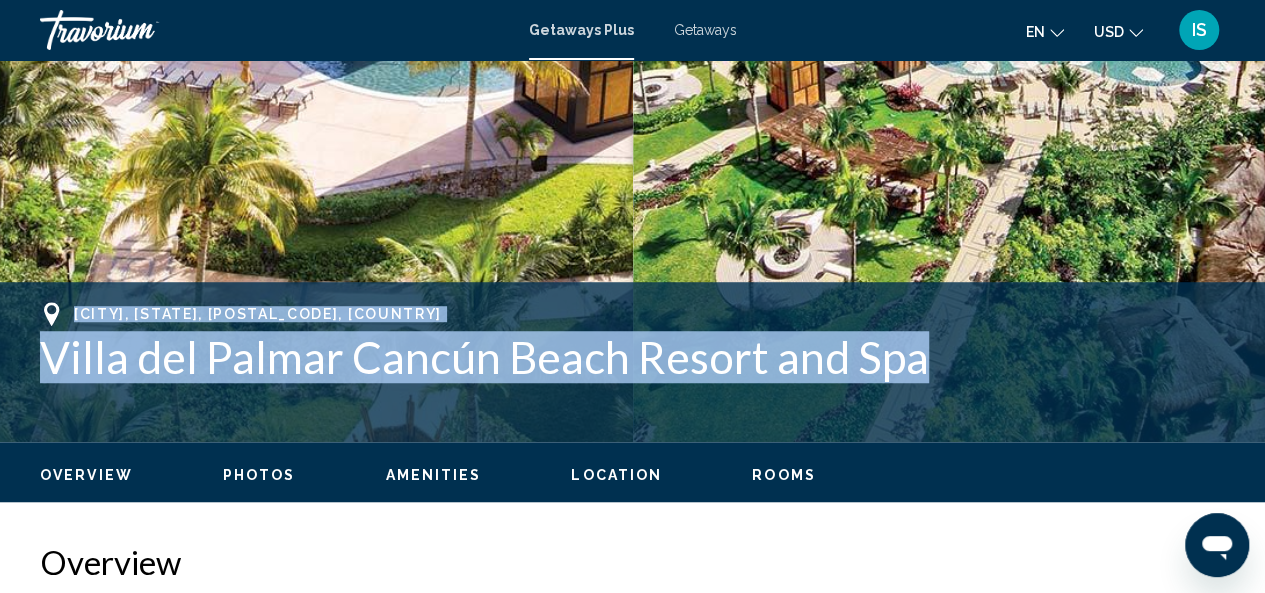 drag, startPoint x: 68, startPoint y: 311, endPoint x: 944, endPoint y: 367, distance: 877.78815 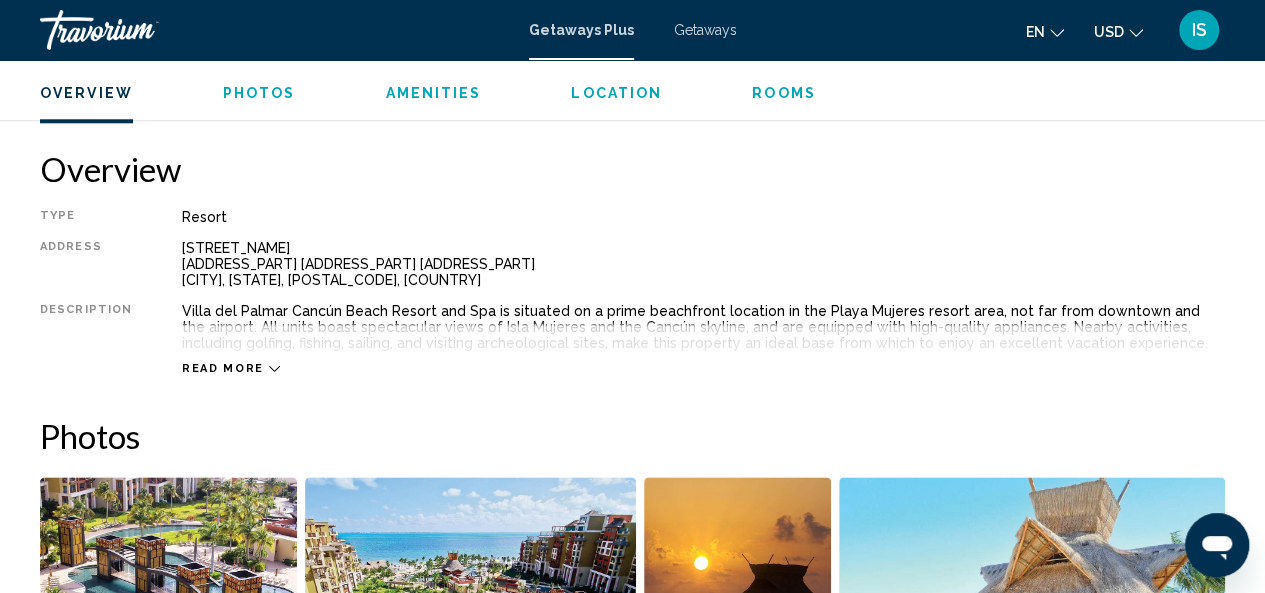 scroll, scrollTop: 966, scrollLeft: 0, axis: vertical 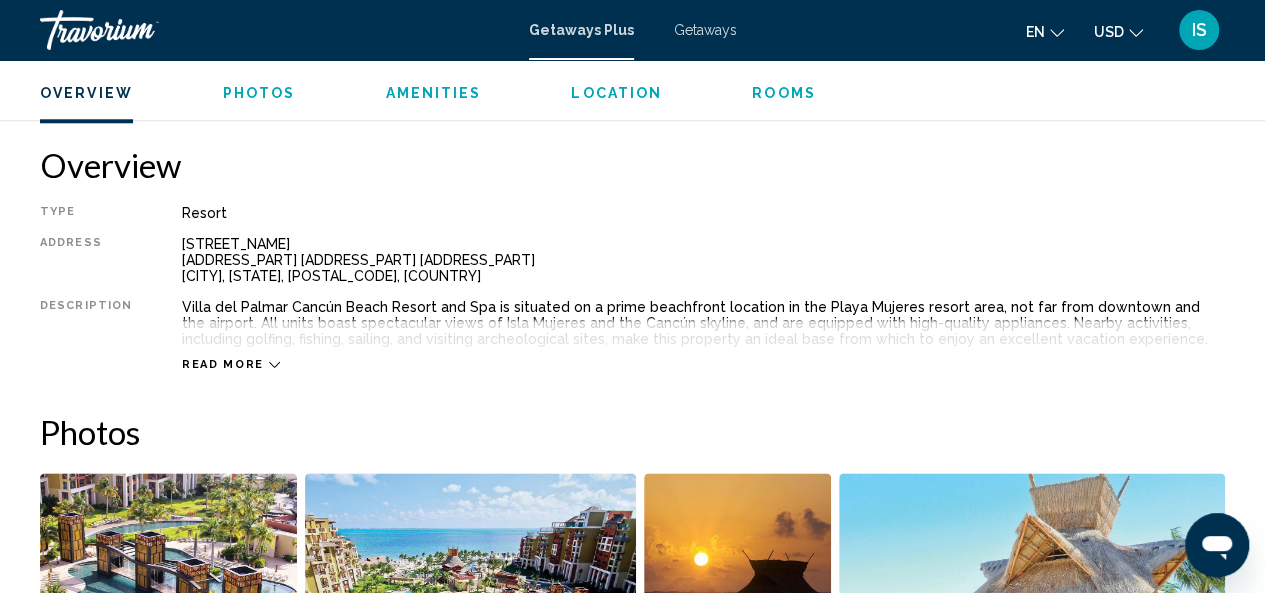click on "Carretera Punta Sam, Km 5.2 Mz9 Lt3 SM2 Cancun, Quintana Roo, QR, 77400, MEX" at bounding box center [703, 260] 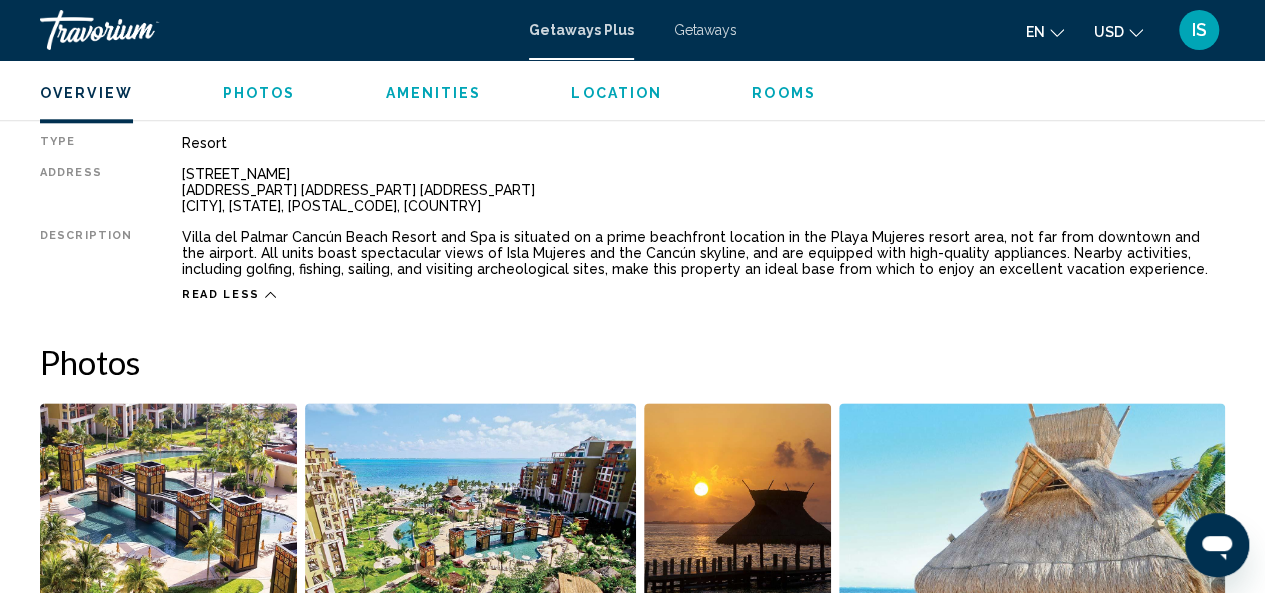 scroll, scrollTop: 1038, scrollLeft: 0, axis: vertical 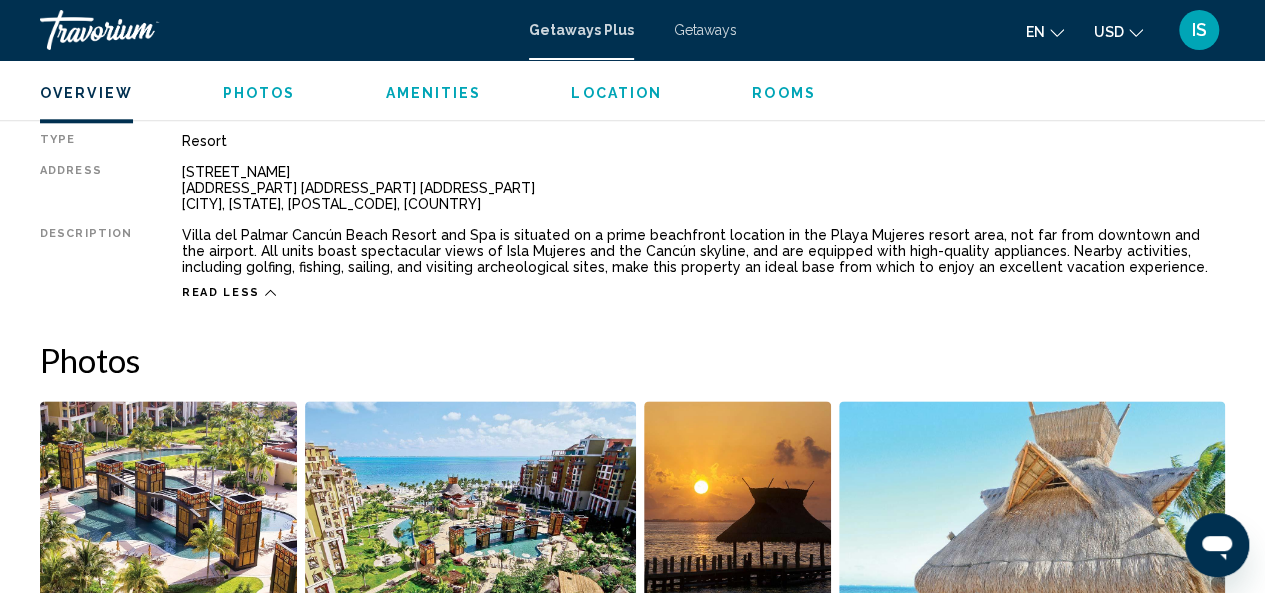 click on "Read less" at bounding box center (703, 287) 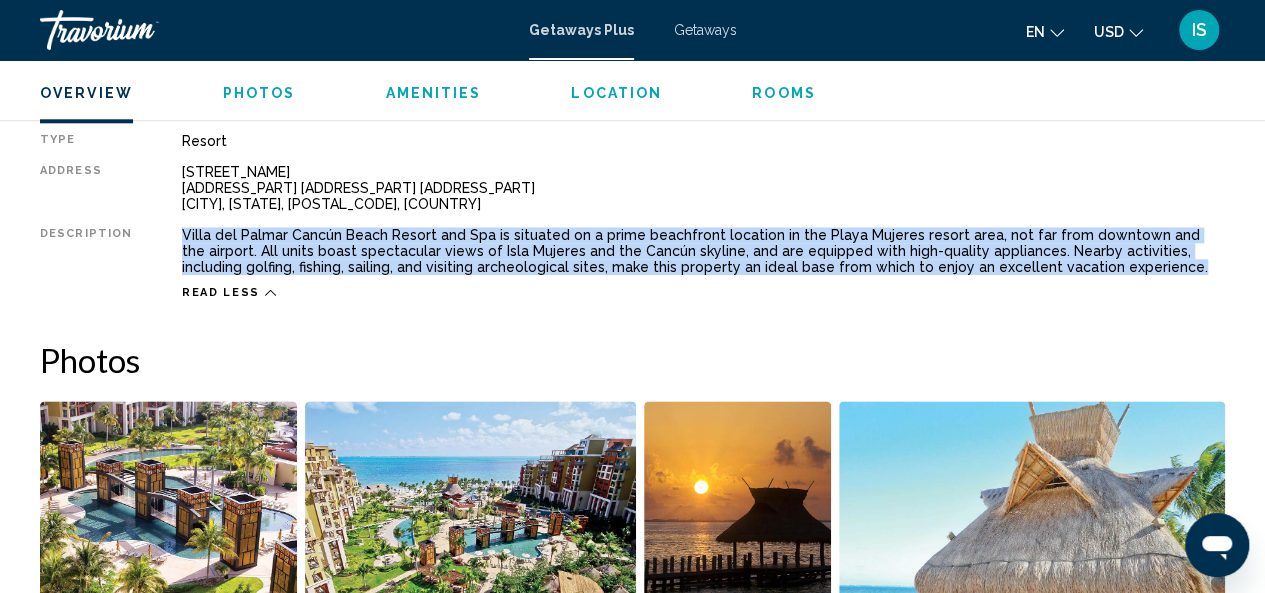 drag, startPoint x: 168, startPoint y: 227, endPoint x: 1078, endPoint y: 267, distance: 910.8787 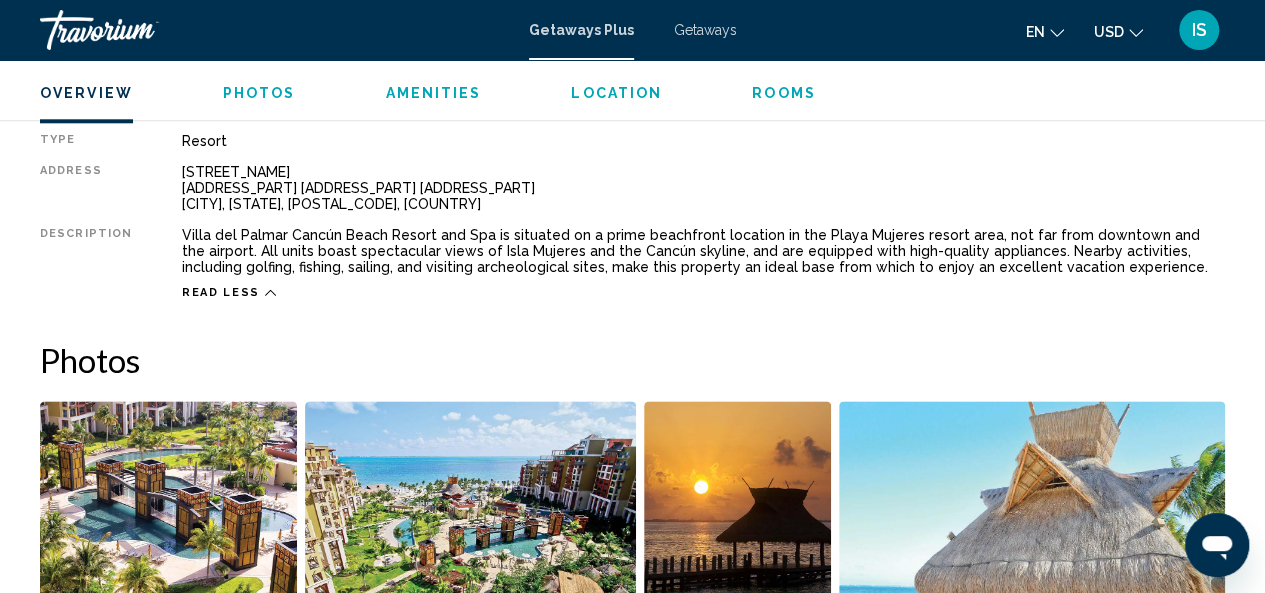 click on "Carretera Punta Sam, Km 5.2 Mz9 Lt3 SM2 Cancun, Quintana Roo, QR, 77400, MEX" at bounding box center (703, 188) 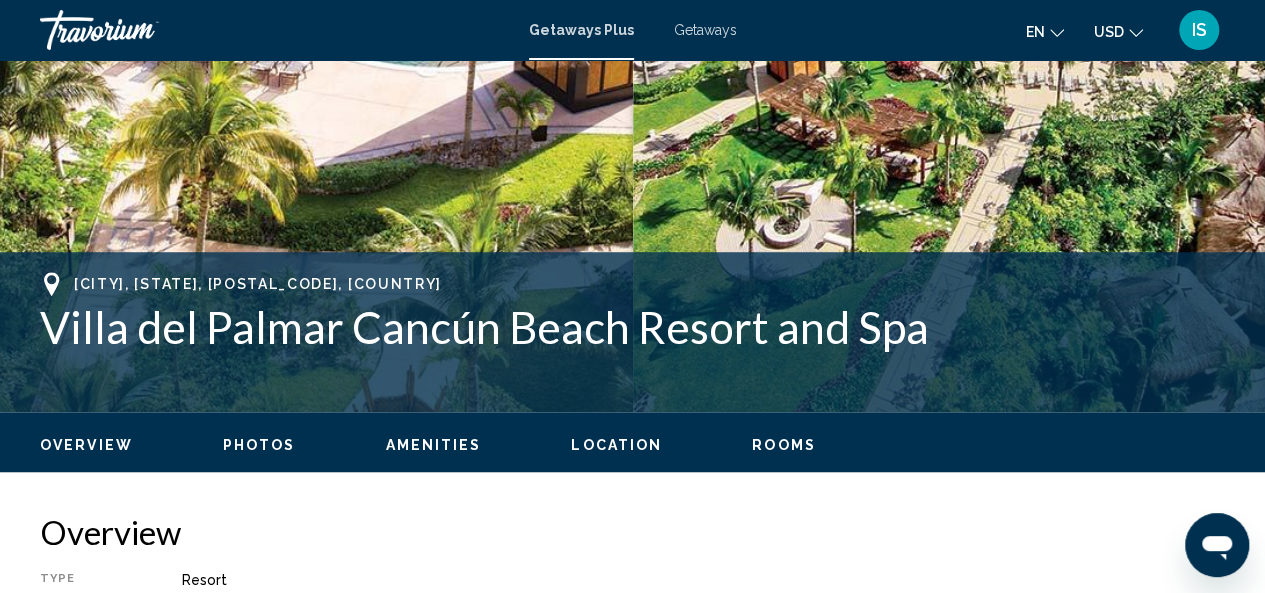 scroll, scrollTop: 592, scrollLeft: 0, axis: vertical 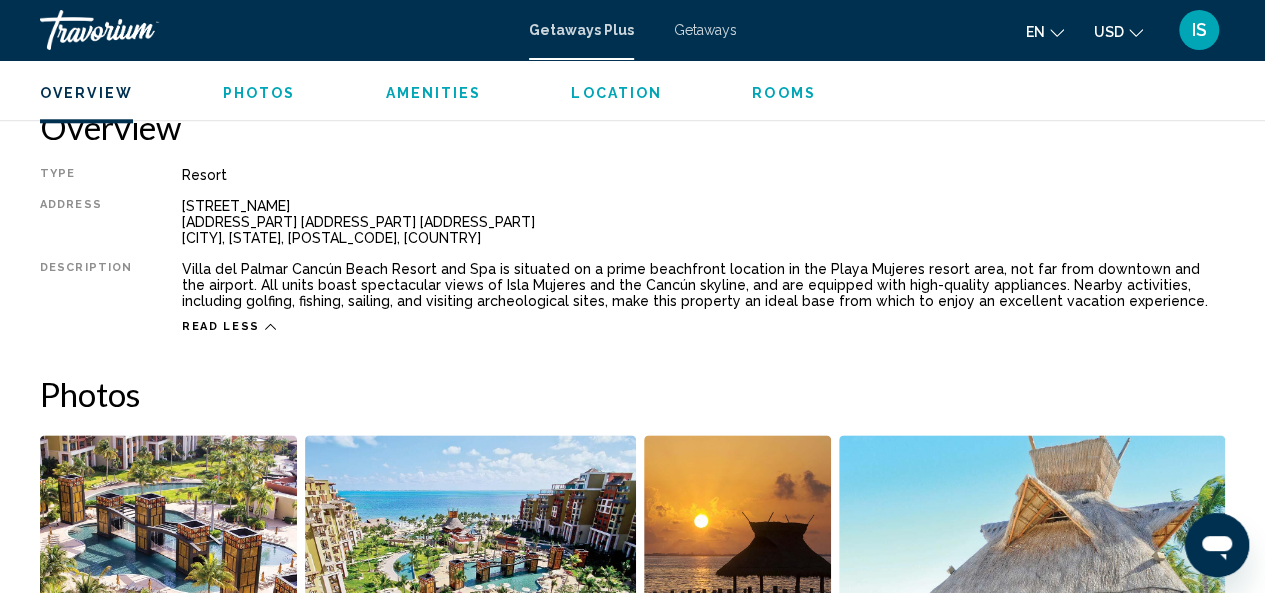 click on "Carretera Punta Sam, Km 5.2 Mz9 Lt3 SM2 Cancun, Quintana Roo, QR, 77400, MEX" at bounding box center [703, 222] 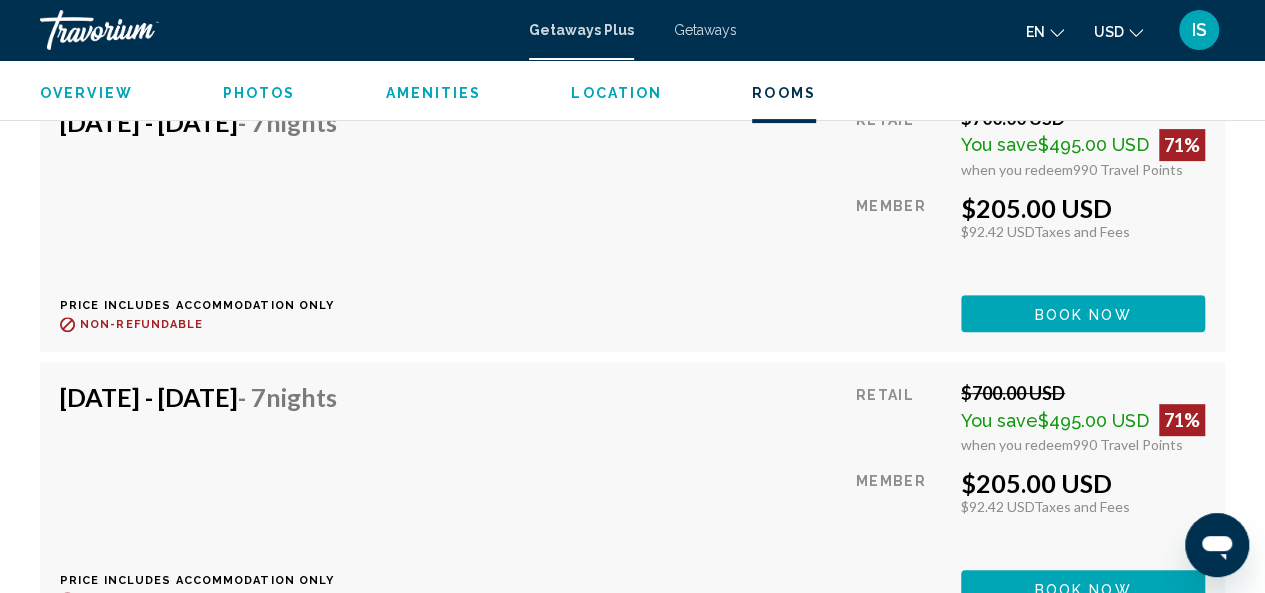 scroll, scrollTop: 4064, scrollLeft: 0, axis: vertical 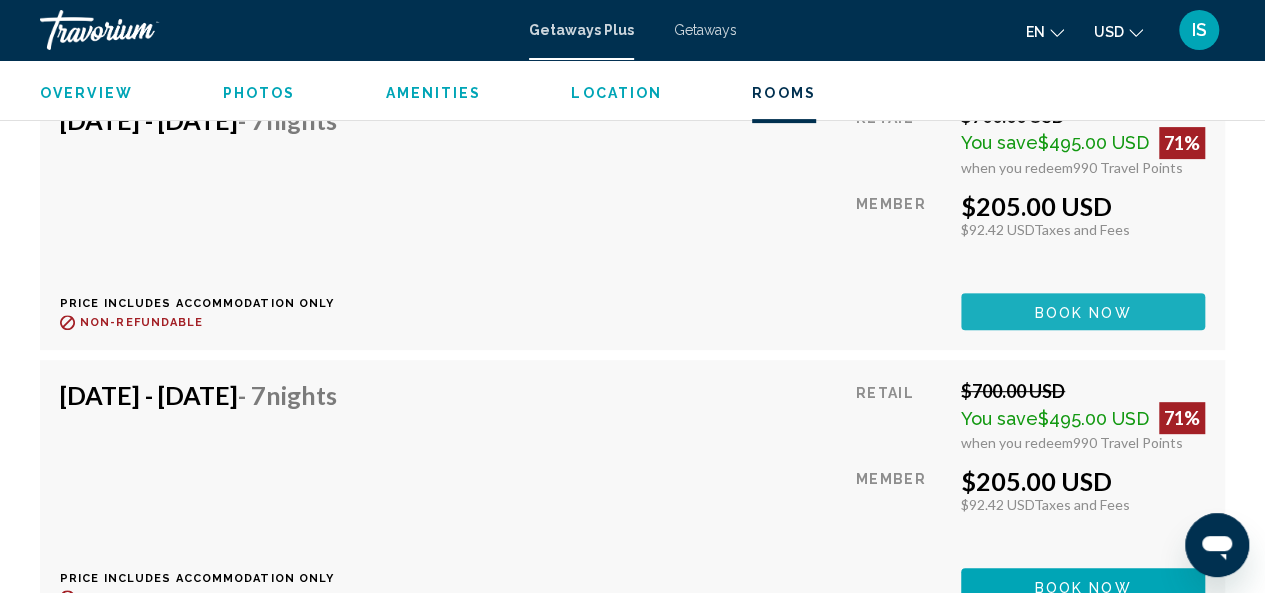 click on "Book now" at bounding box center (1083, 312) 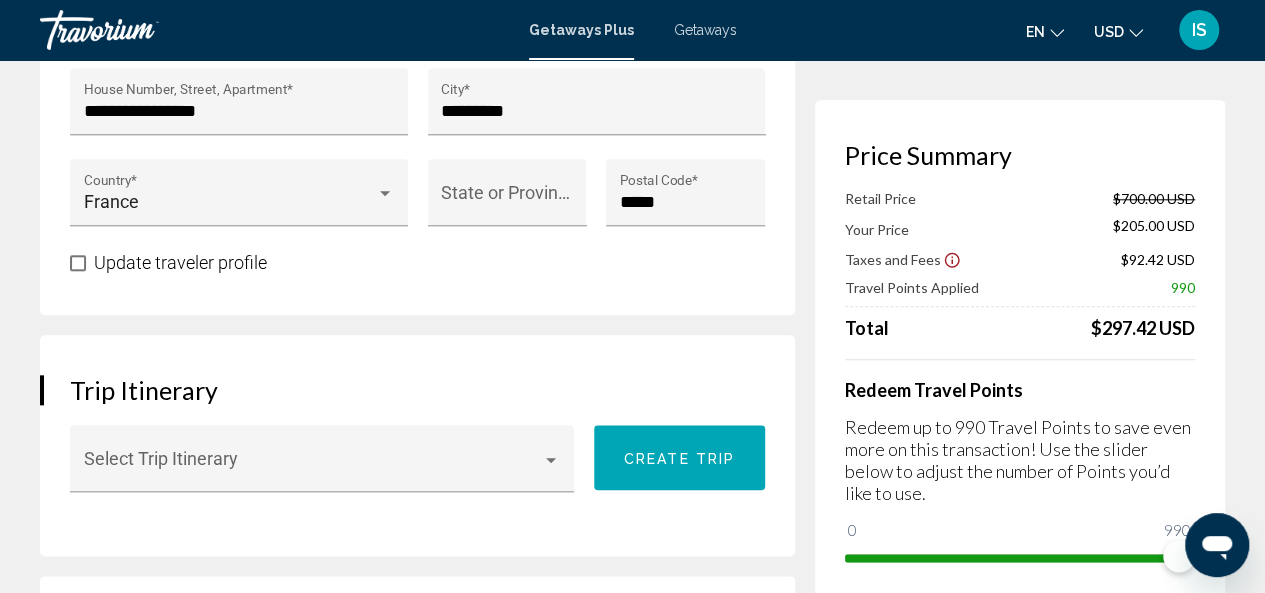 scroll, scrollTop: 931, scrollLeft: 0, axis: vertical 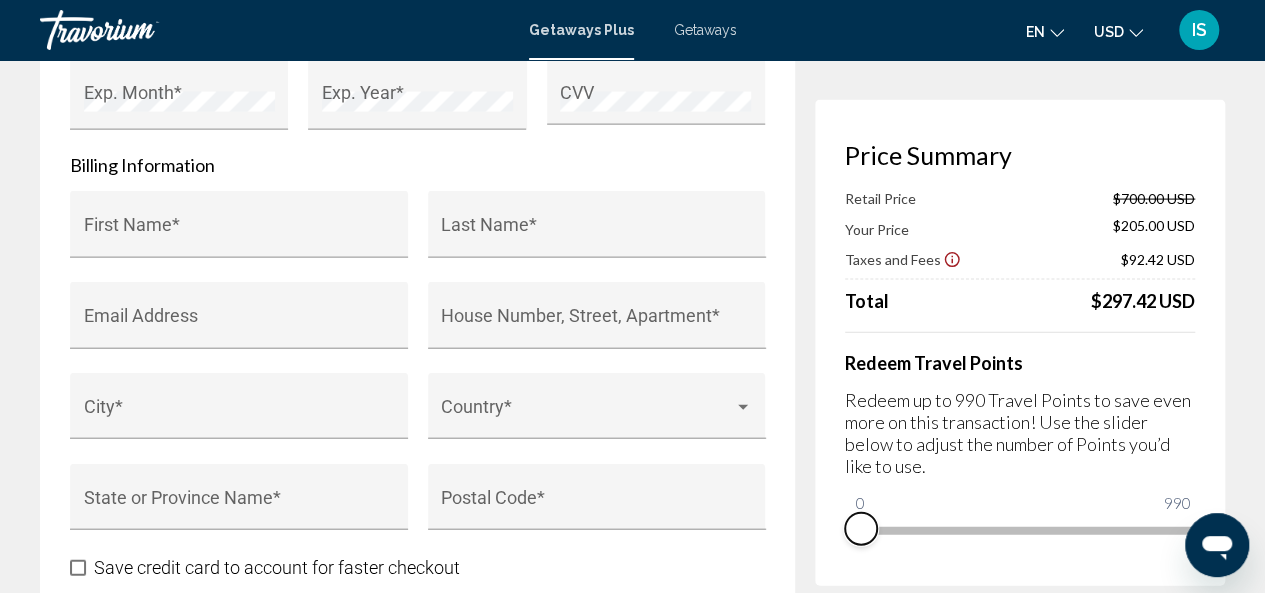 drag, startPoint x: 1169, startPoint y: 545, endPoint x: 764, endPoint y: 533, distance: 405.17773 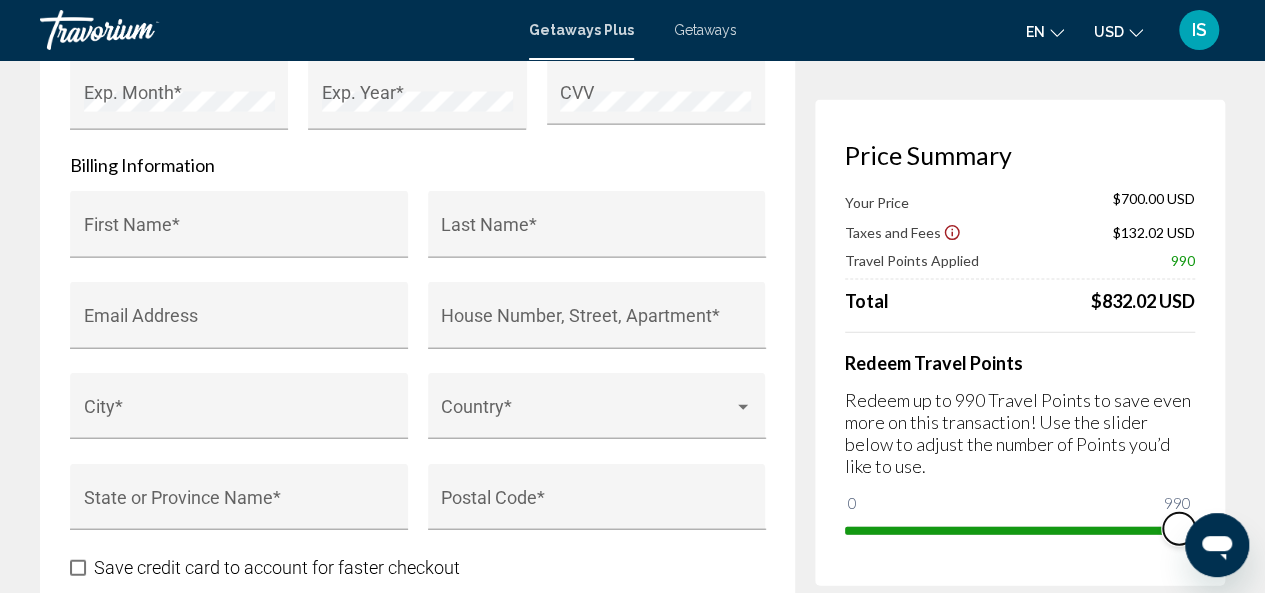 drag, startPoint x: 857, startPoint y: 497, endPoint x: 1279, endPoint y: 565, distance: 427.44357 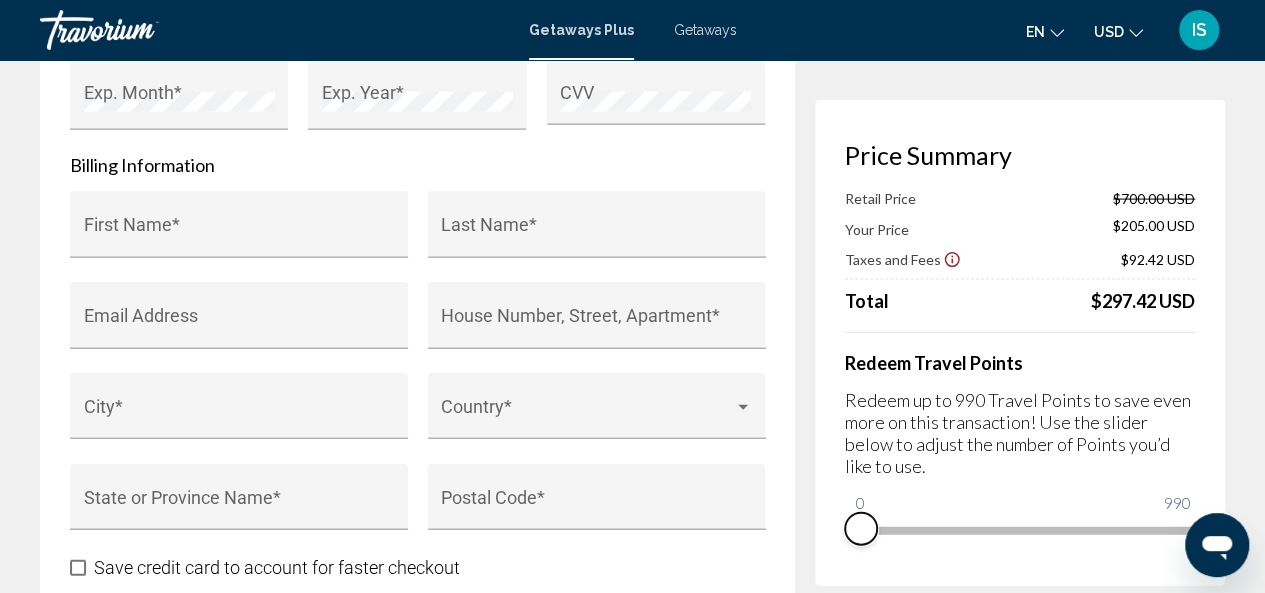 drag, startPoint x: 1176, startPoint y: 559, endPoint x: 780, endPoint y: 554, distance: 396.03156 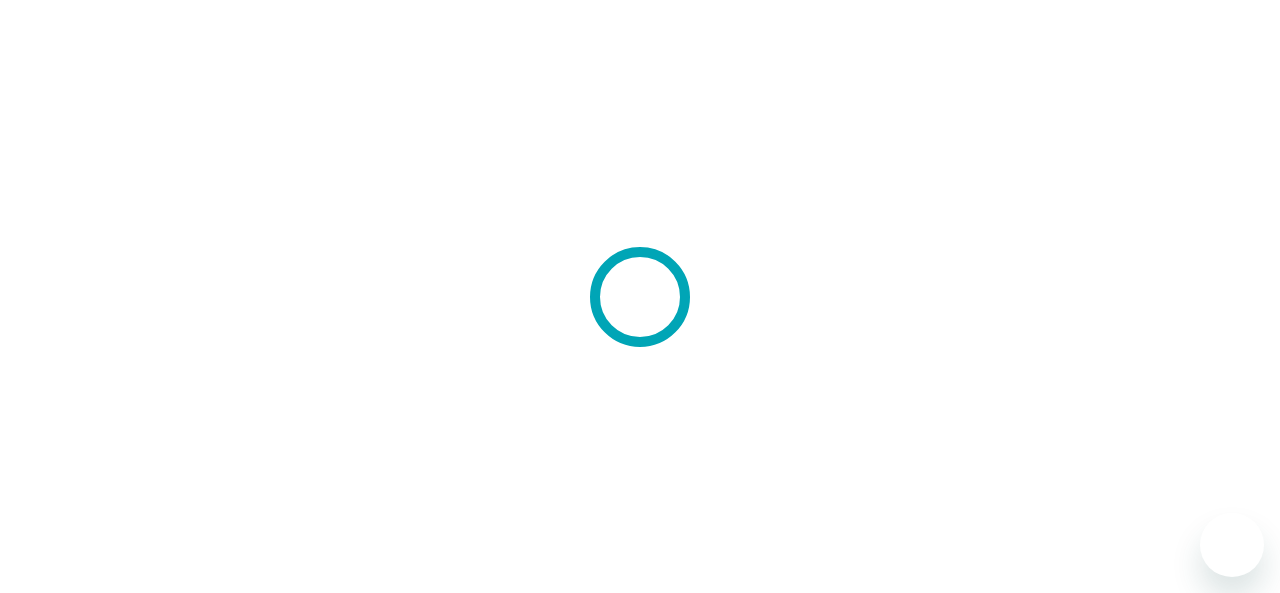 scroll, scrollTop: 0, scrollLeft: 0, axis: both 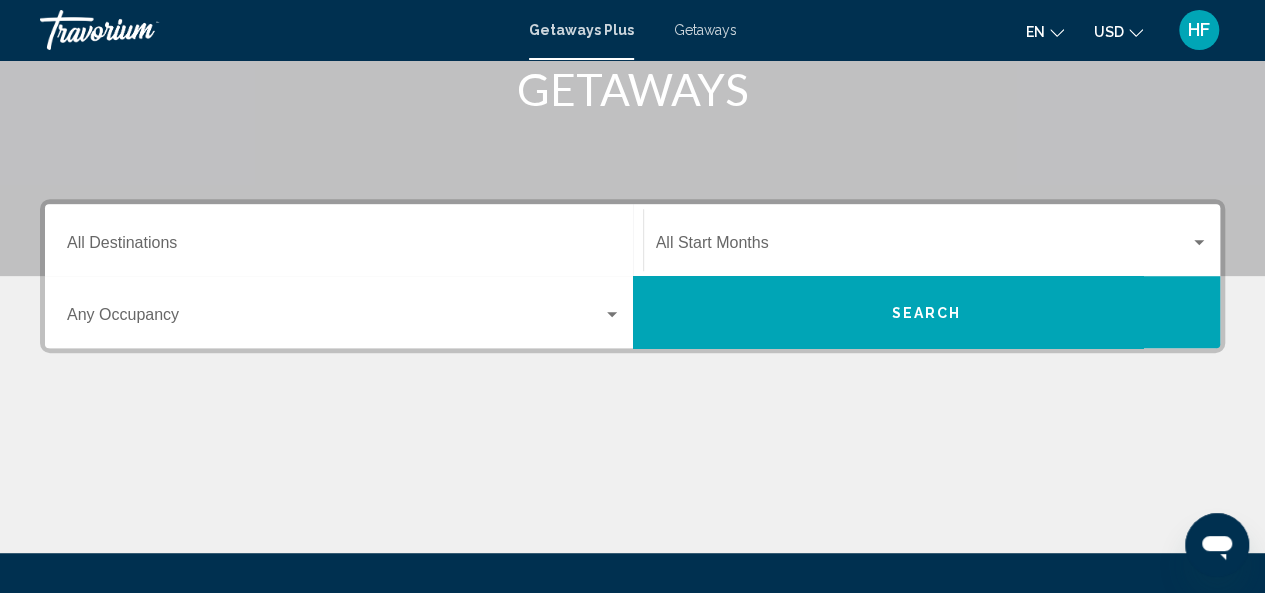 click at bounding box center [335, 319] 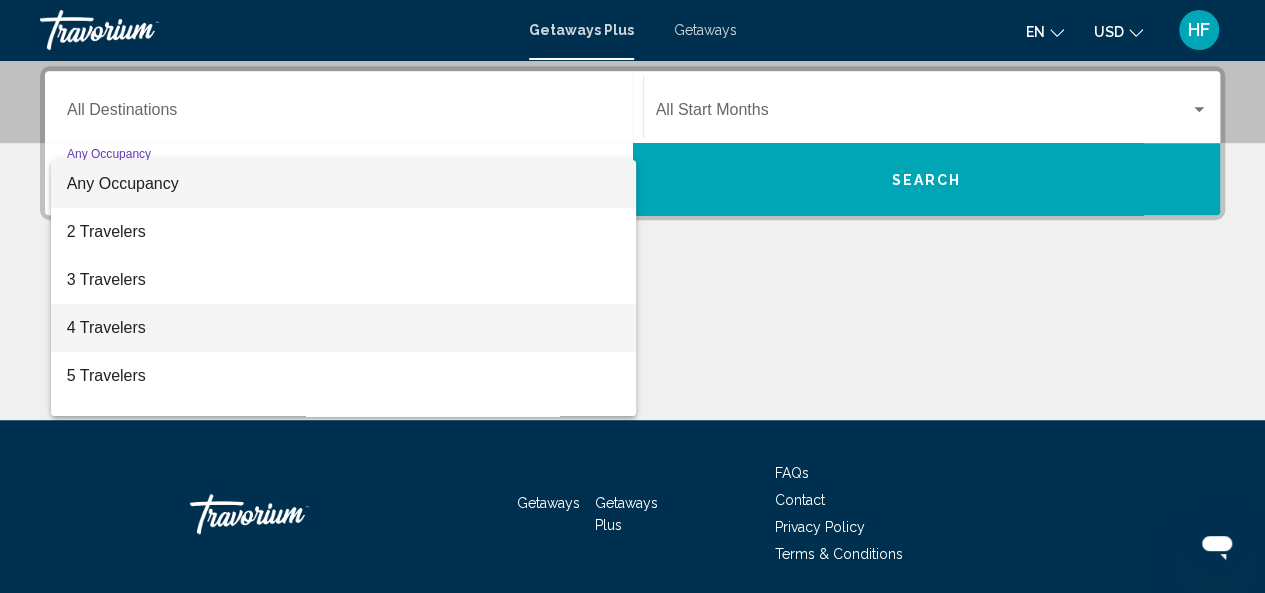 scroll, scrollTop: 458, scrollLeft: 0, axis: vertical 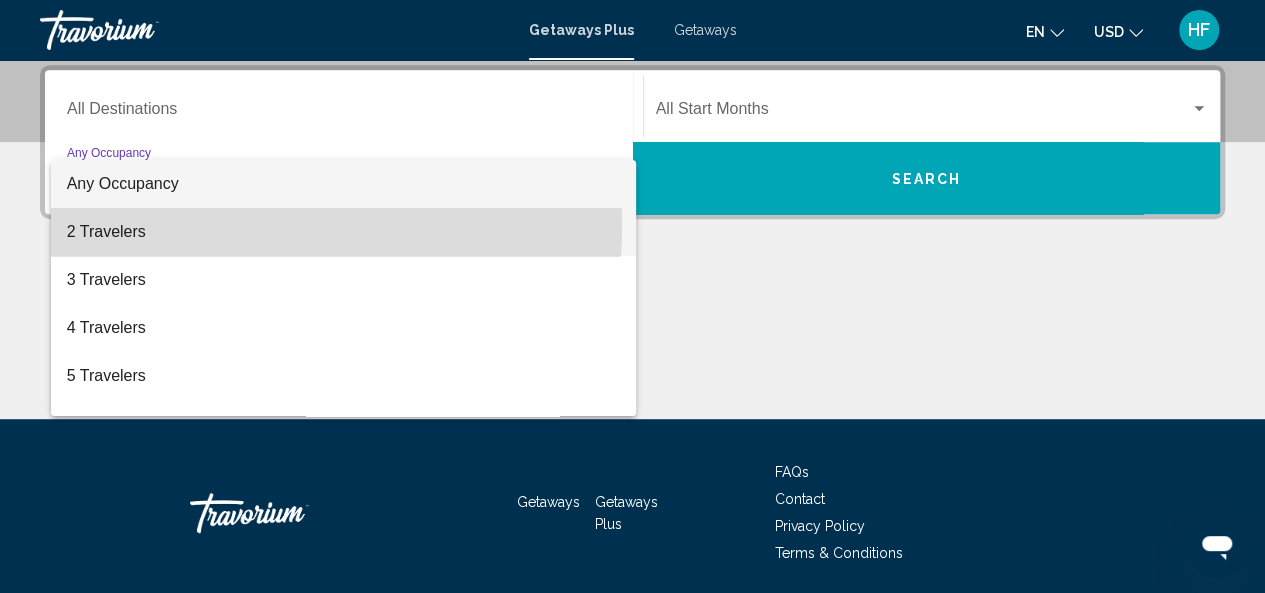 click on "2 Travelers" at bounding box center [344, 232] 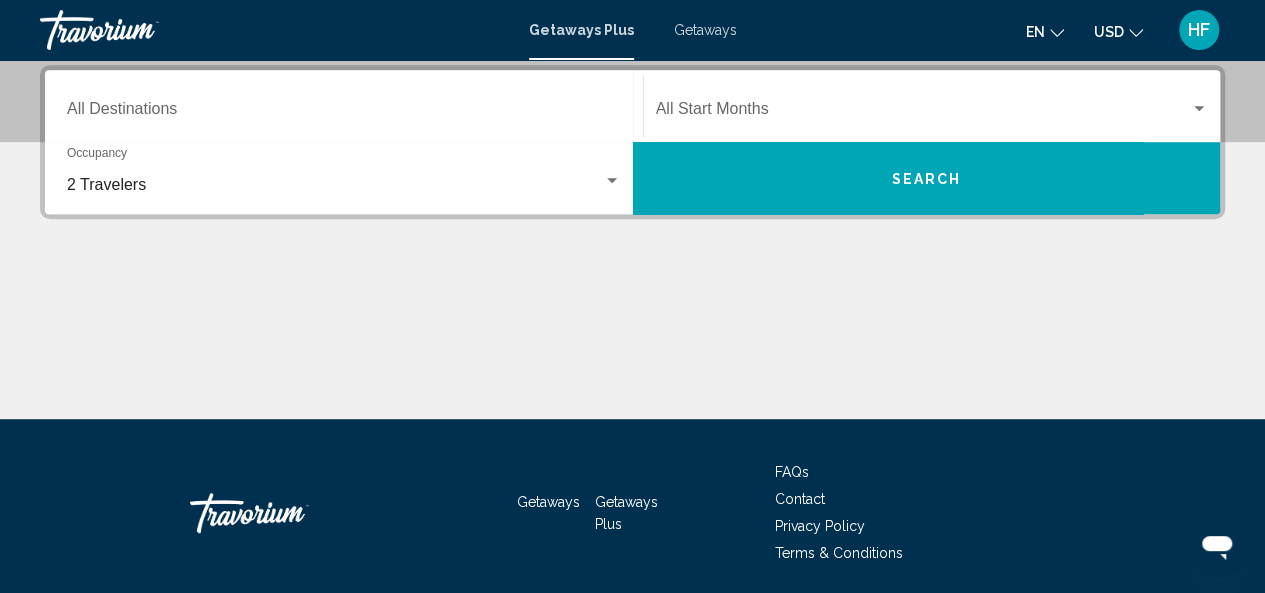 click on "Destination All Destinations" at bounding box center [344, 106] 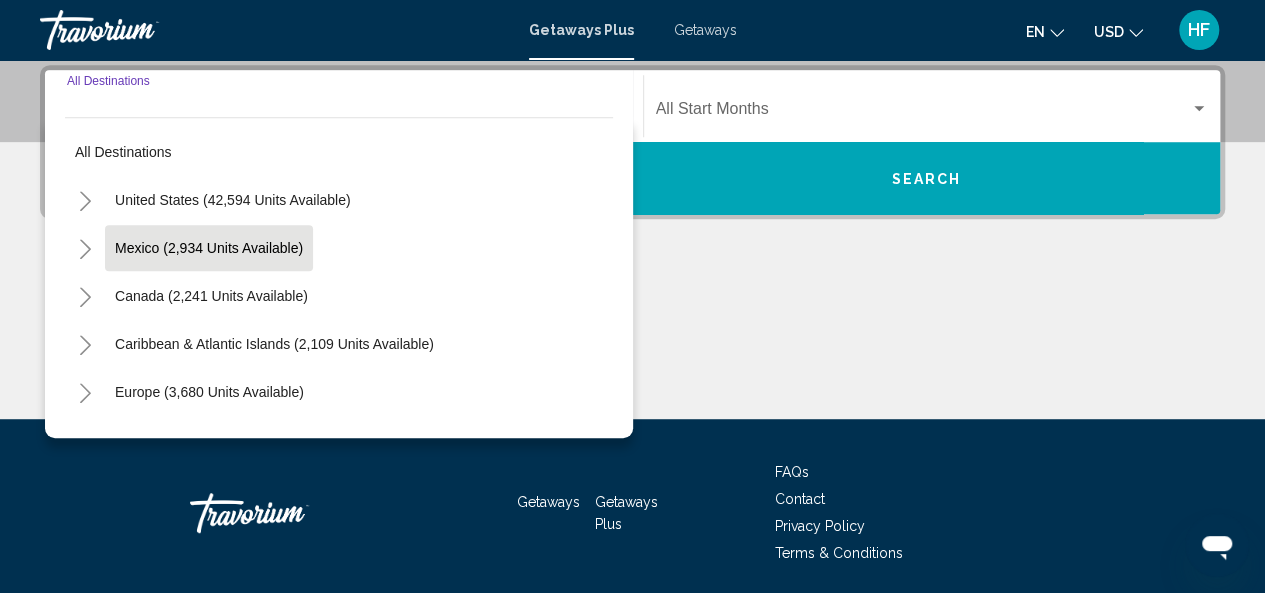click on "Mexico (2,934 units available)" at bounding box center (211, 296) 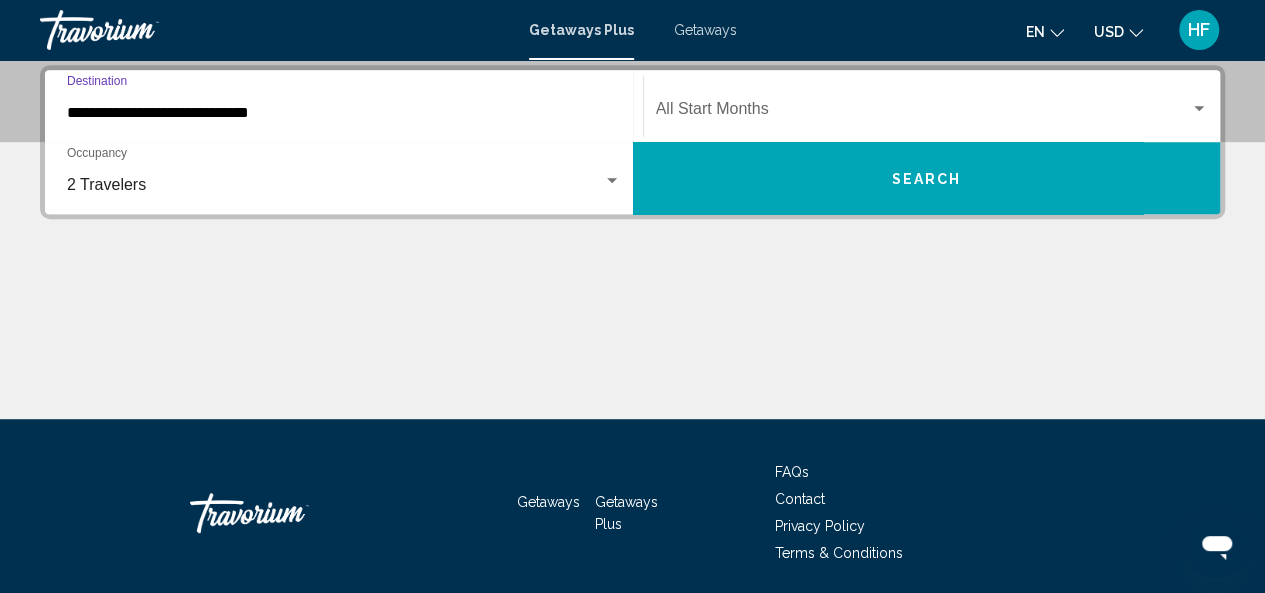 click on "Search" at bounding box center [927, 178] 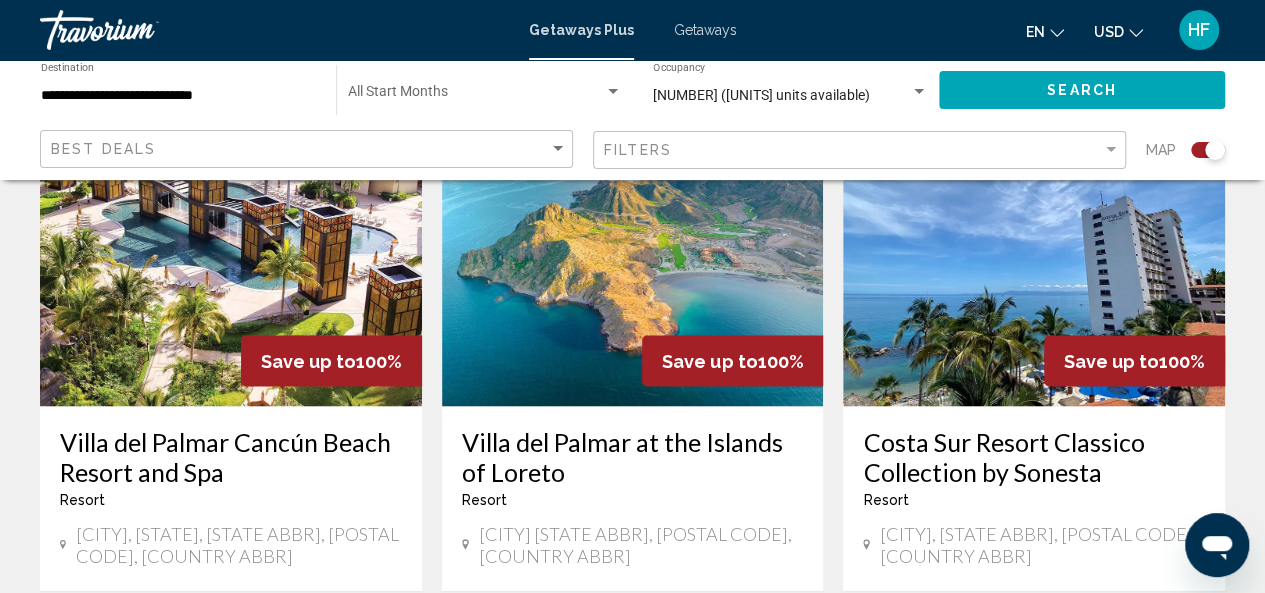 scroll, scrollTop: 1560, scrollLeft: 0, axis: vertical 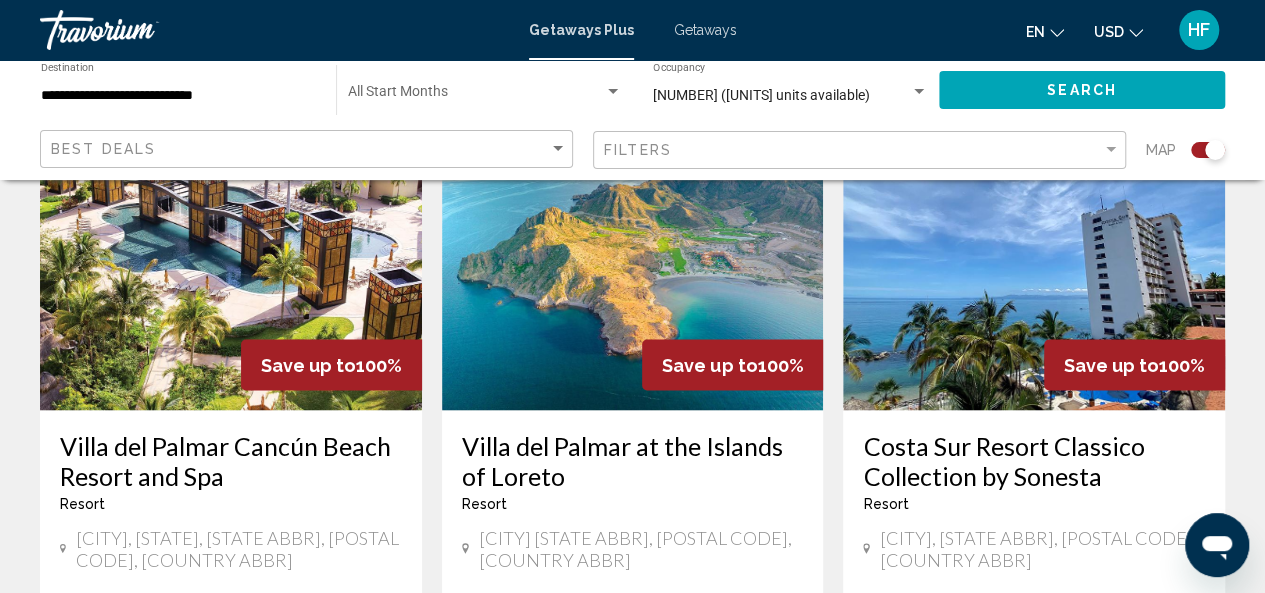 click on "Best Deals" 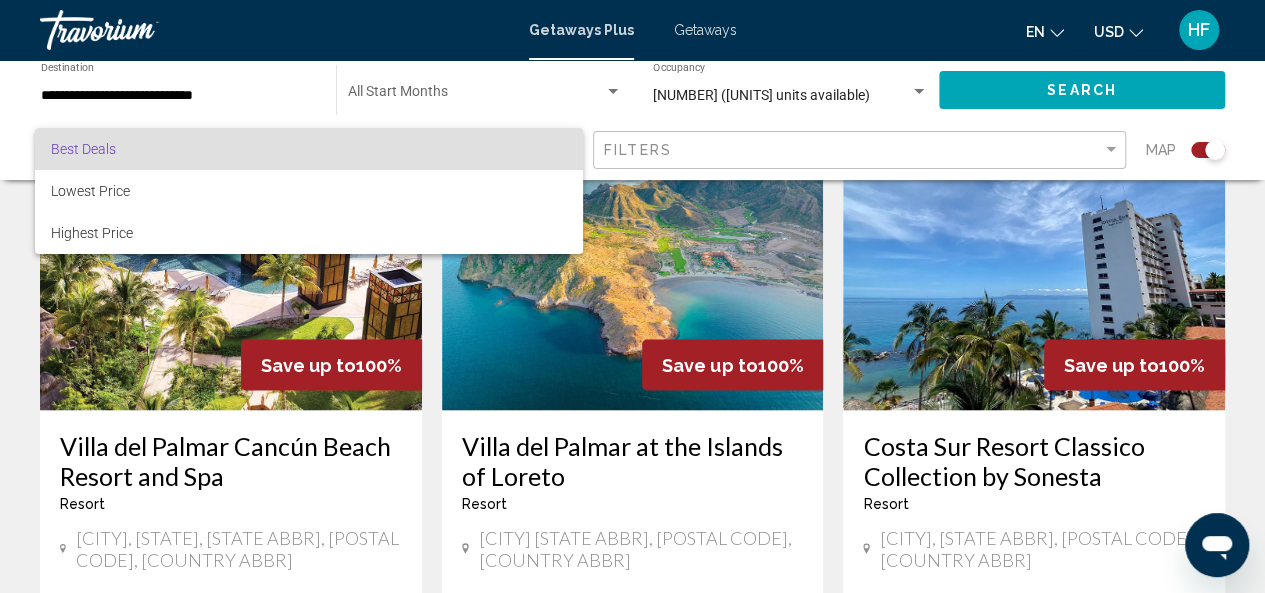 click on "Best Deals" at bounding box center [309, 149] 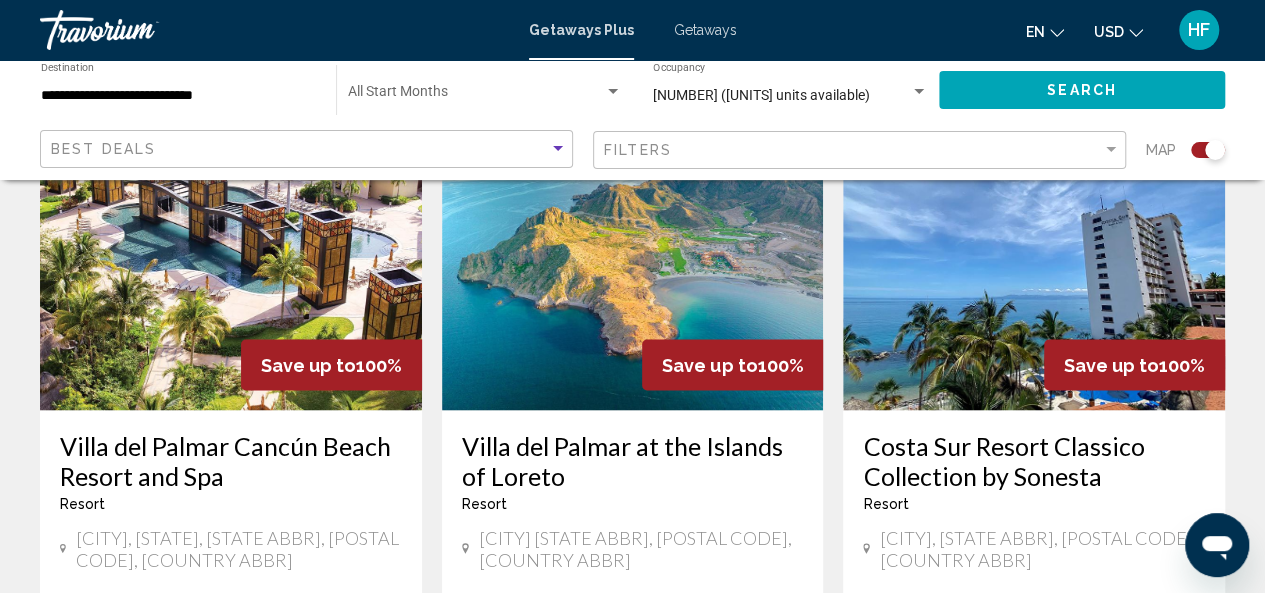 click on "**********" 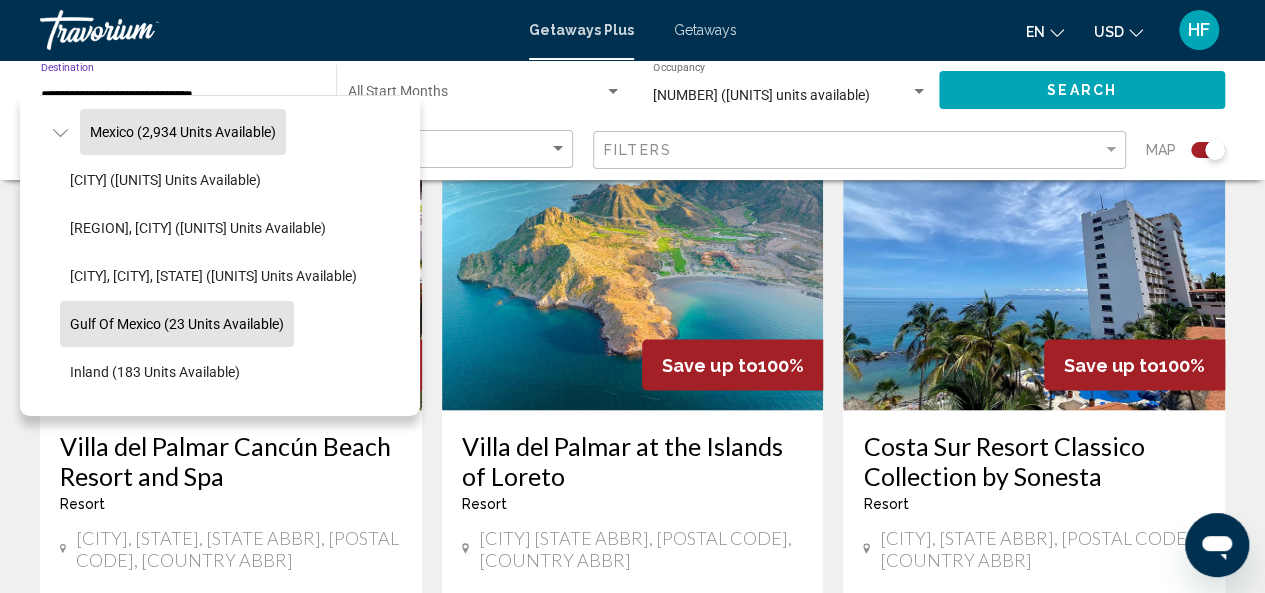 scroll, scrollTop: 0, scrollLeft: 0, axis: both 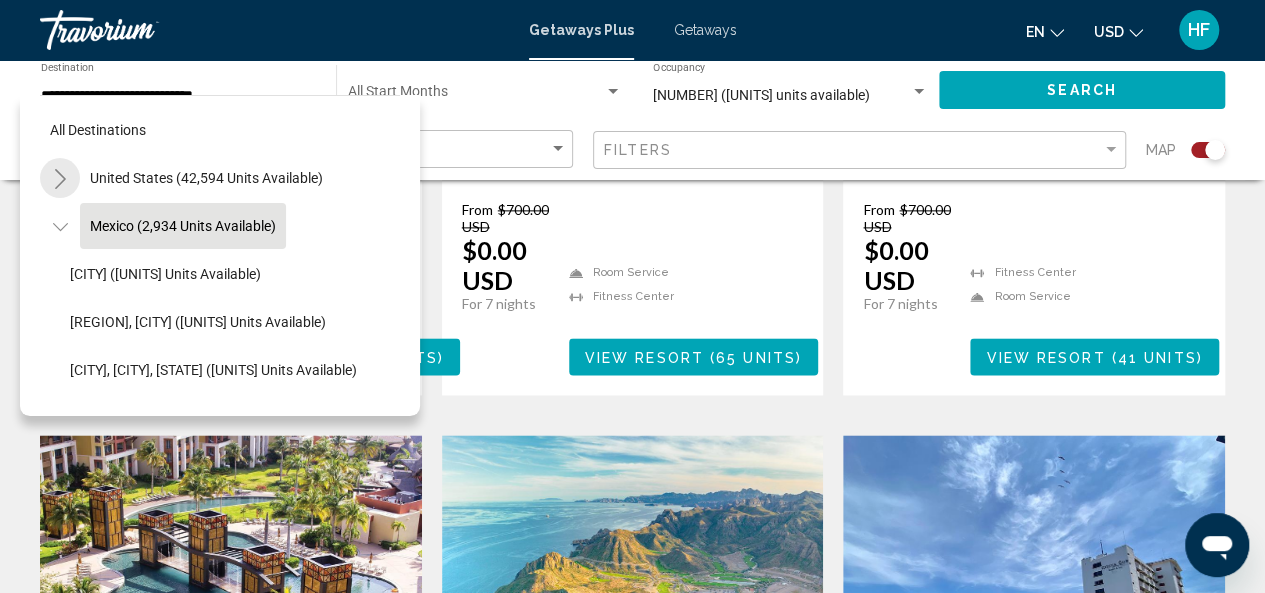click 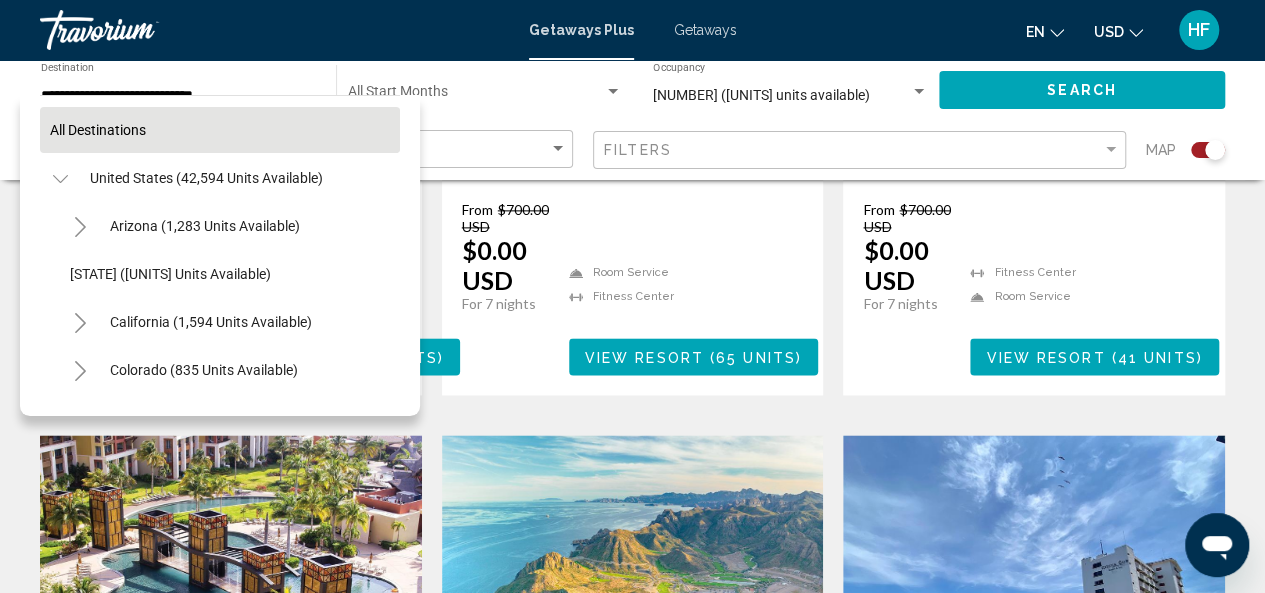 click on "All destinations" at bounding box center [98, 130] 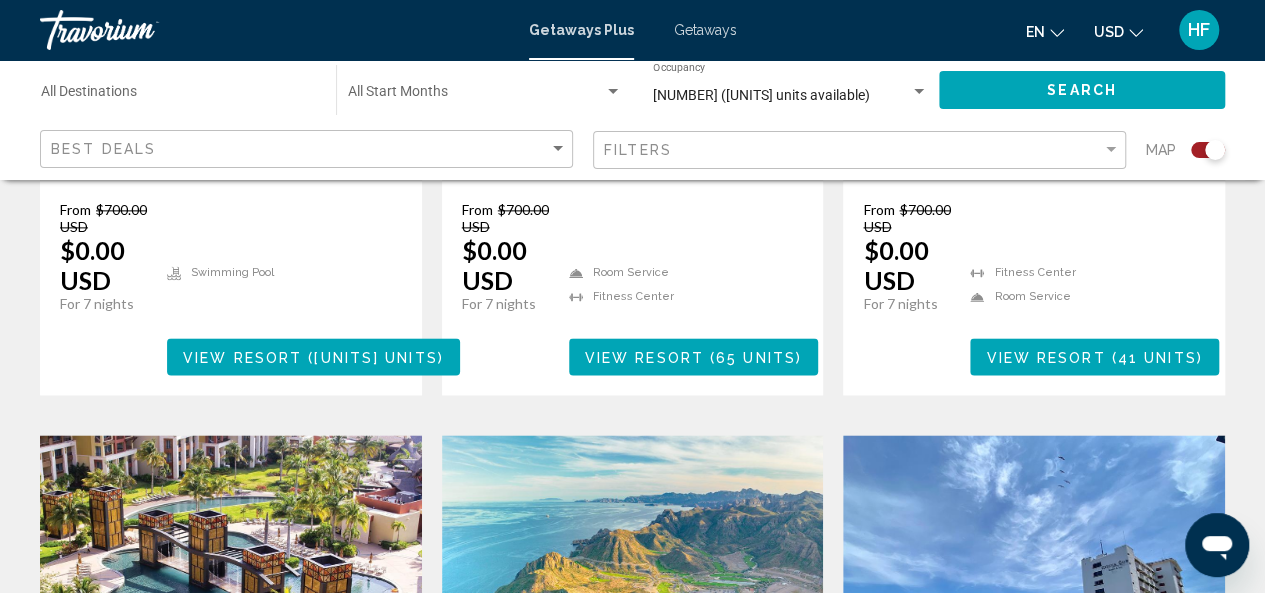 click on "Best Deals Filters Map" 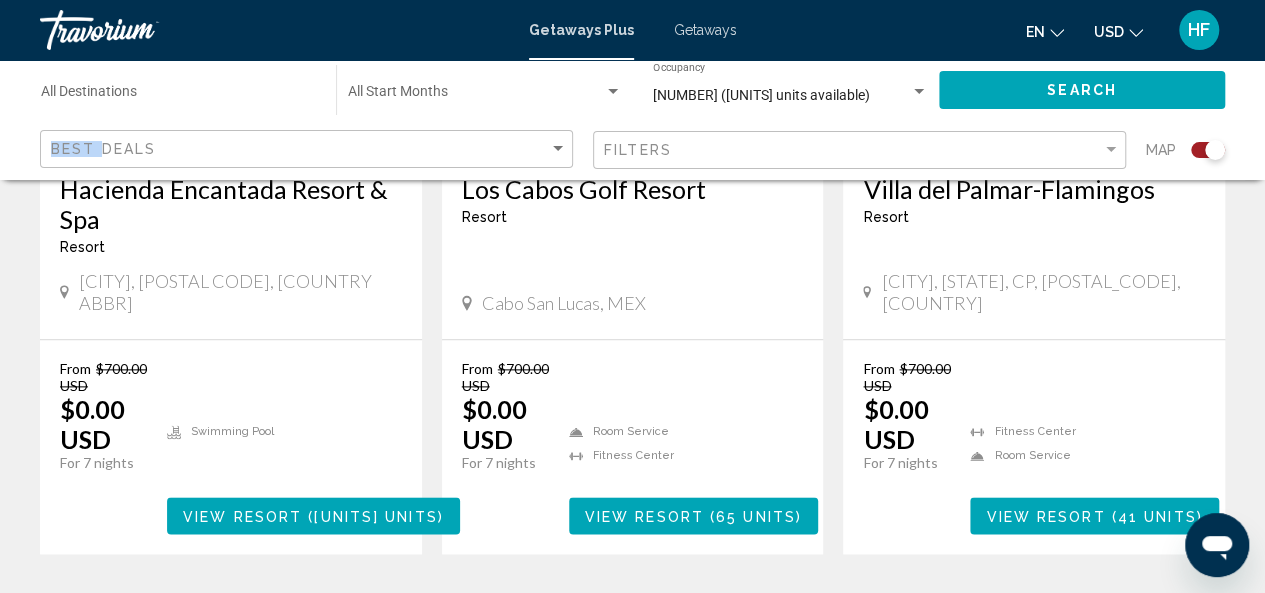 scroll, scrollTop: 1055, scrollLeft: 0, axis: vertical 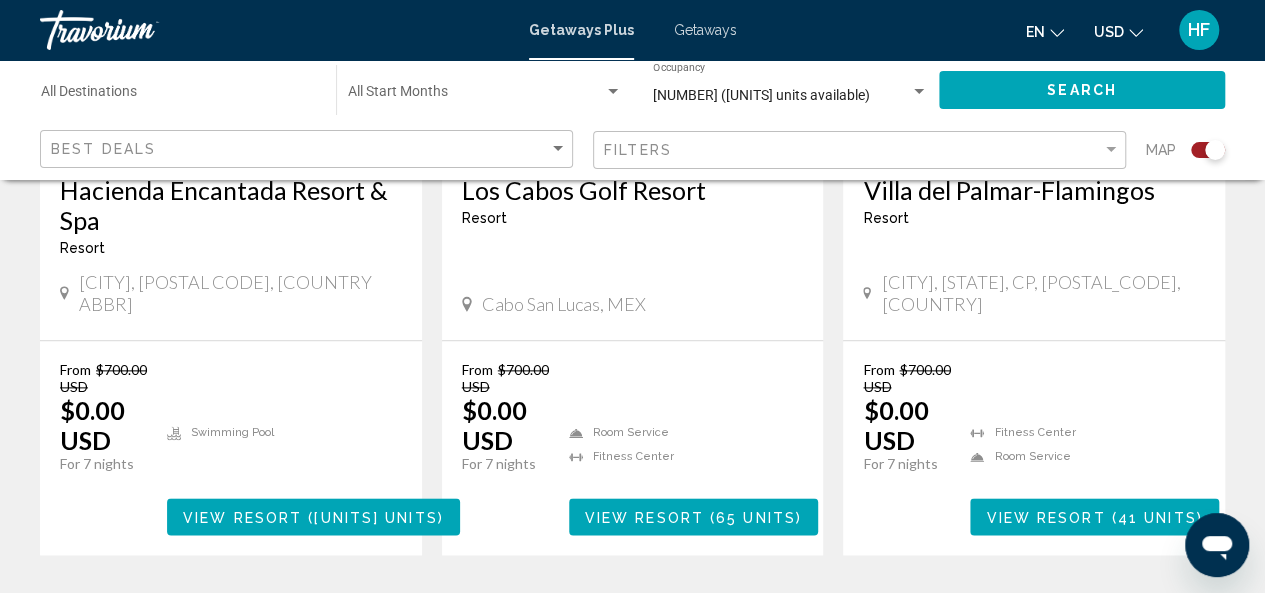 click on "Destination All Destinations" at bounding box center [178, 96] 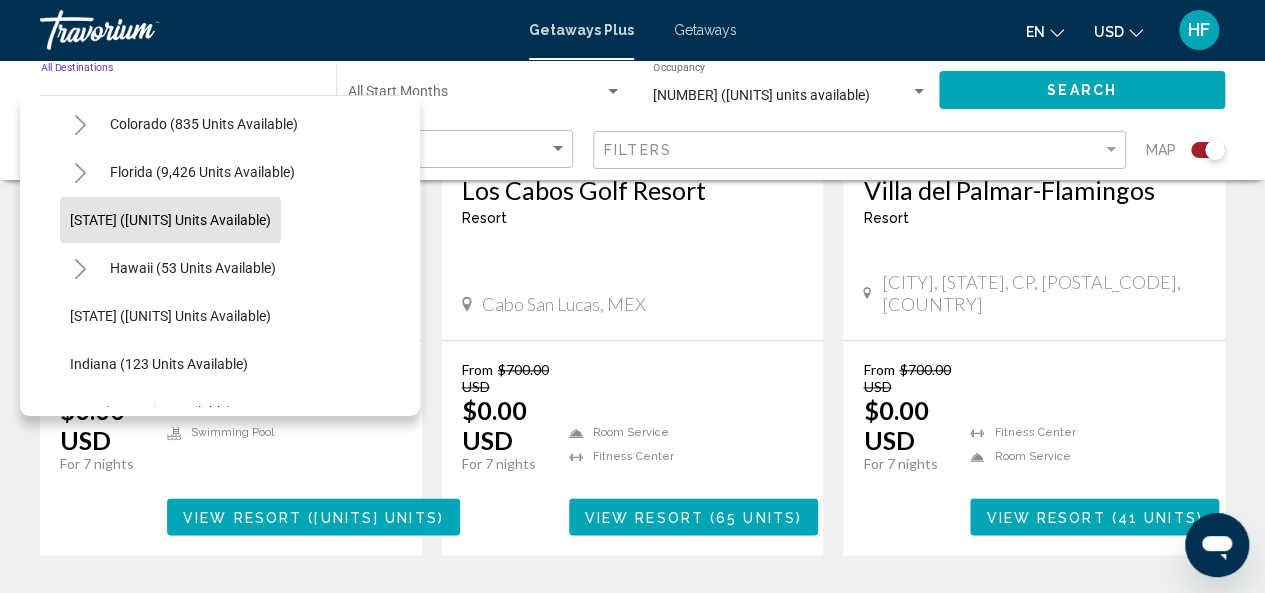 scroll, scrollTop: 247, scrollLeft: 0, axis: vertical 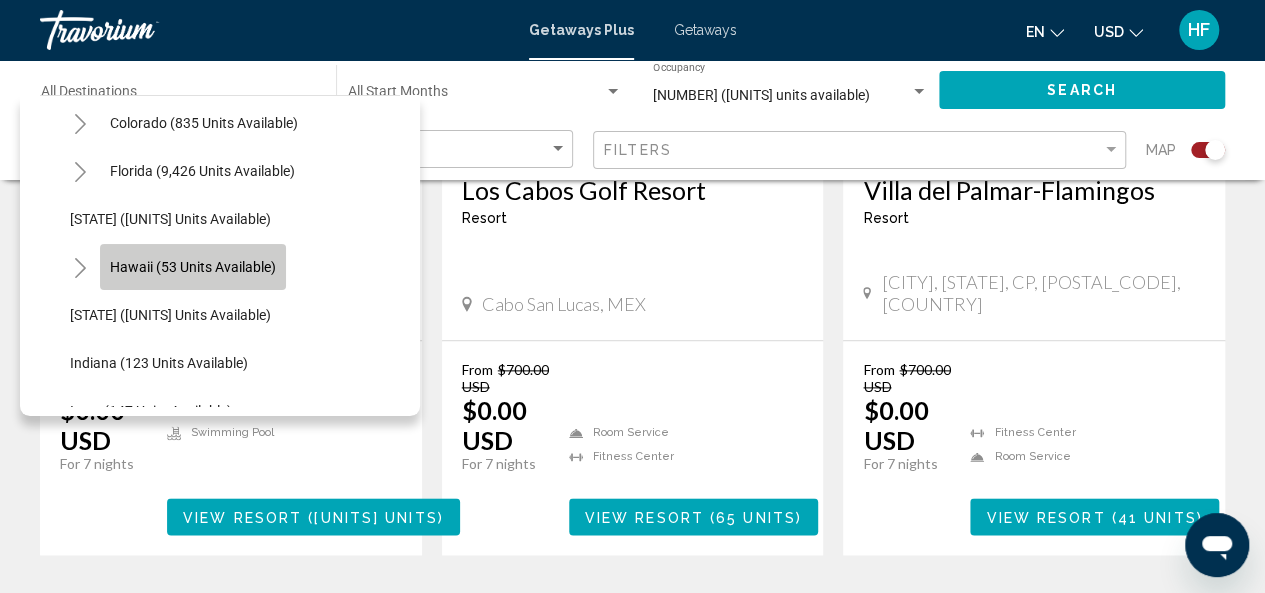 click on "Hawaii (53 units available)" 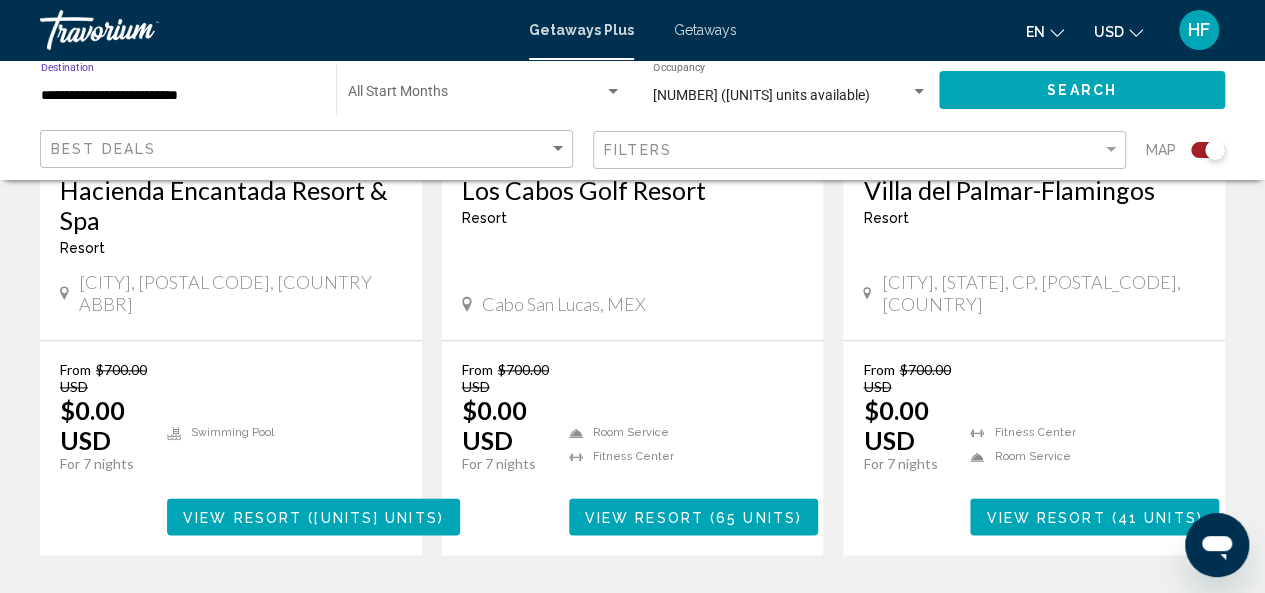 click on "Search" 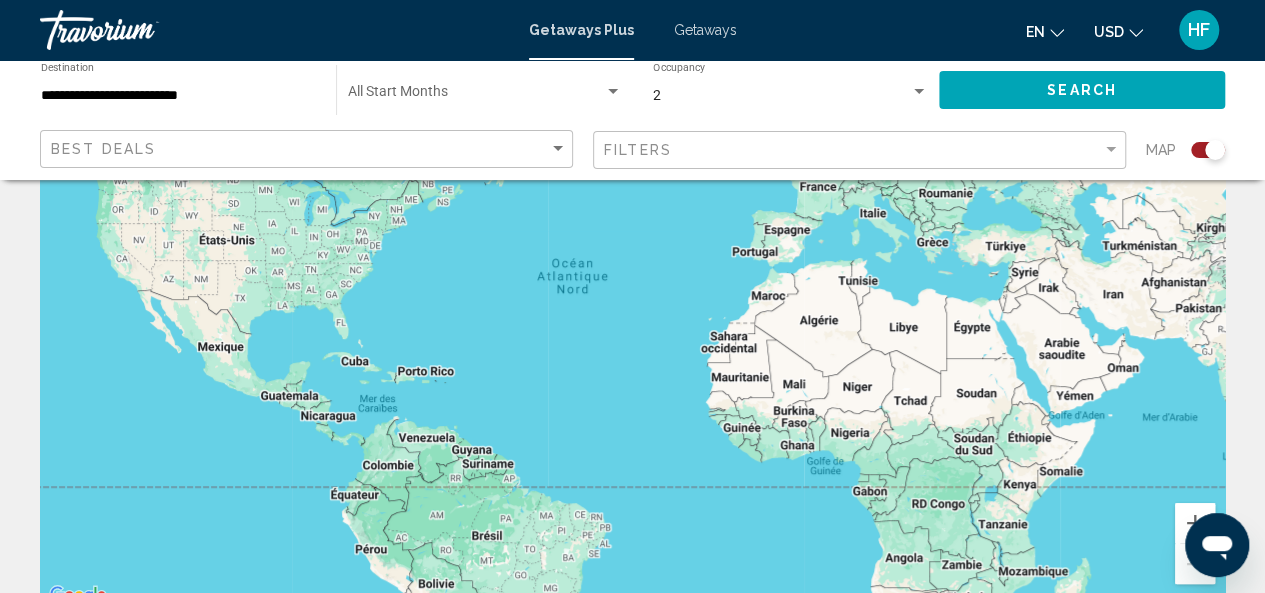 scroll, scrollTop: 0, scrollLeft: 0, axis: both 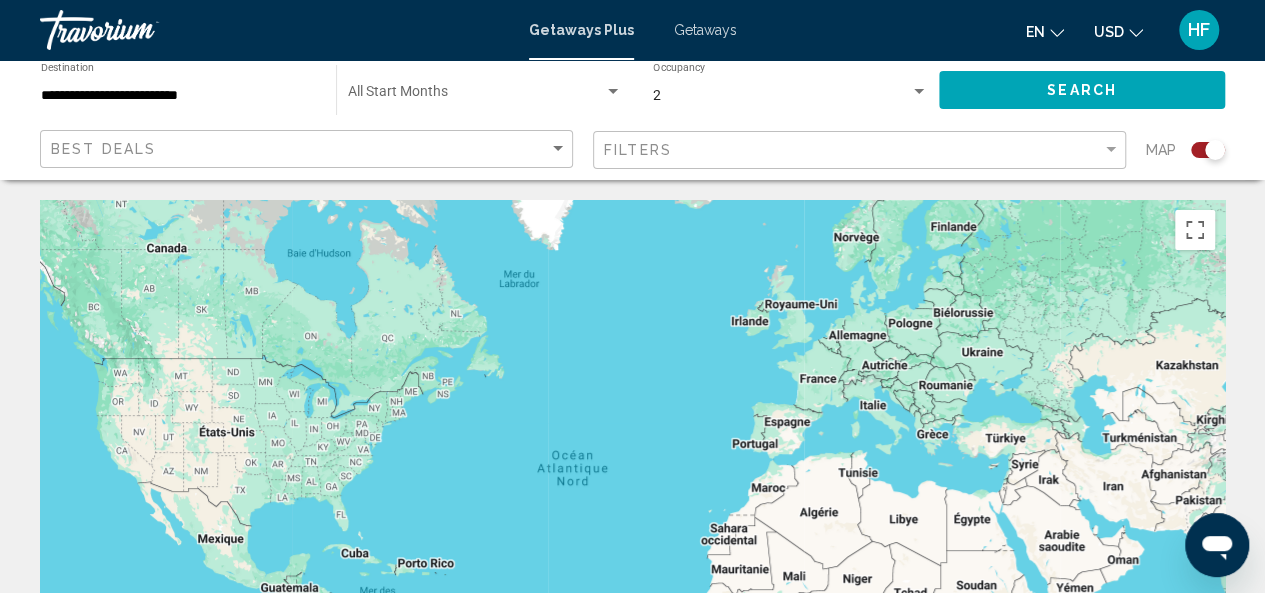 click on "**********" 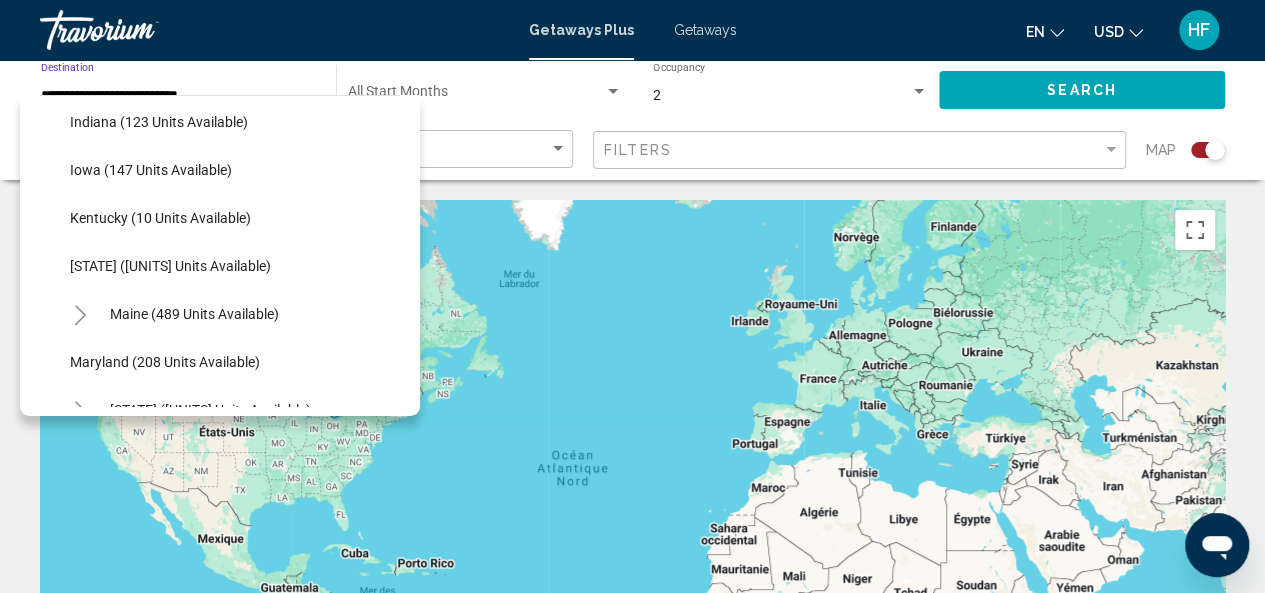 scroll, scrollTop: 0, scrollLeft: 0, axis: both 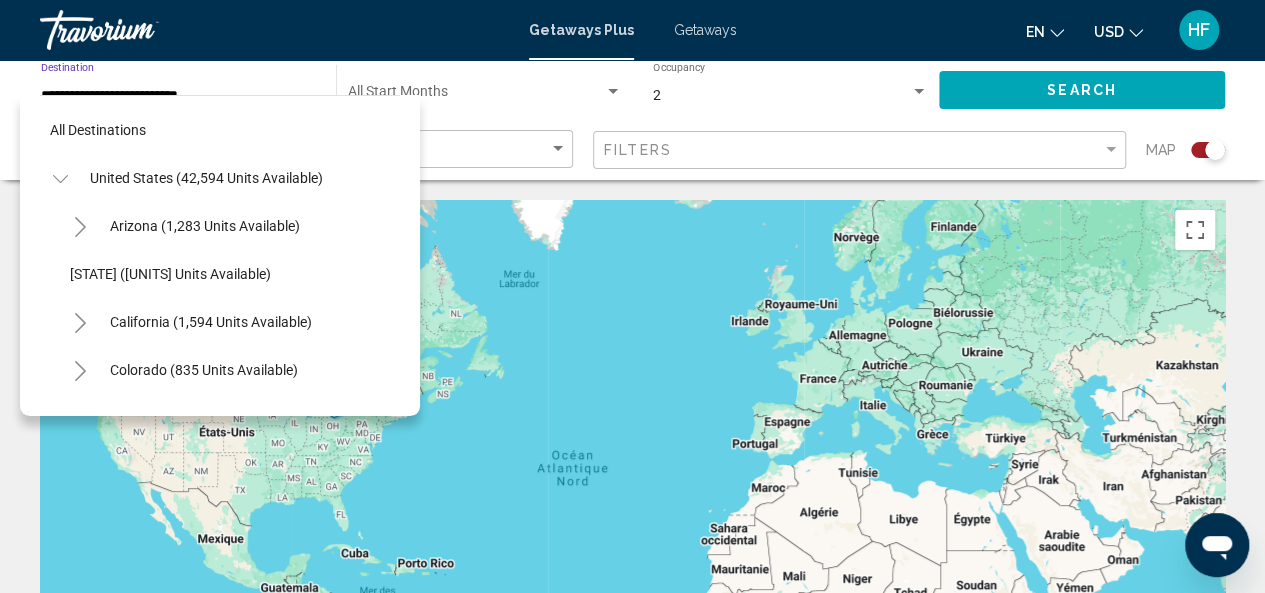 click 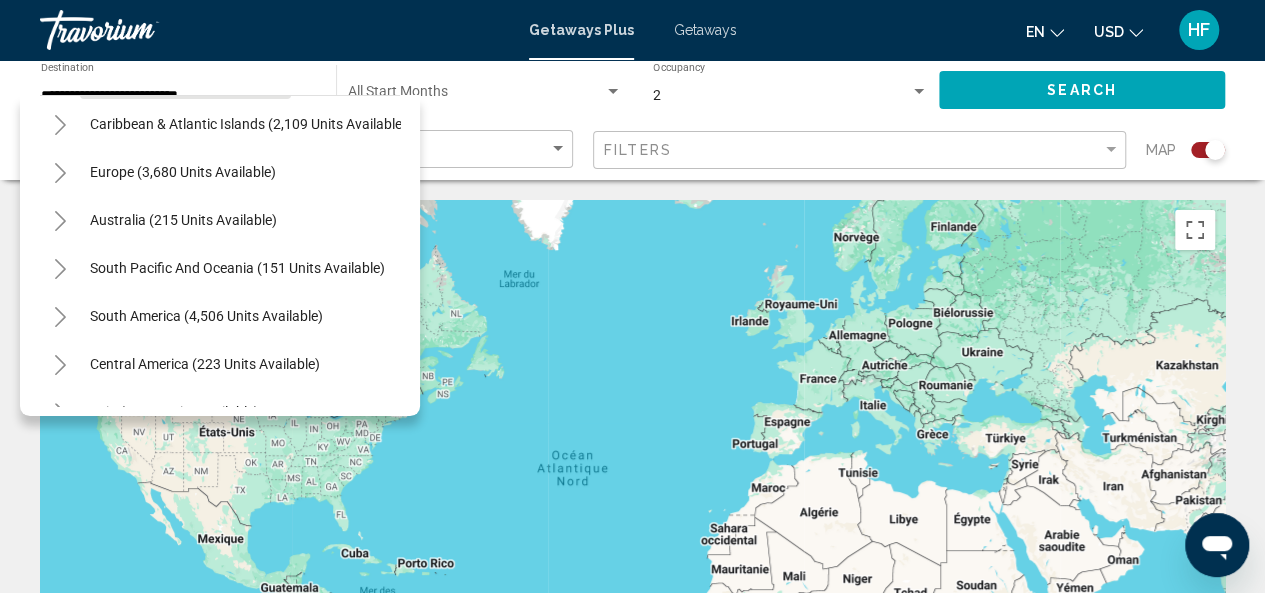 scroll, scrollTop: 124, scrollLeft: 26, axis: both 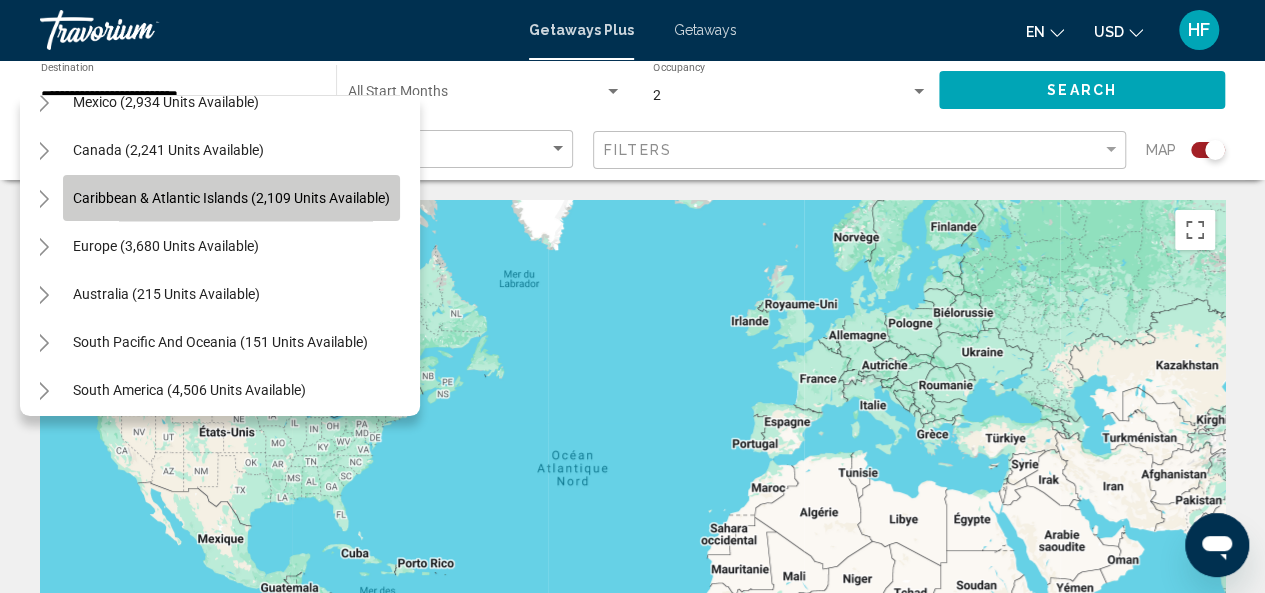 click on "Caribbean & Atlantic Islands (2,109 units available)" 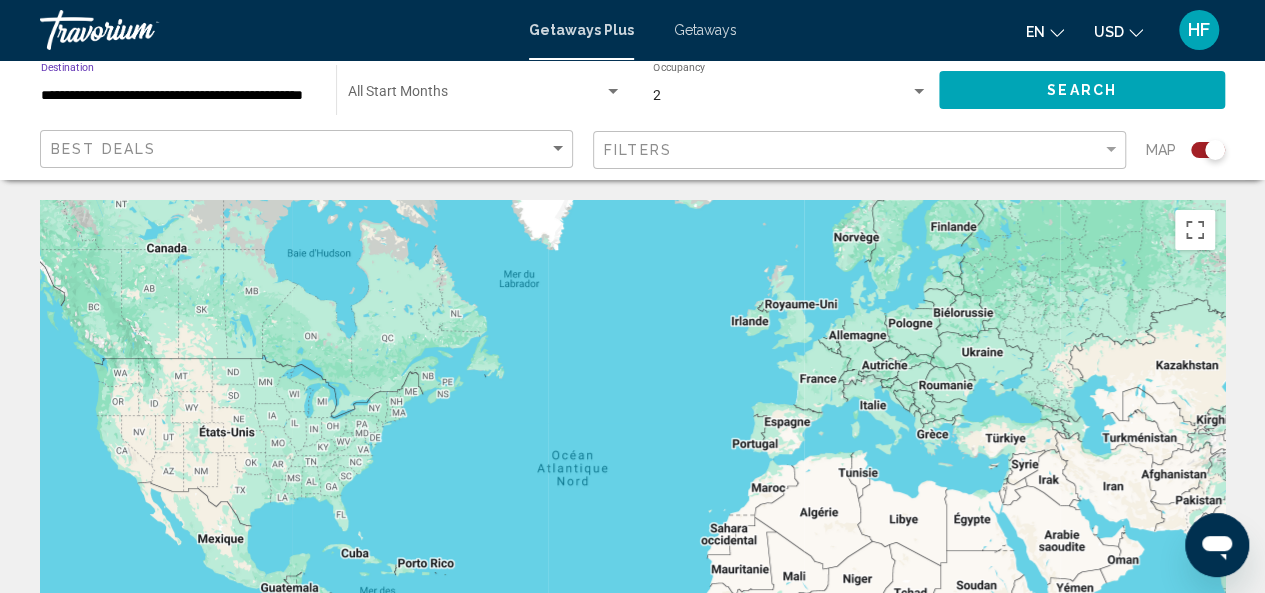 click on "Search" 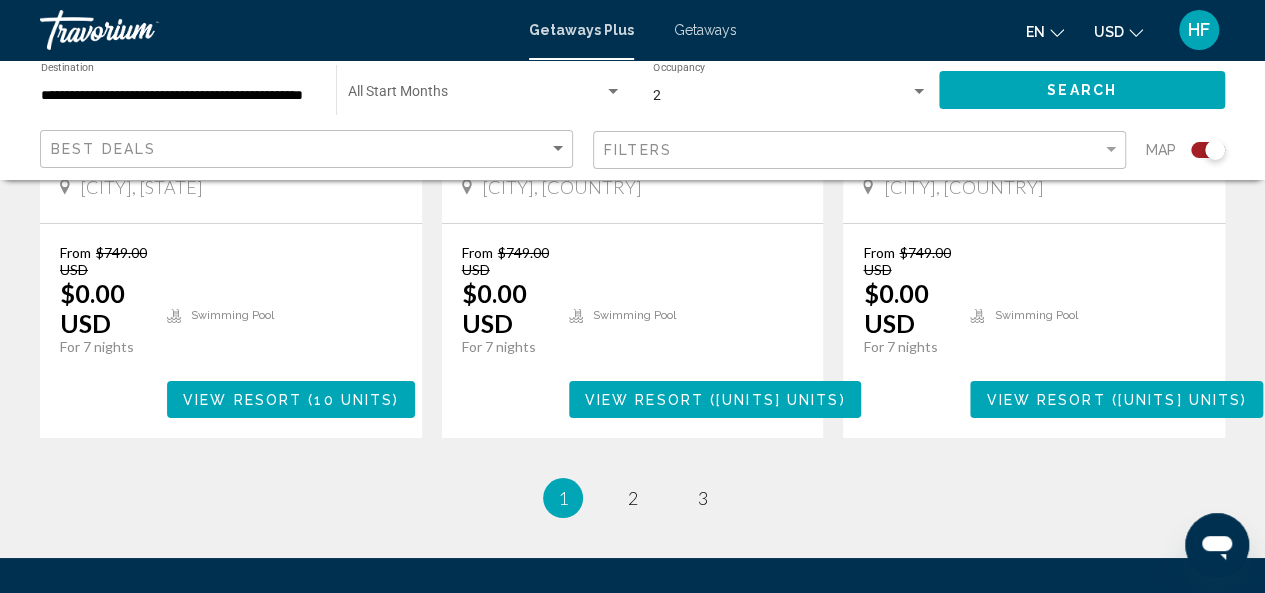 scroll, scrollTop: 3461, scrollLeft: 0, axis: vertical 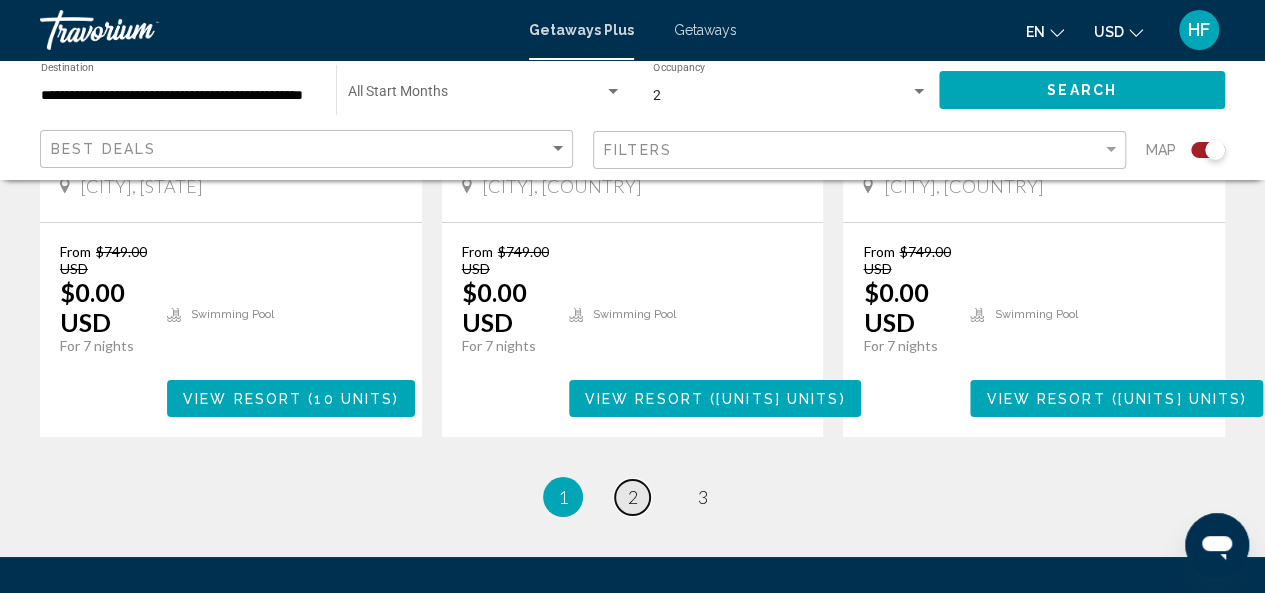 click on "2" at bounding box center [633, 497] 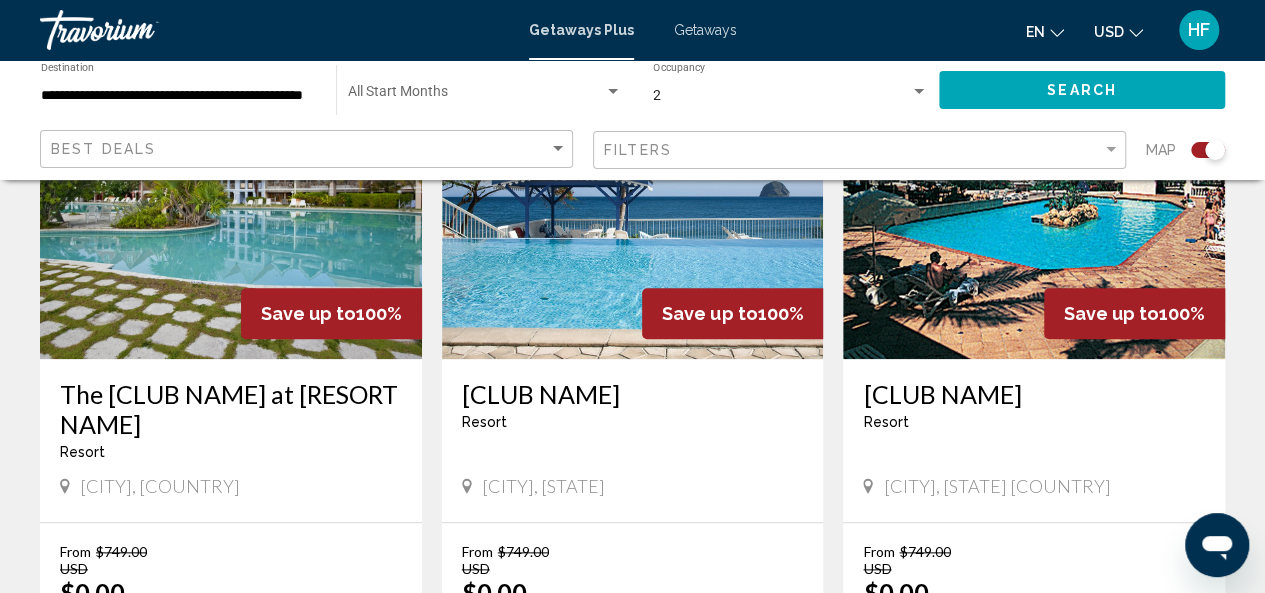 scroll, scrollTop: 828, scrollLeft: 0, axis: vertical 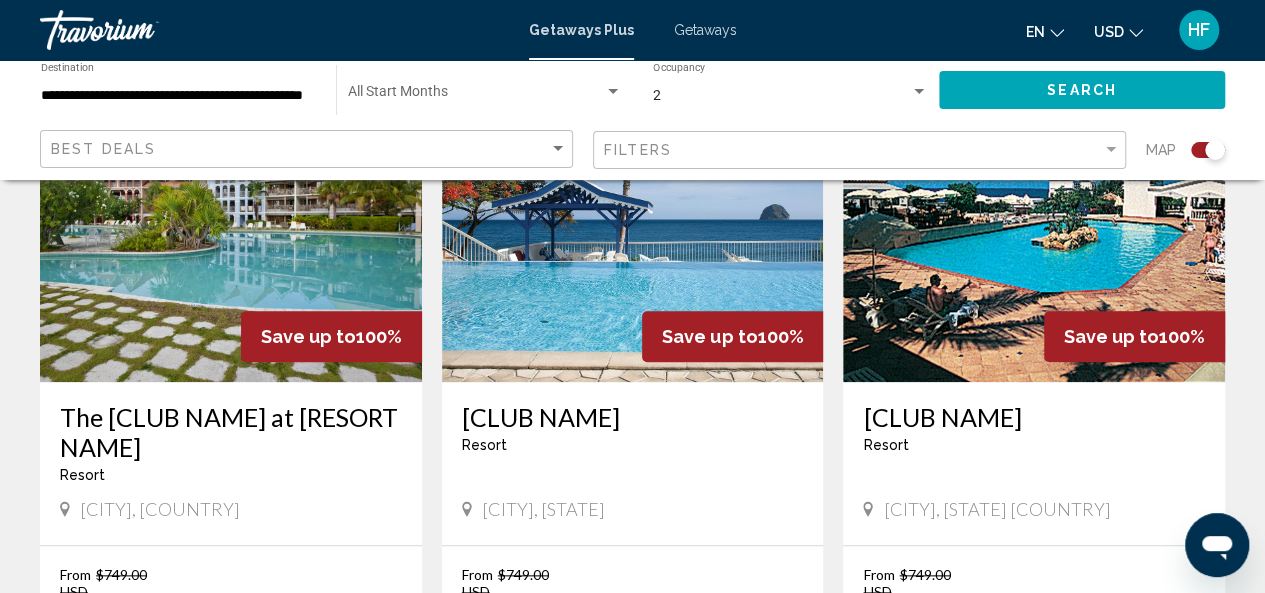 click on "Filters" 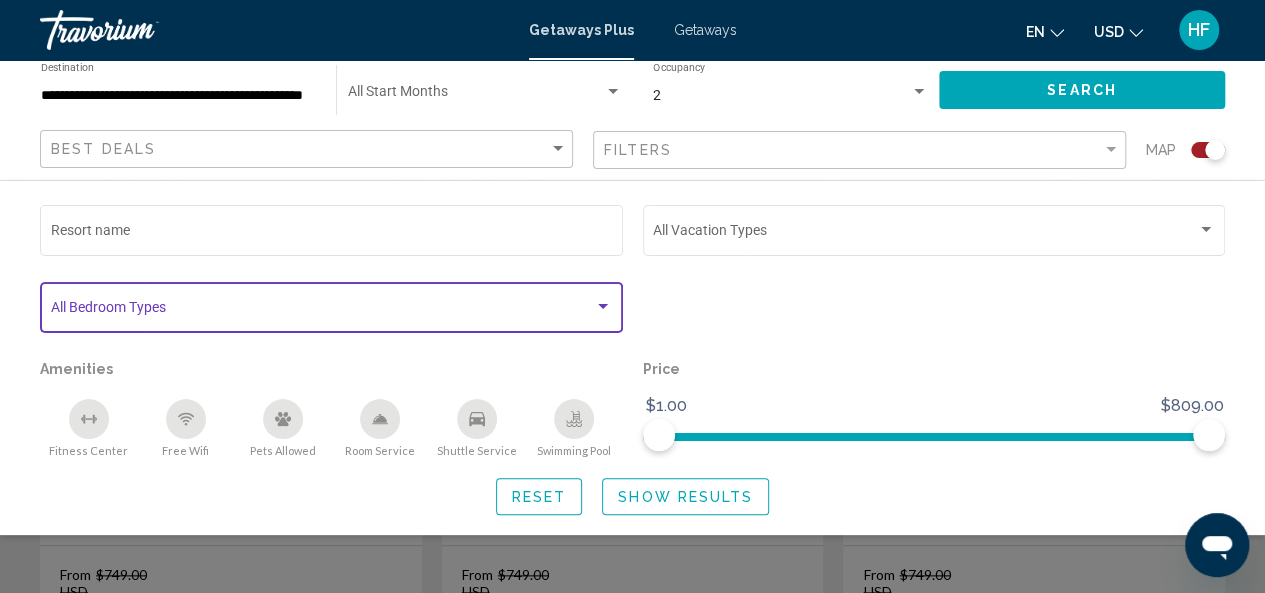 click at bounding box center [323, 311] 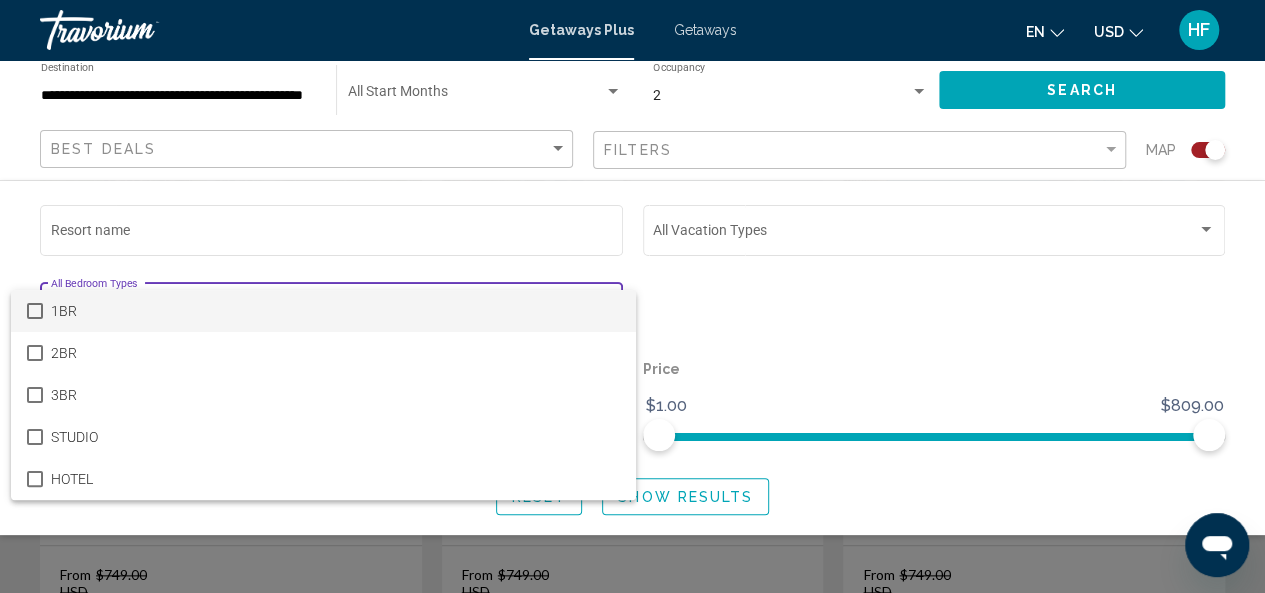 click at bounding box center [632, 296] 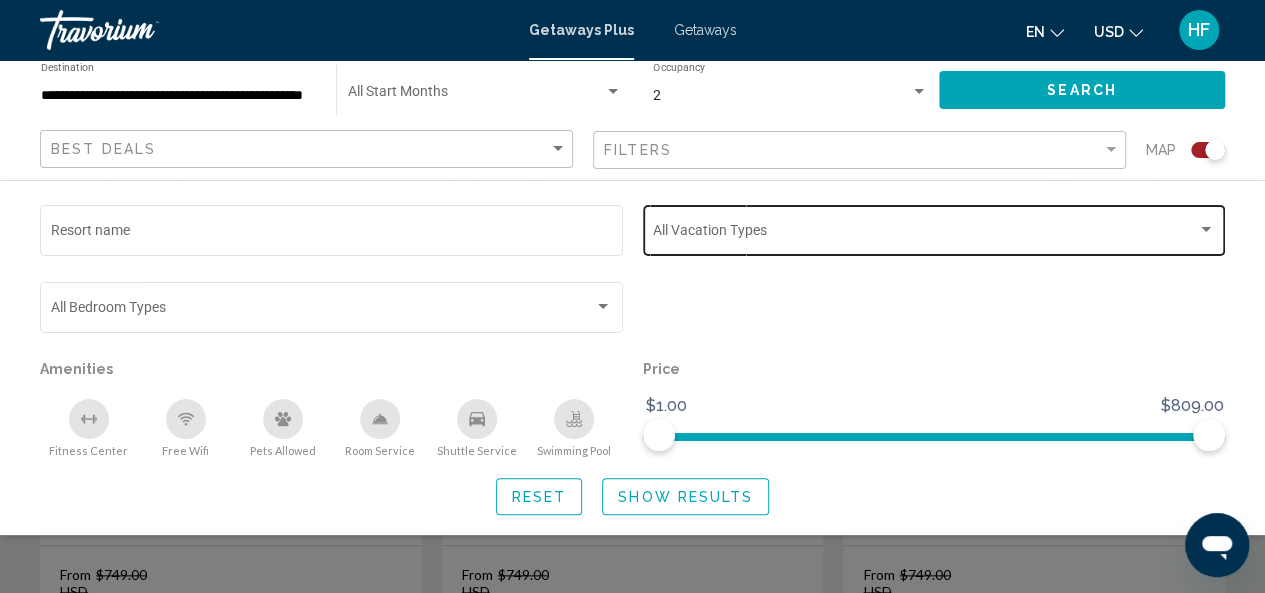 click on "Vacation Types All Vacation Types" 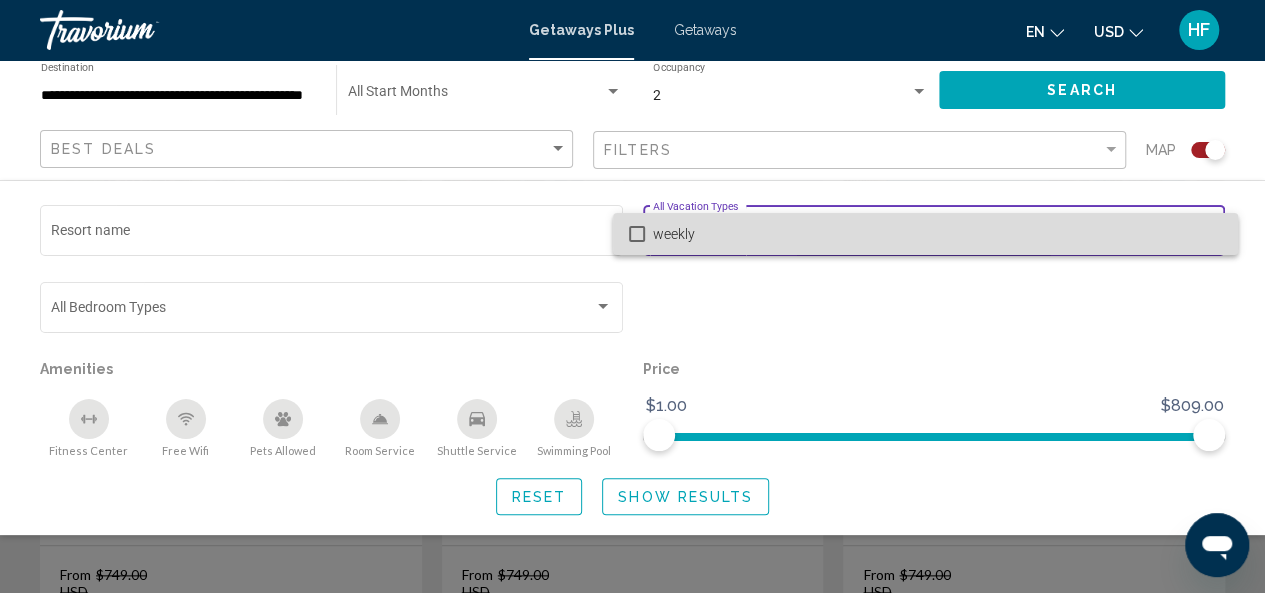 click on "weekly" at bounding box center [937, 234] 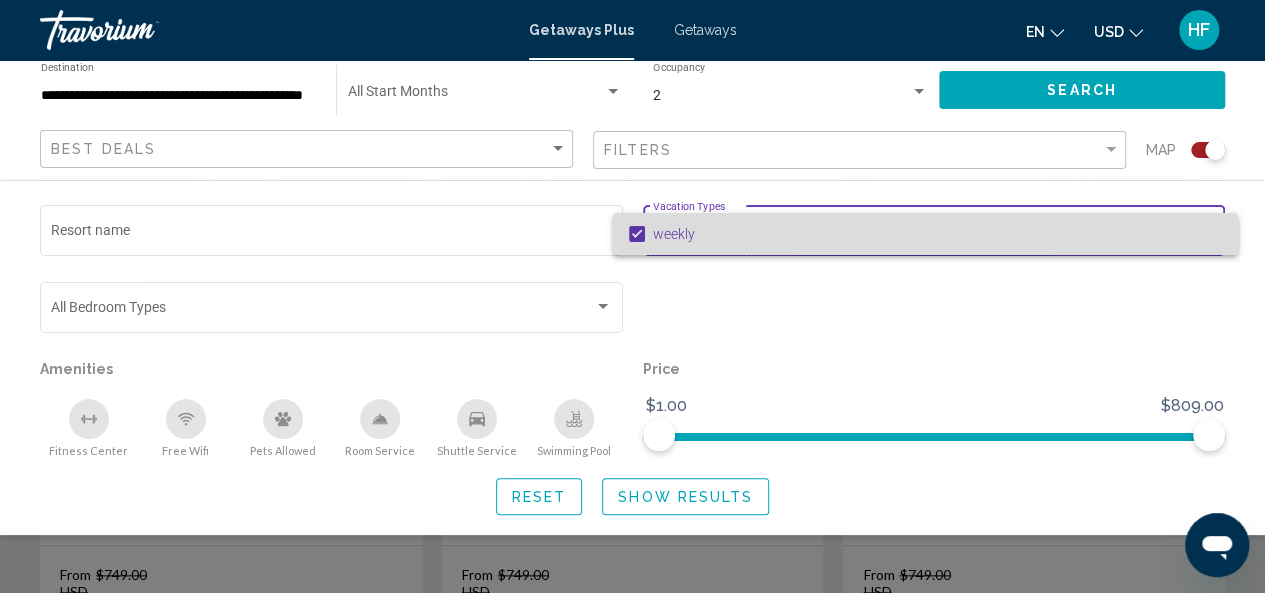 click on "weekly" at bounding box center (937, 234) 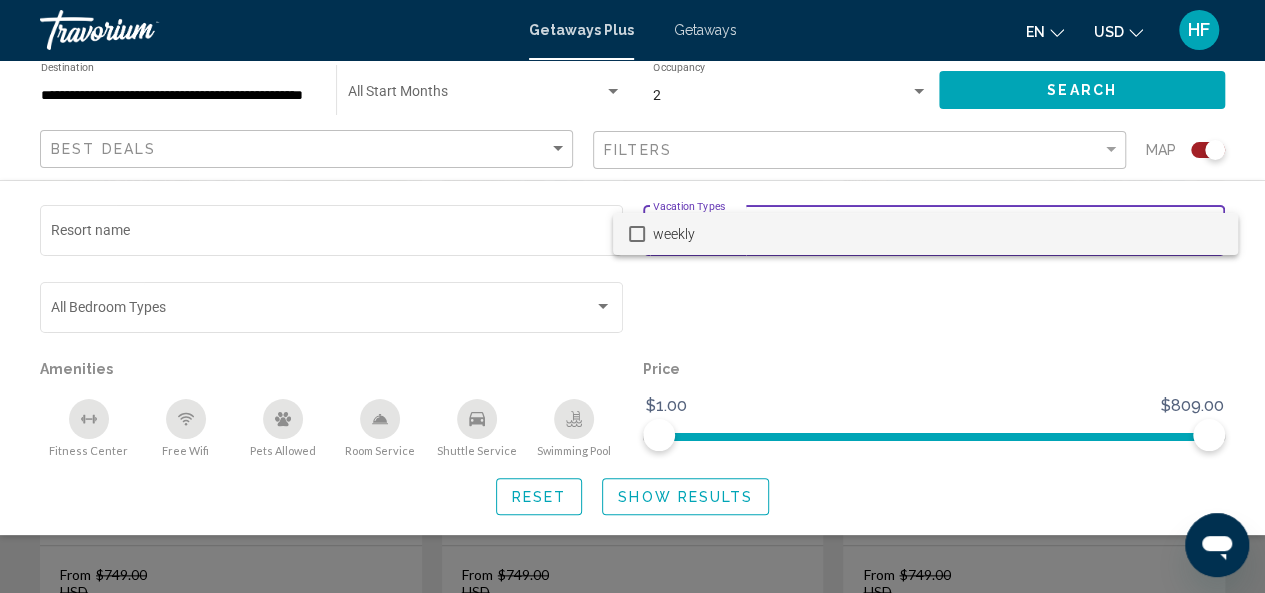 click at bounding box center [632, 296] 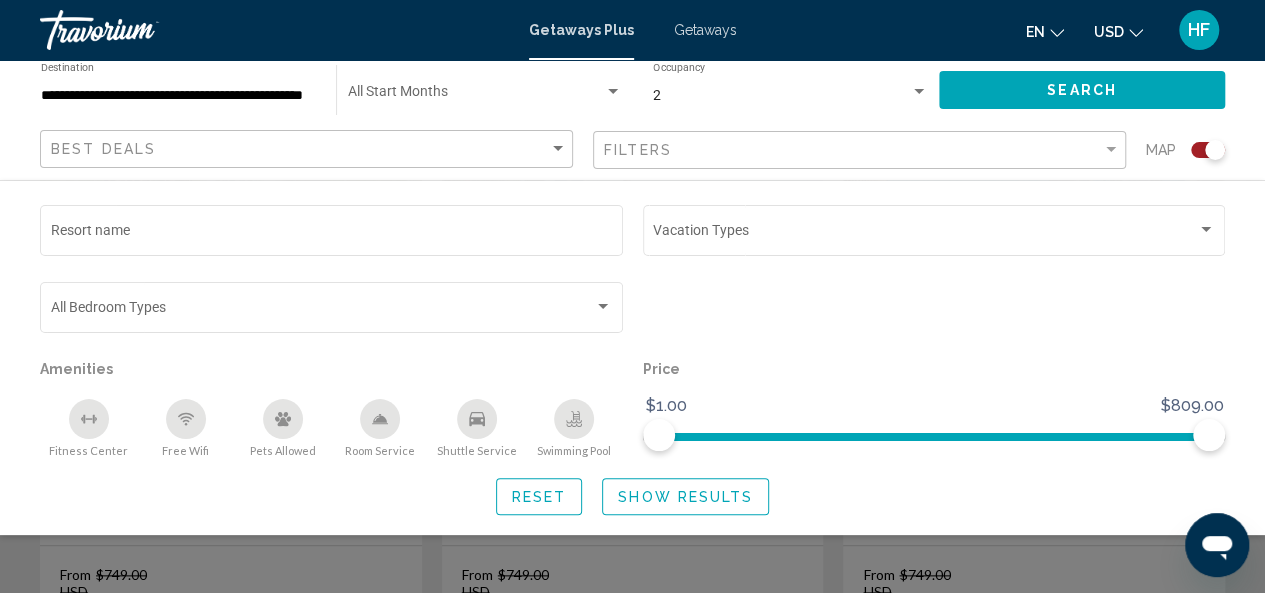 click on "Best Deals" 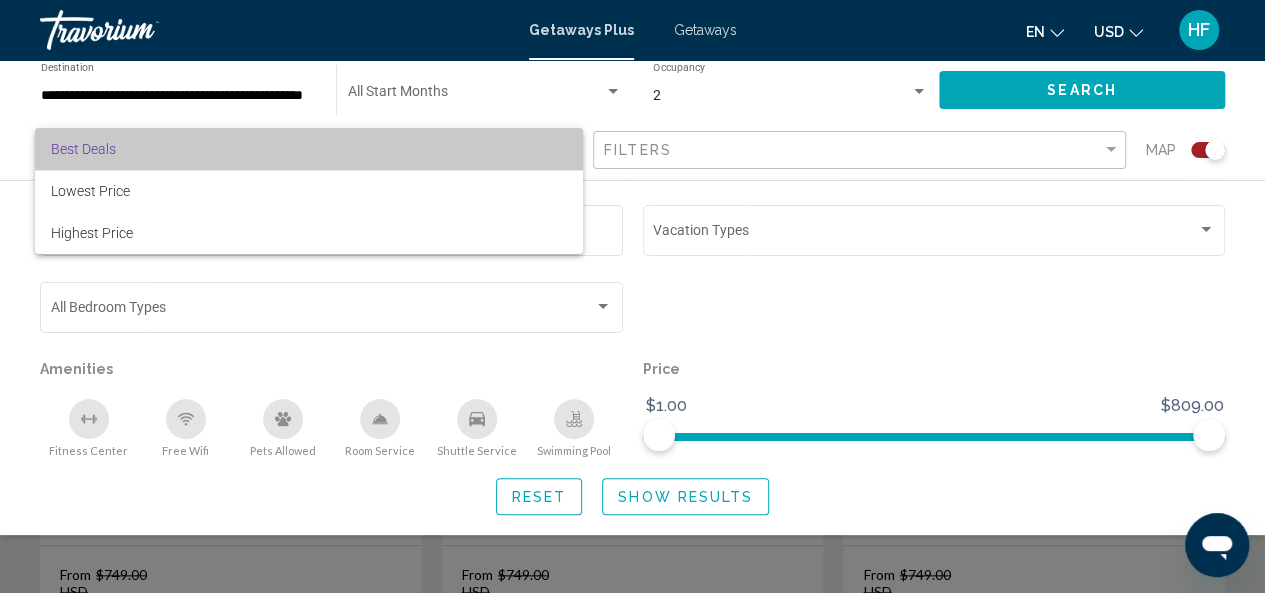 click on "Best Deals" at bounding box center (309, 149) 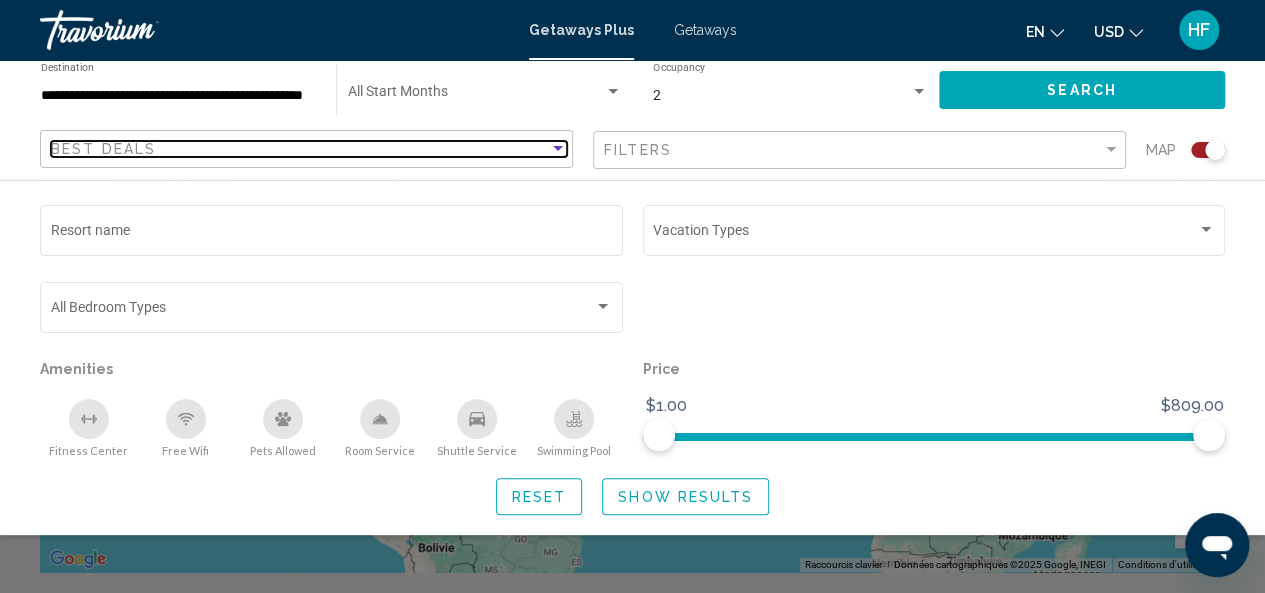 scroll, scrollTop: 221, scrollLeft: 0, axis: vertical 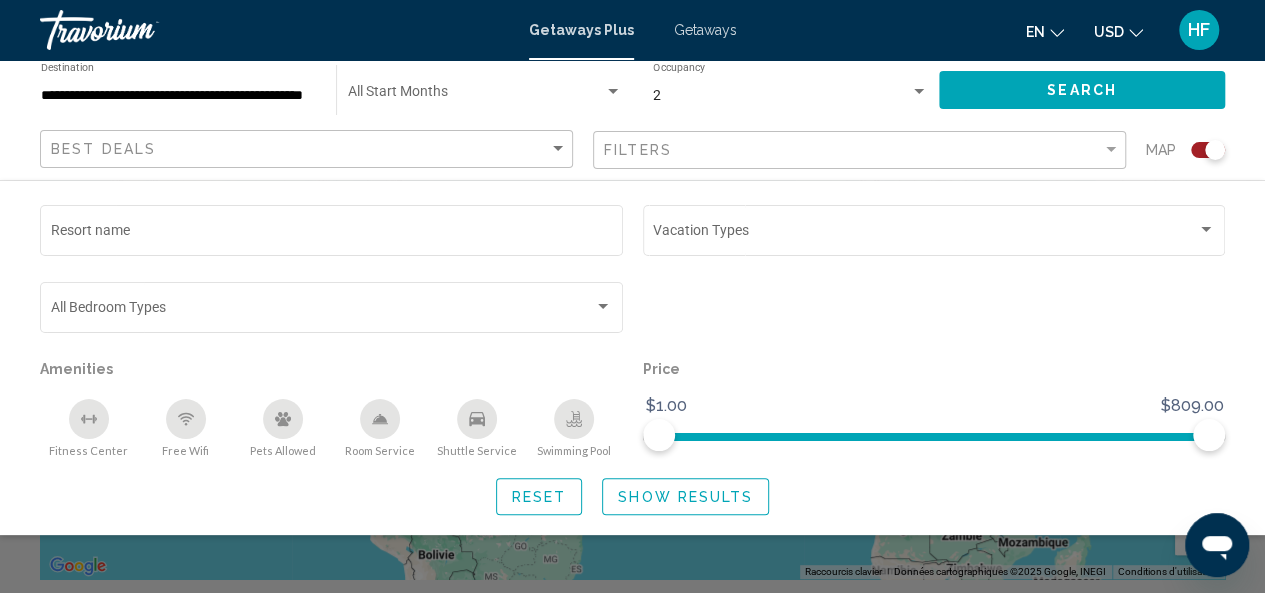 click on "**********" 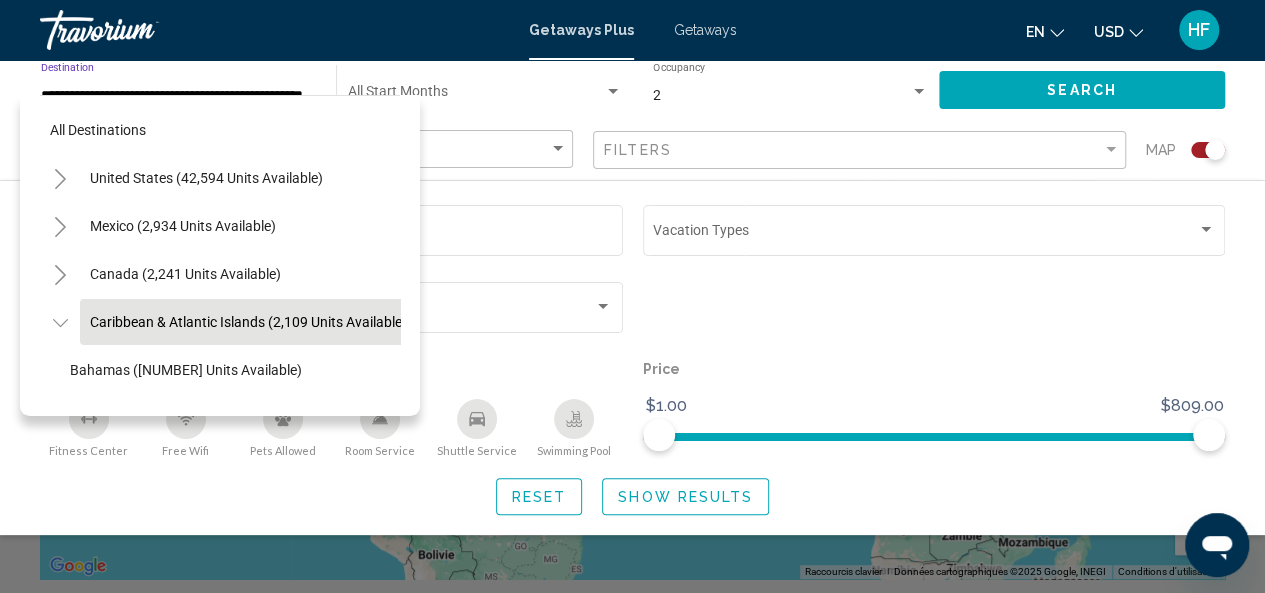 scroll, scrollTop: 78, scrollLeft: 32, axis: both 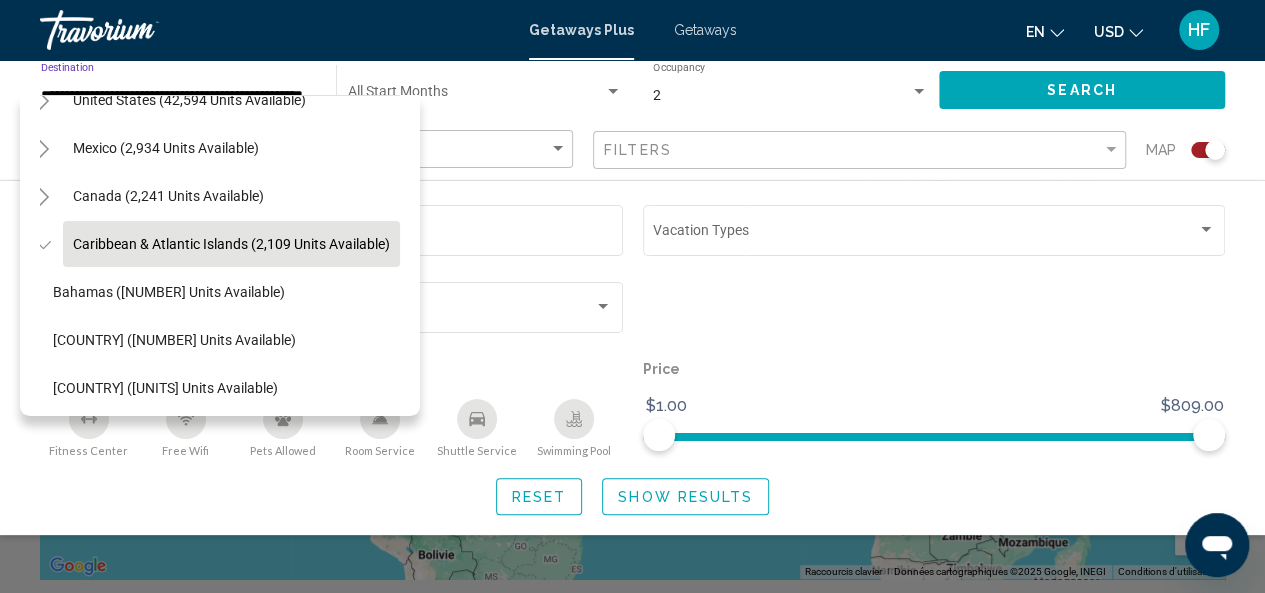 click on "Best Deals Filters Map Resort name Vacation Types All Vacation Types Bedroom Types All Bedroom Types Amenities
Fitness Center
Free Wifi
Pets Allowed
Room Service
Shuttle Service
Swimming Pool Price $1.00 $809.00 $1.00 $809.00 Reset Show Results" 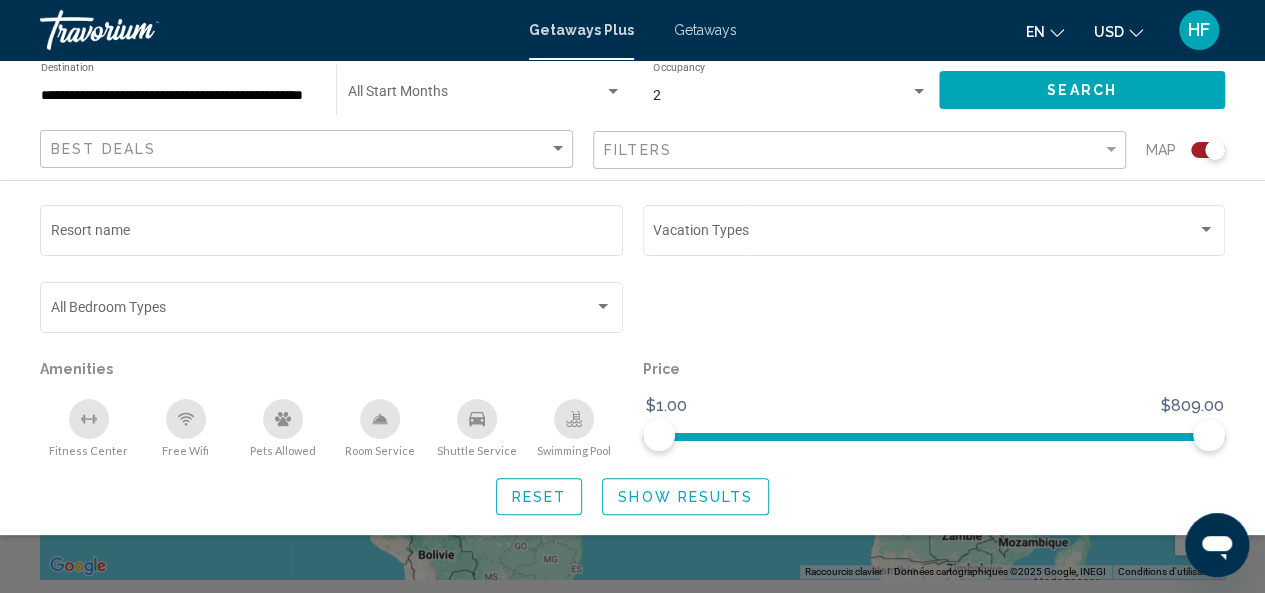click on "Best Deals" 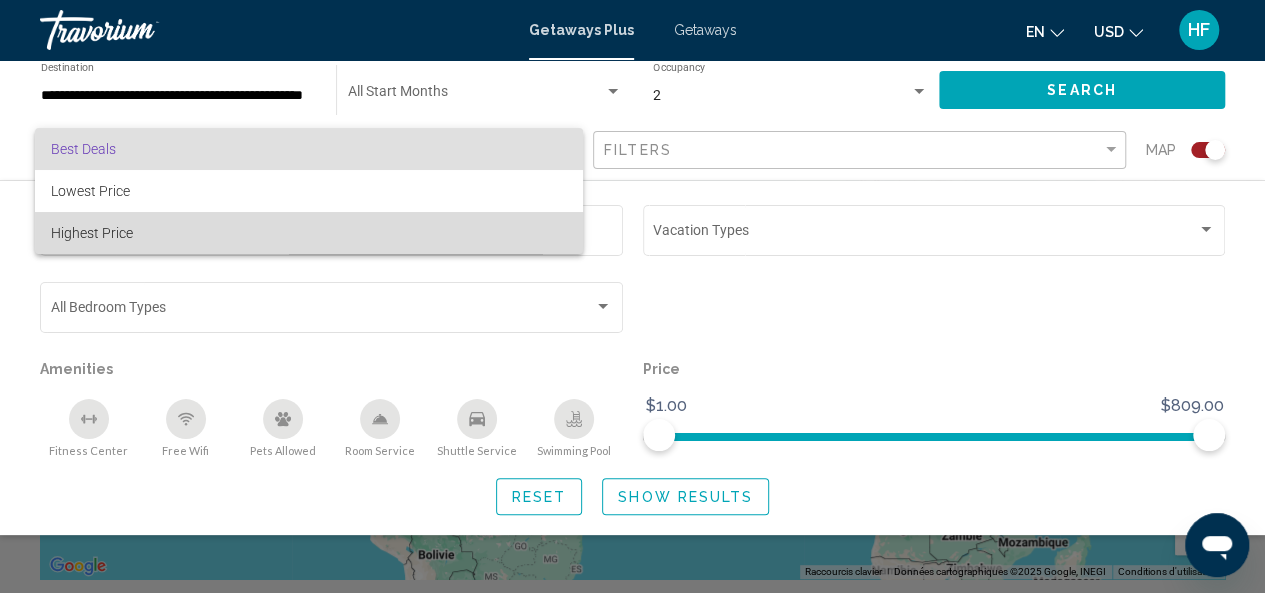 click on "Highest Price" at bounding box center [309, 233] 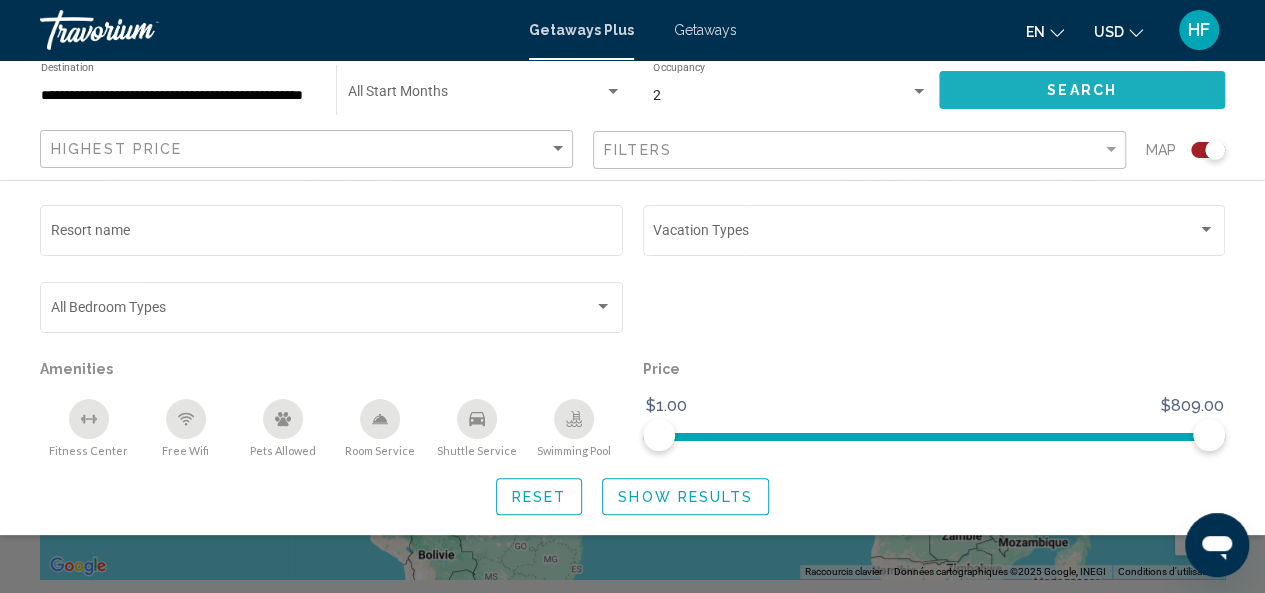 click on "Search" 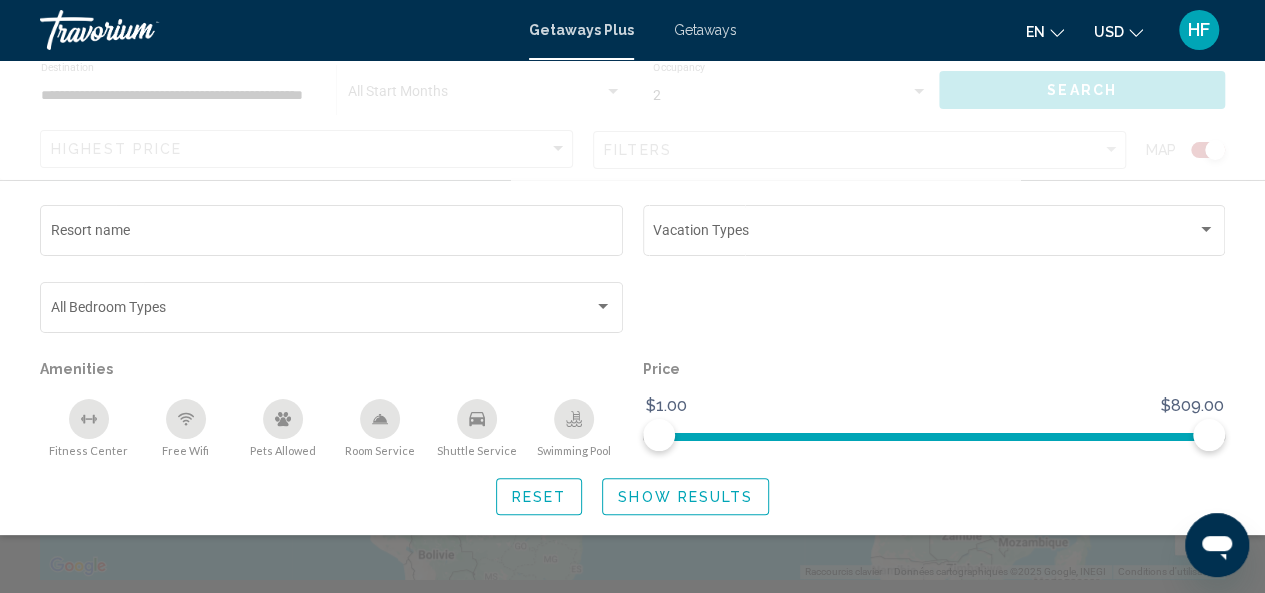 scroll, scrollTop: 0, scrollLeft: 0, axis: both 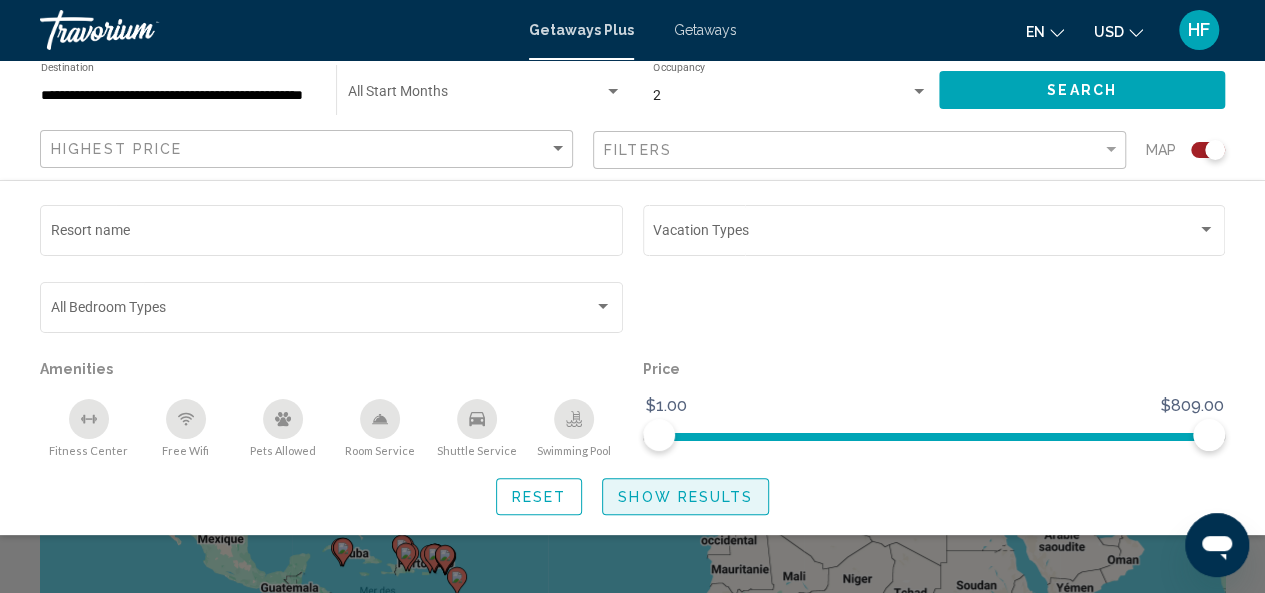 click on "Show Results" 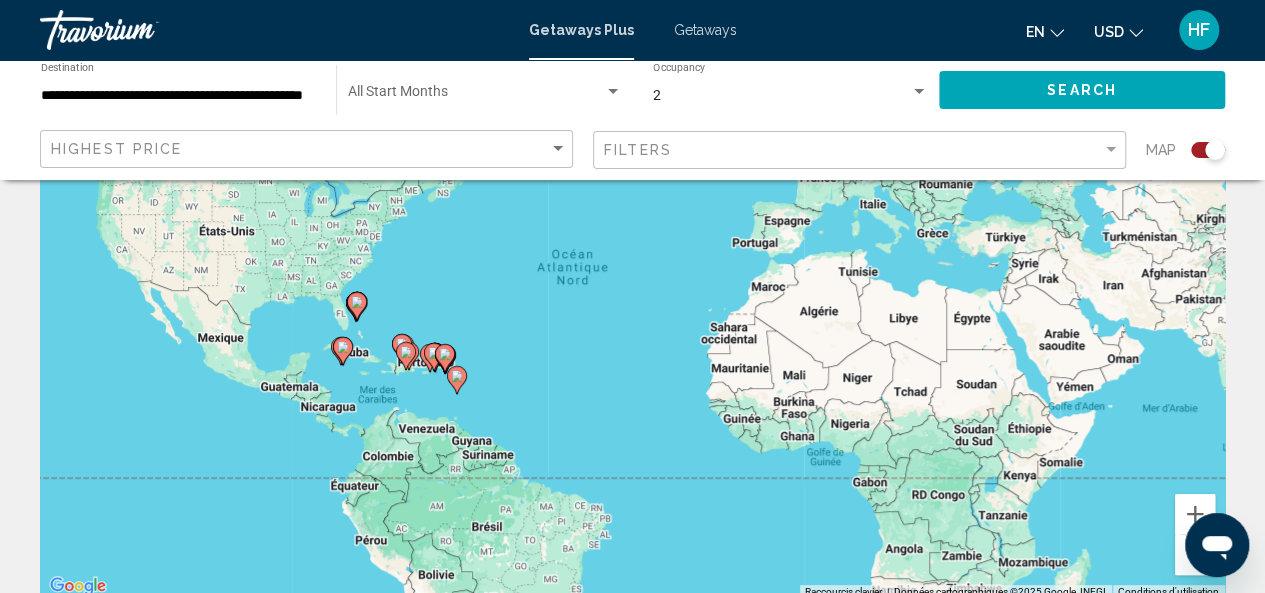 scroll, scrollTop: 0, scrollLeft: 0, axis: both 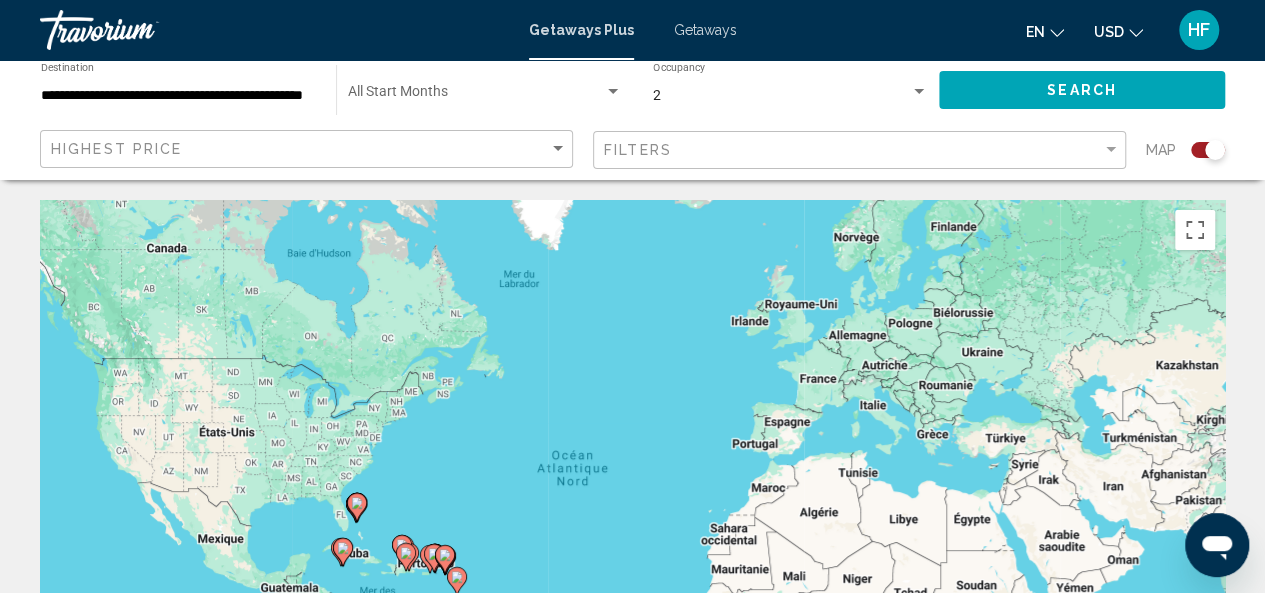 click on "**********" 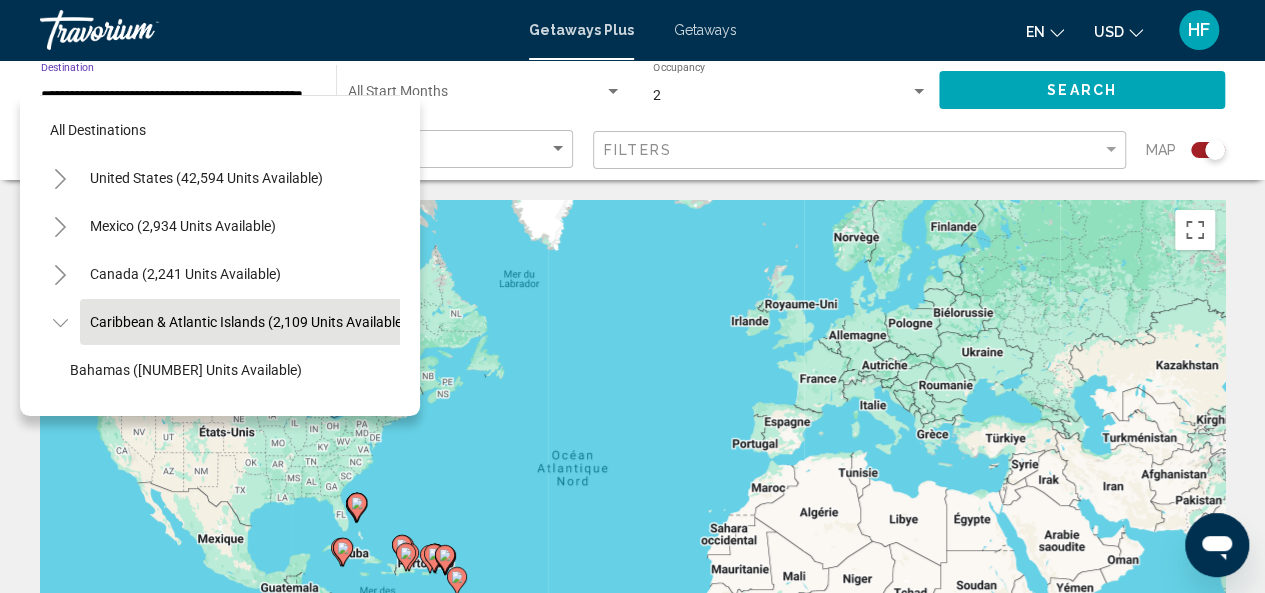 scroll, scrollTop: 0, scrollLeft: 39, axis: horizontal 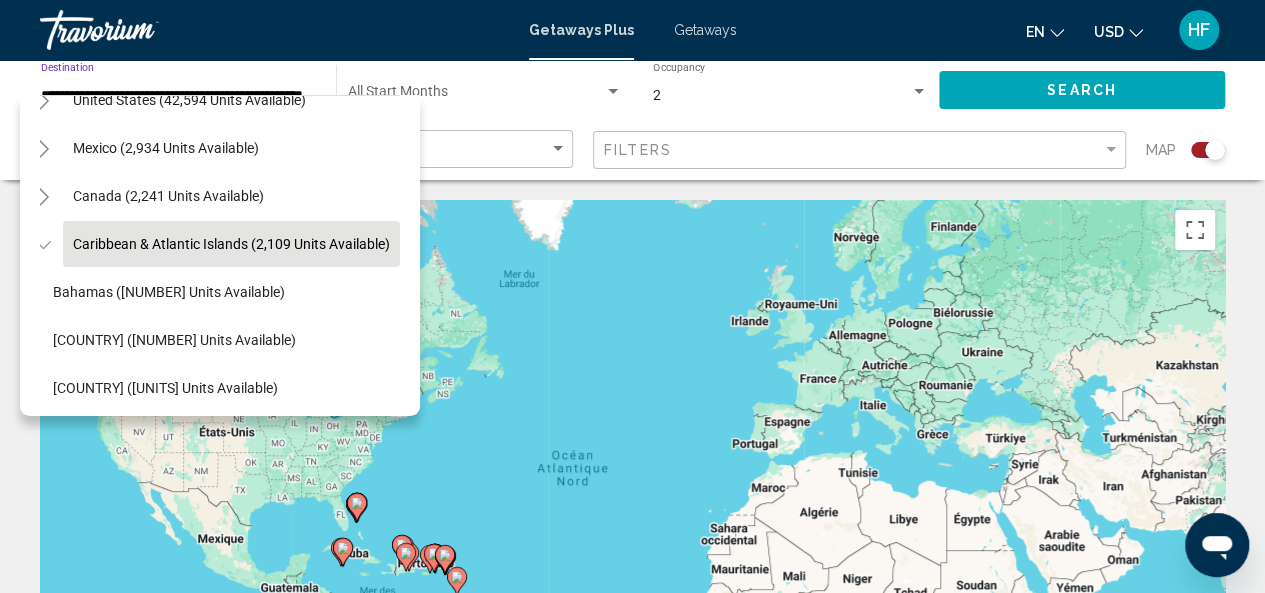 click on "**********" at bounding box center (178, 96) 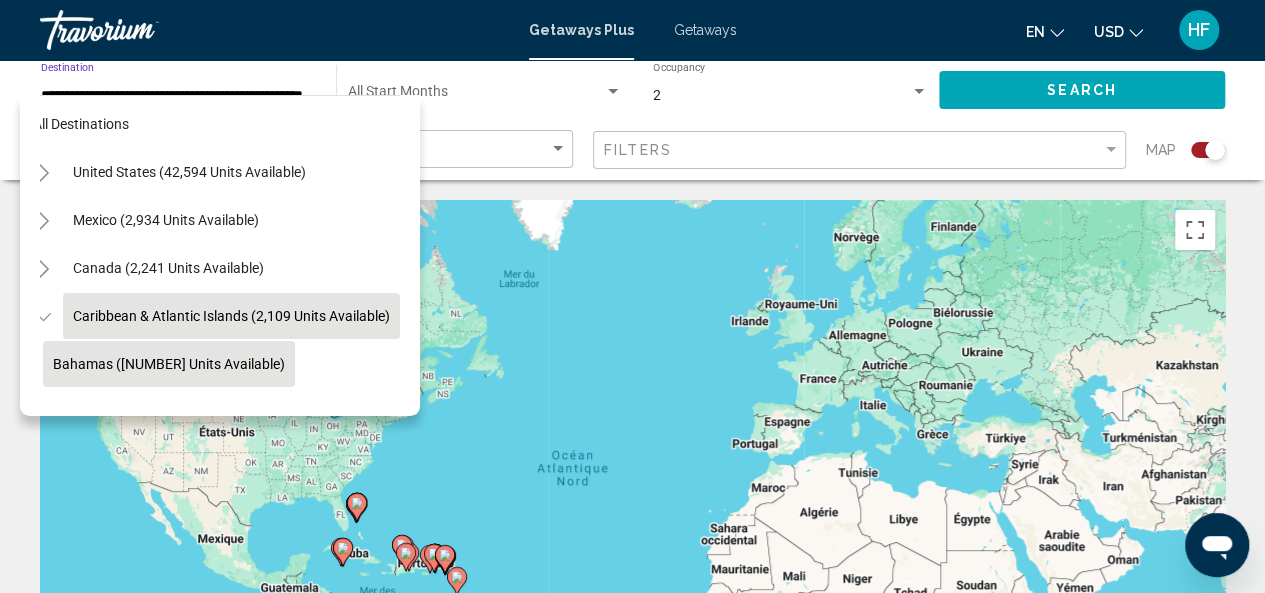 scroll, scrollTop: 0, scrollLeft: 32, axis: horizontal 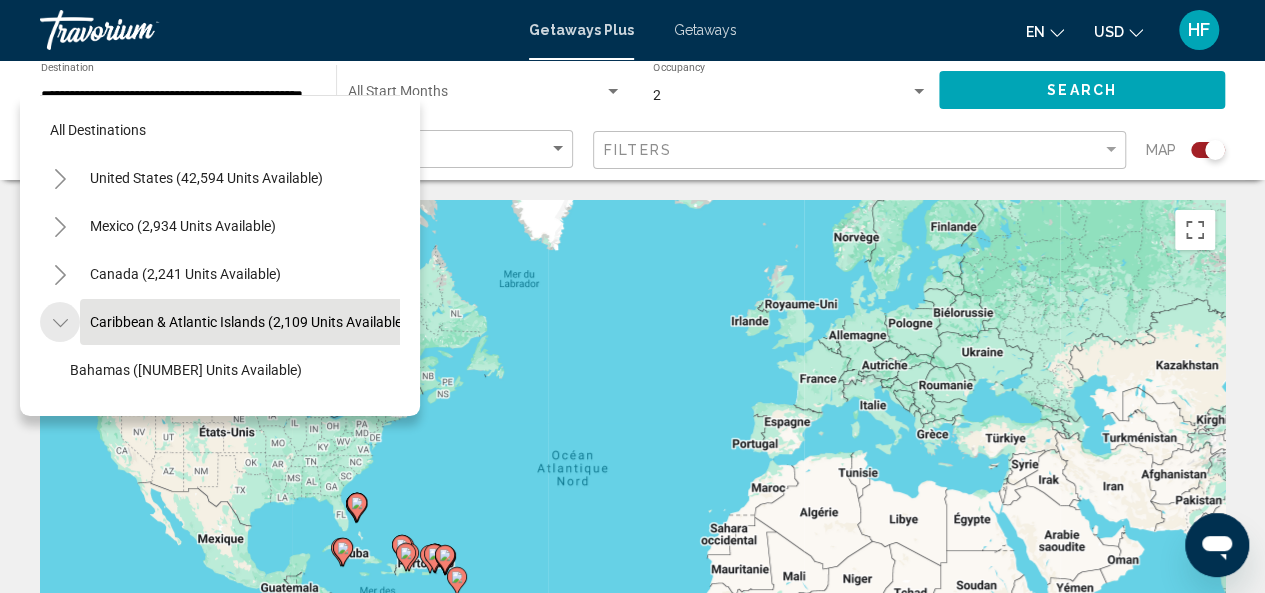 click 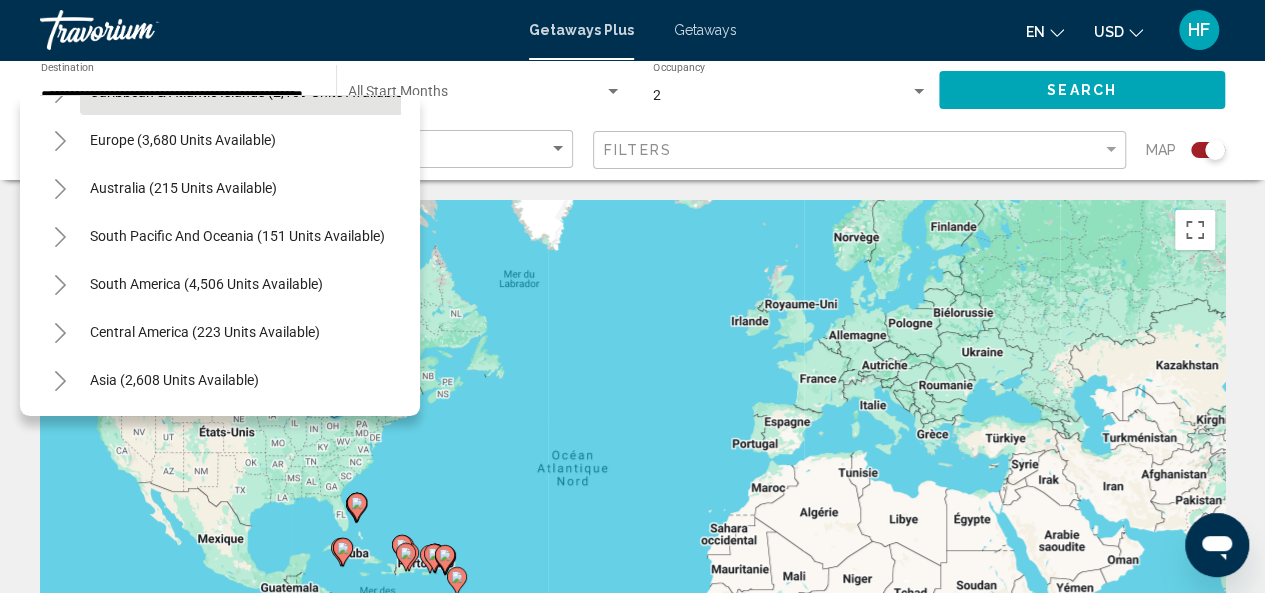 scroll, scrollTop: 339, scrollLeft: 0, axis: vertical 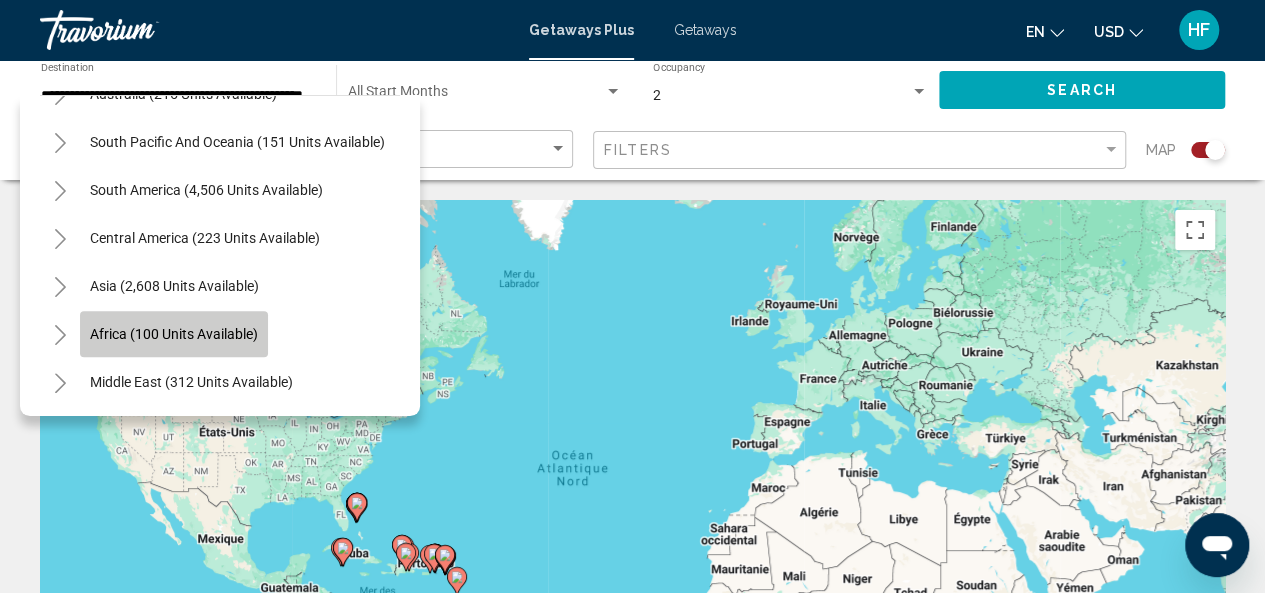 click on "Africa (100 units available)" 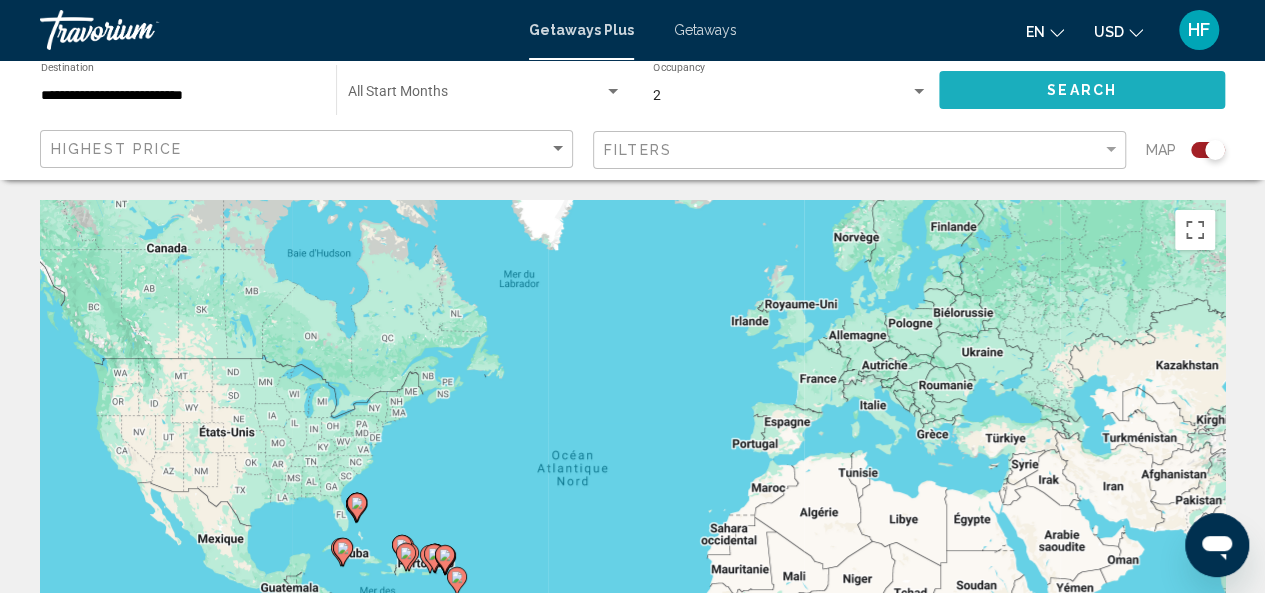 click on "Search" 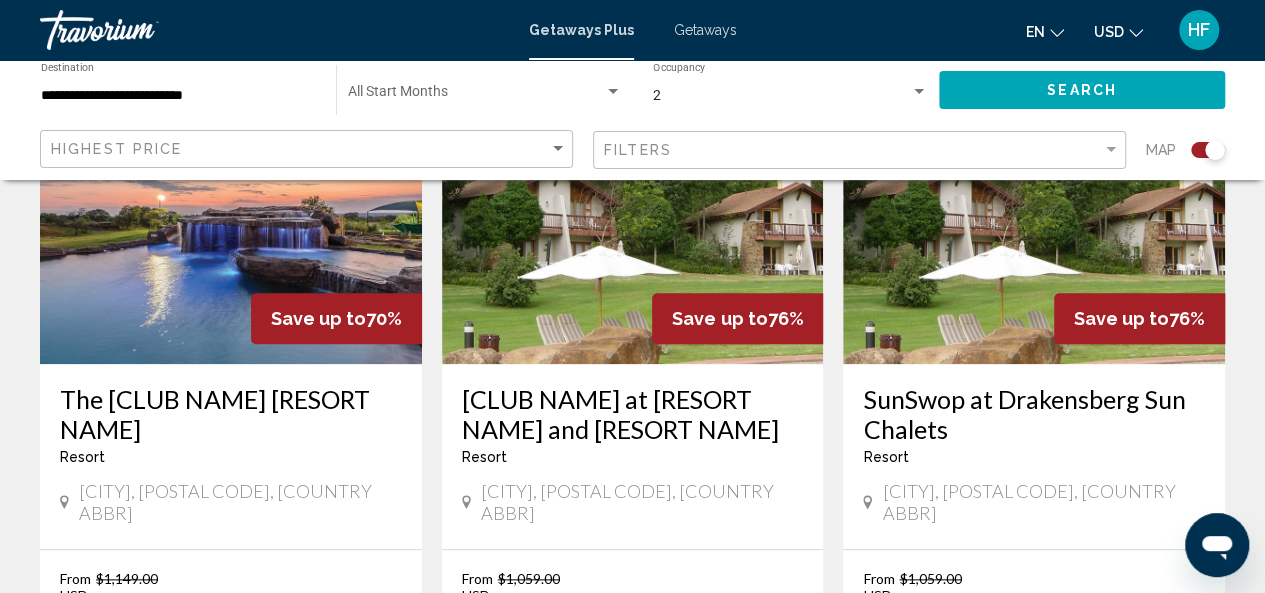 scroll, scrollTop: 795, scrollLeft: 0, axis: vertical 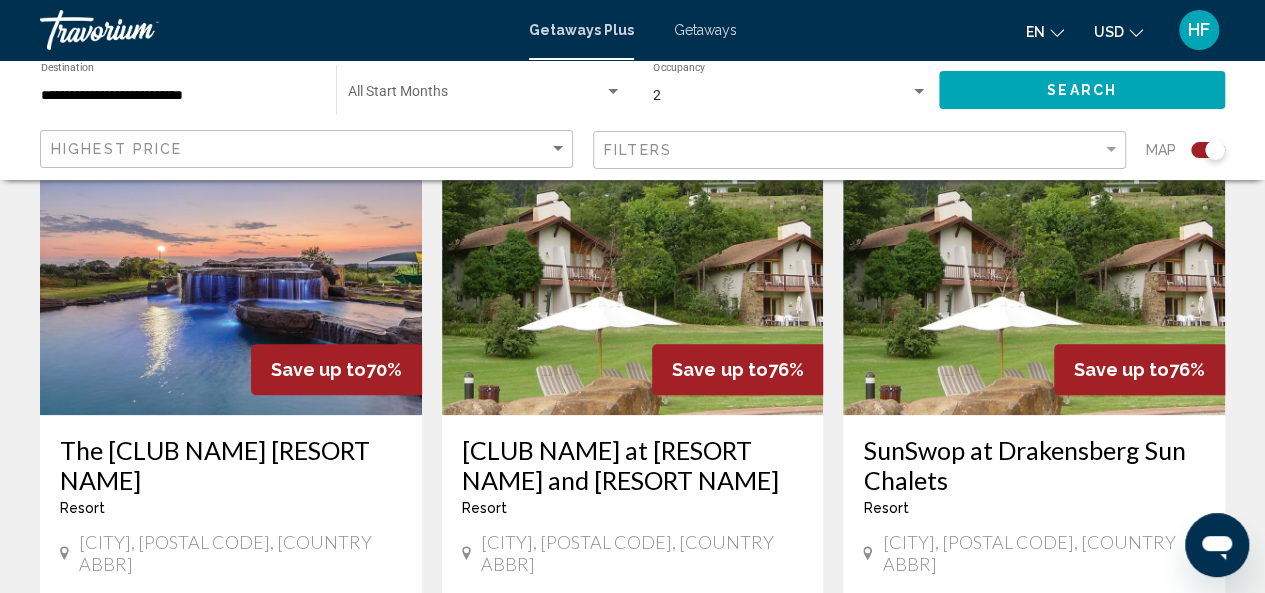 click at bounding box center (231, 255) 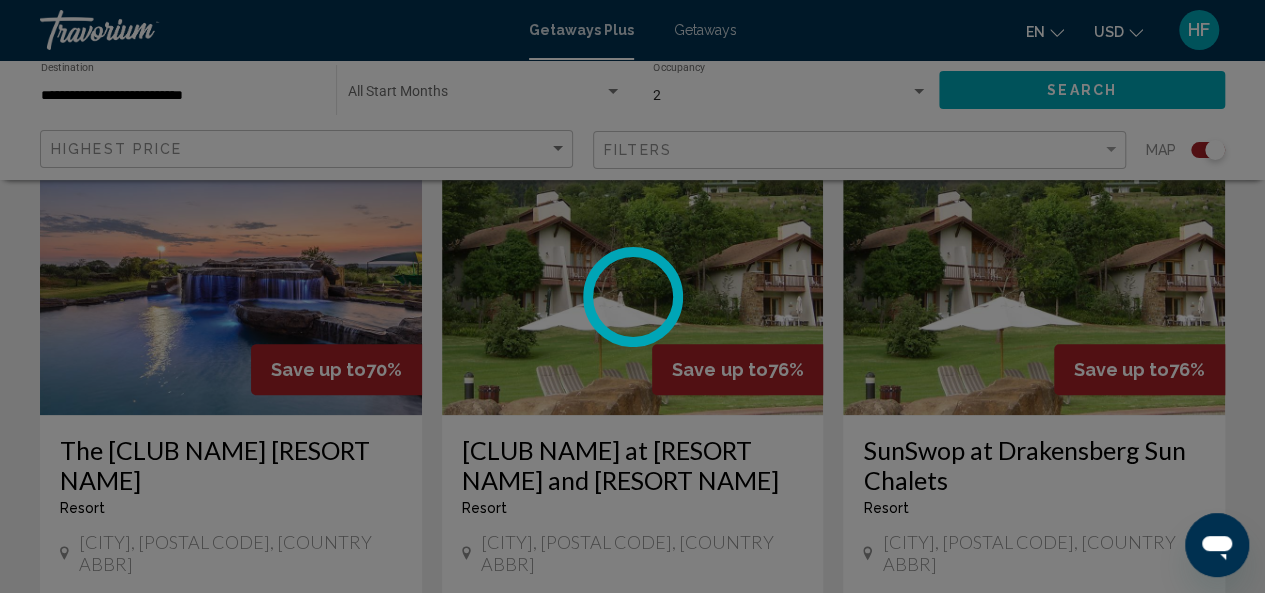 scroll, scrollTop: 0, scrollLeft: 0, axis: both 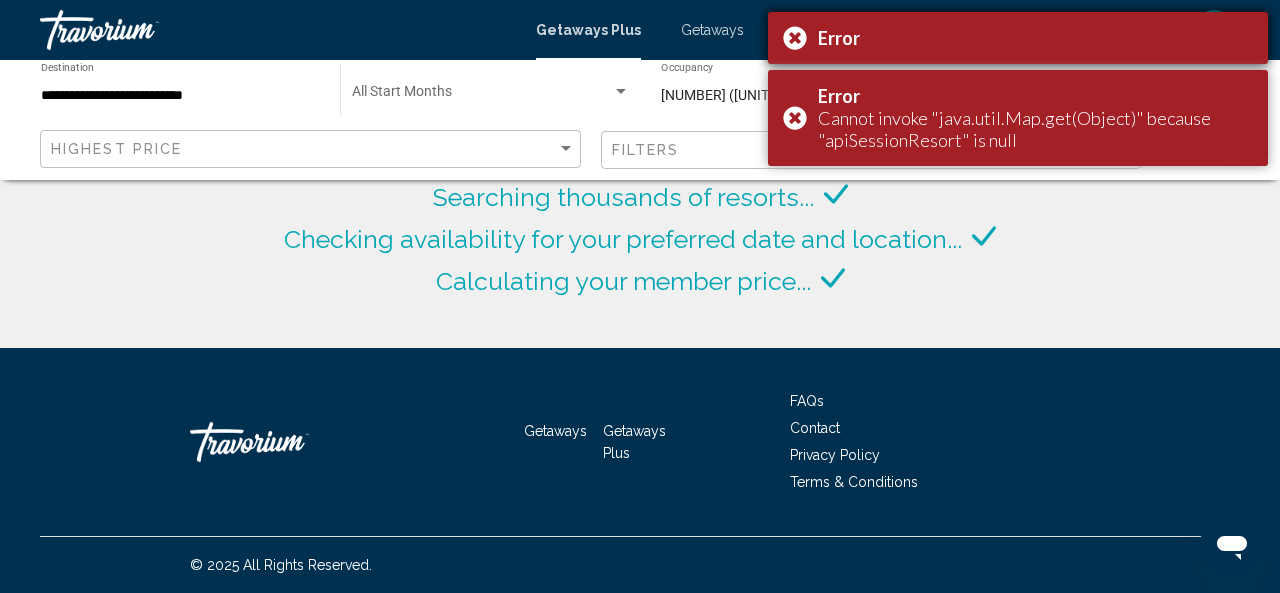 click on "Error" at bounding box center (1018, 38) 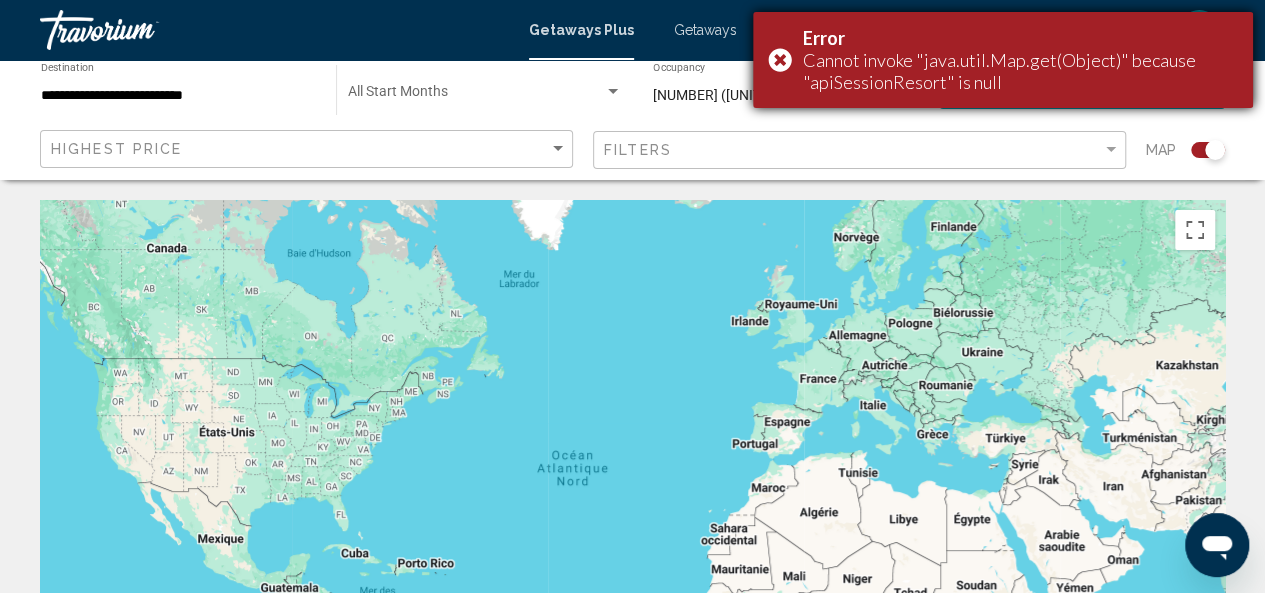 click on "Error   Cannot invoke "java.util.Map.get(Object)" because "apiSessionResort" is null" at bounding box center (1003, 60) 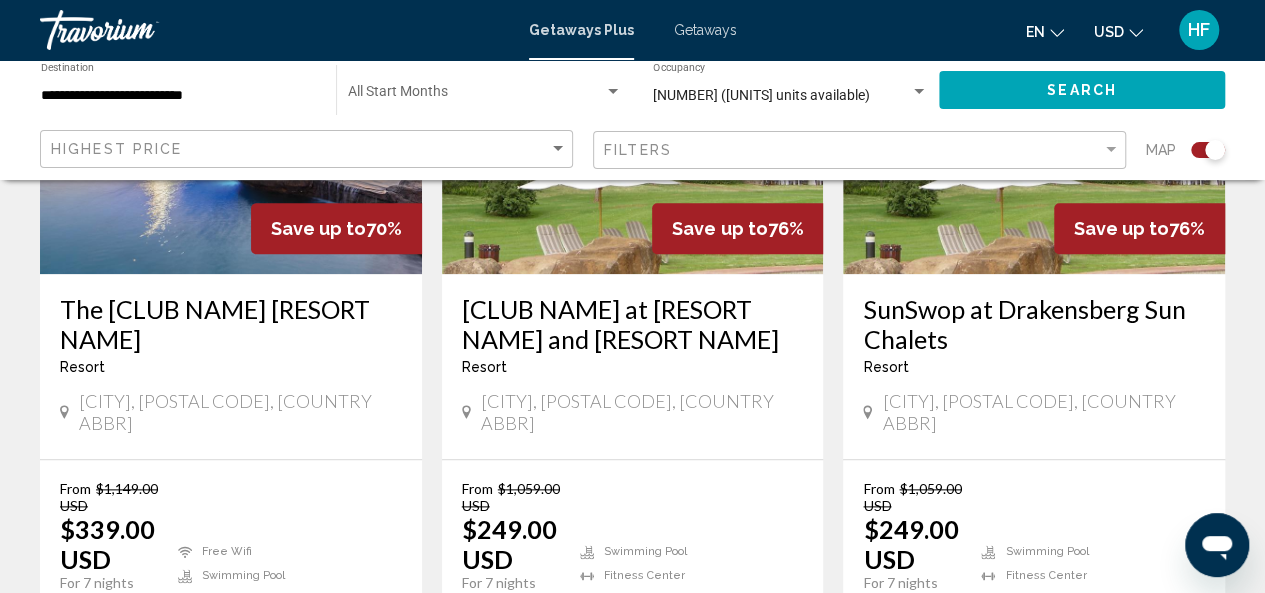 scroll, scrollTop: 940, scrollLeft: 0, axis: vertical 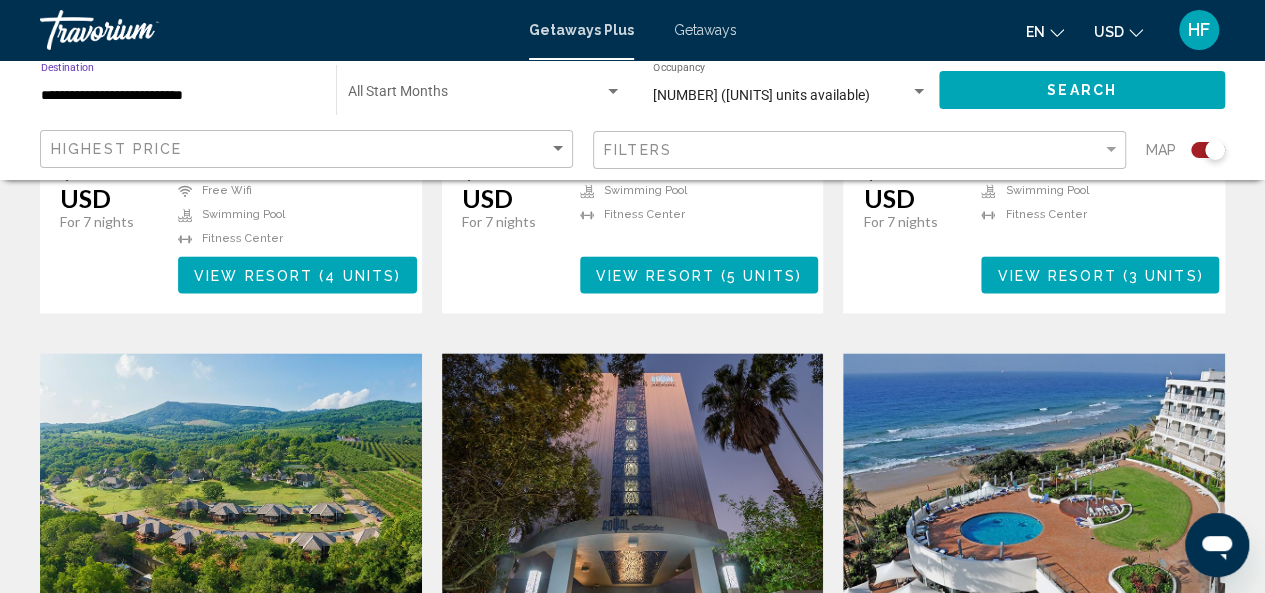 click on "**********" at bounding box center [178, 96] 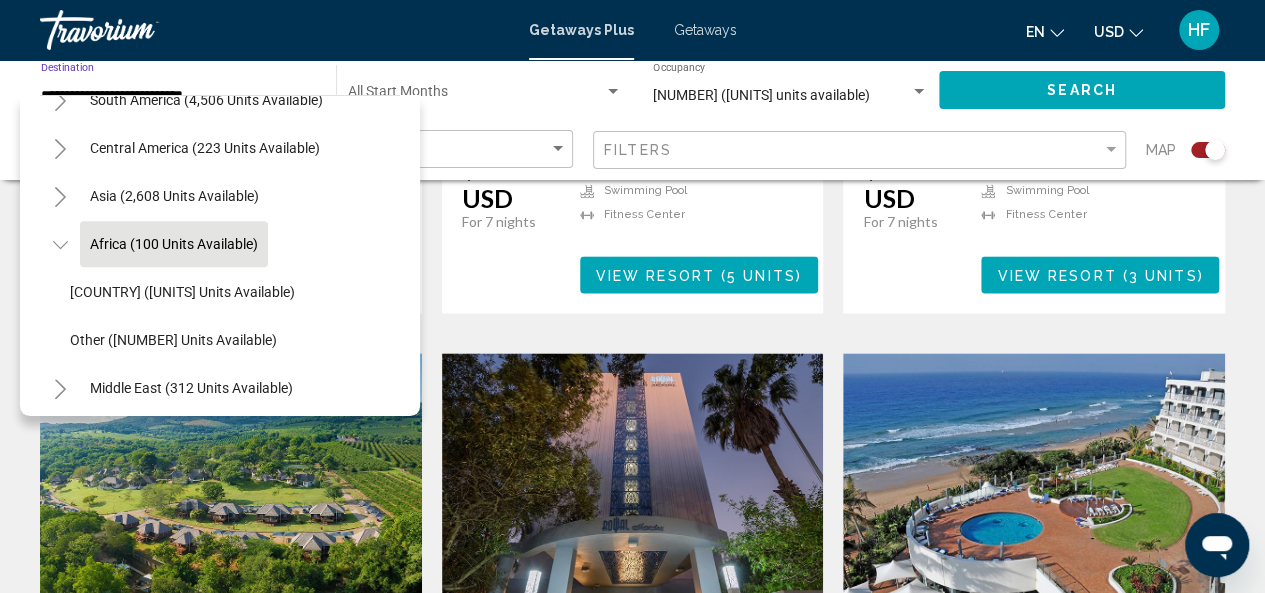 scroll, scrollTop: 435, scrollLeft: 0, axis: vertical 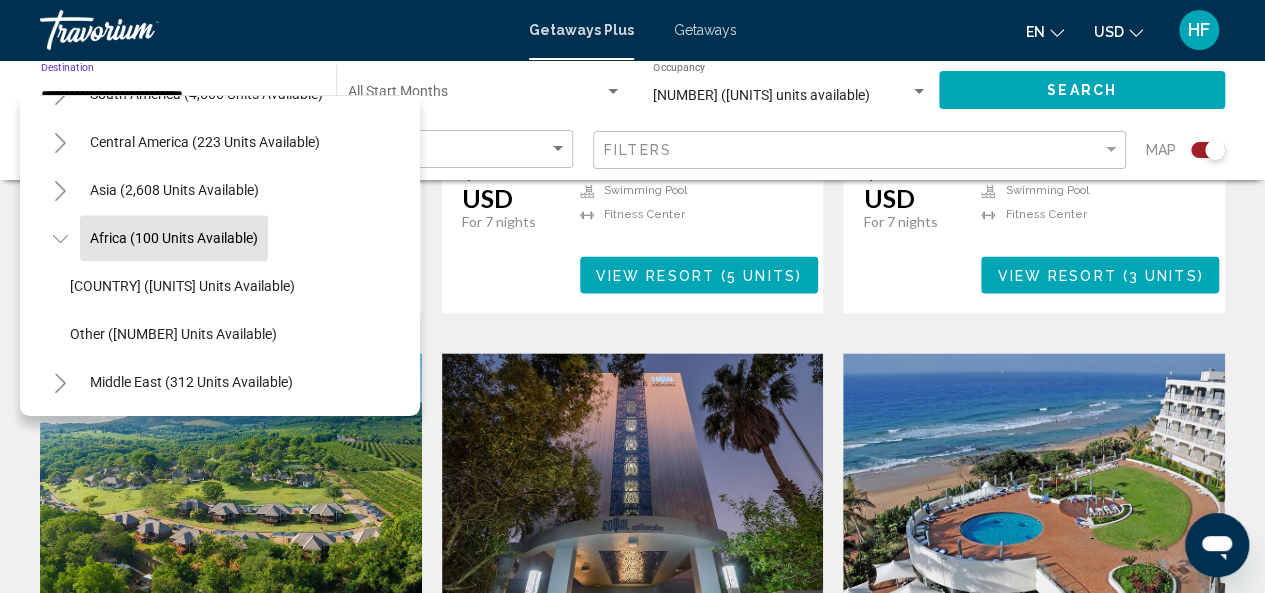 click 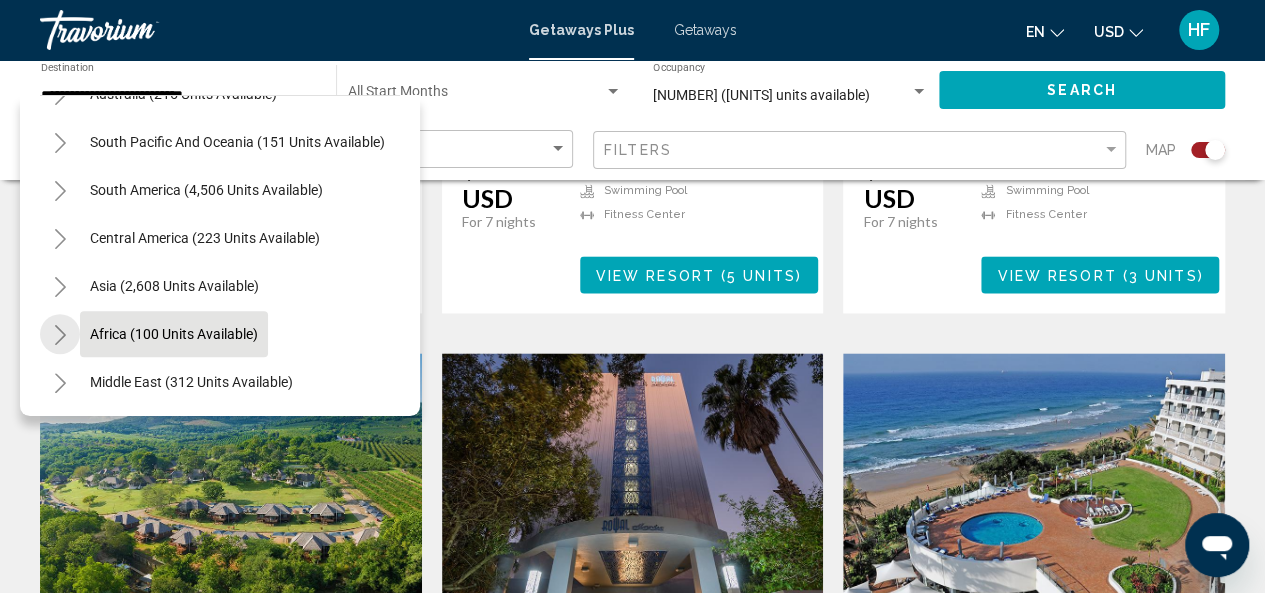 scroll, scrollTop: 339, scrollLeft: 0, axis: vertical 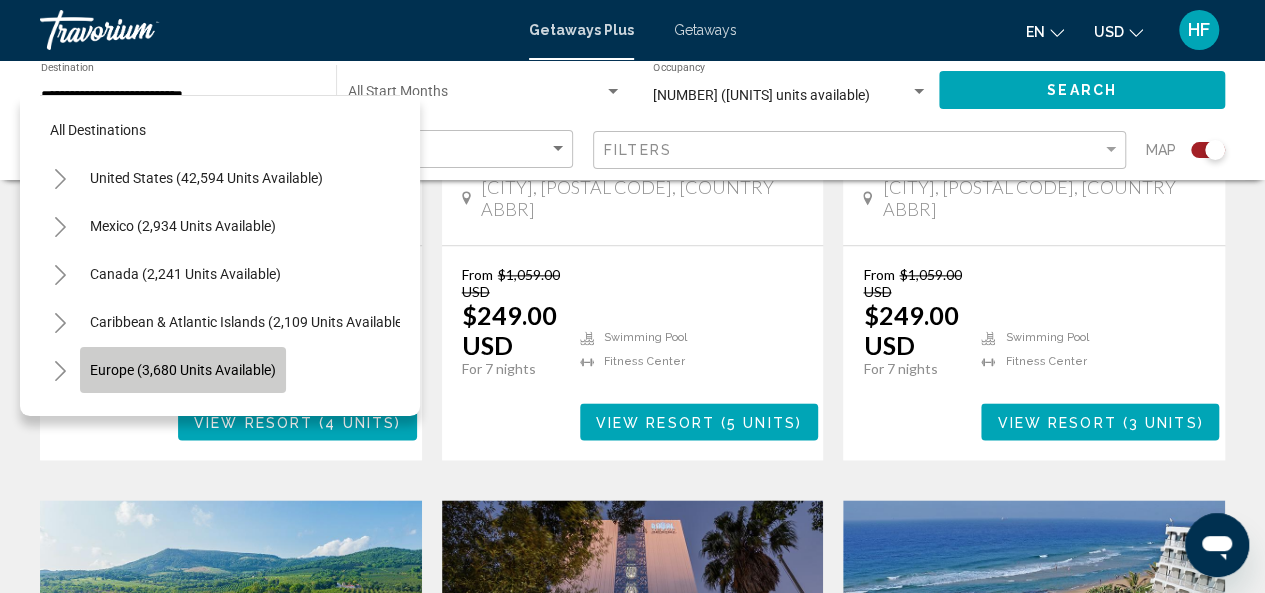 click on "Europe (3,680 units available)" 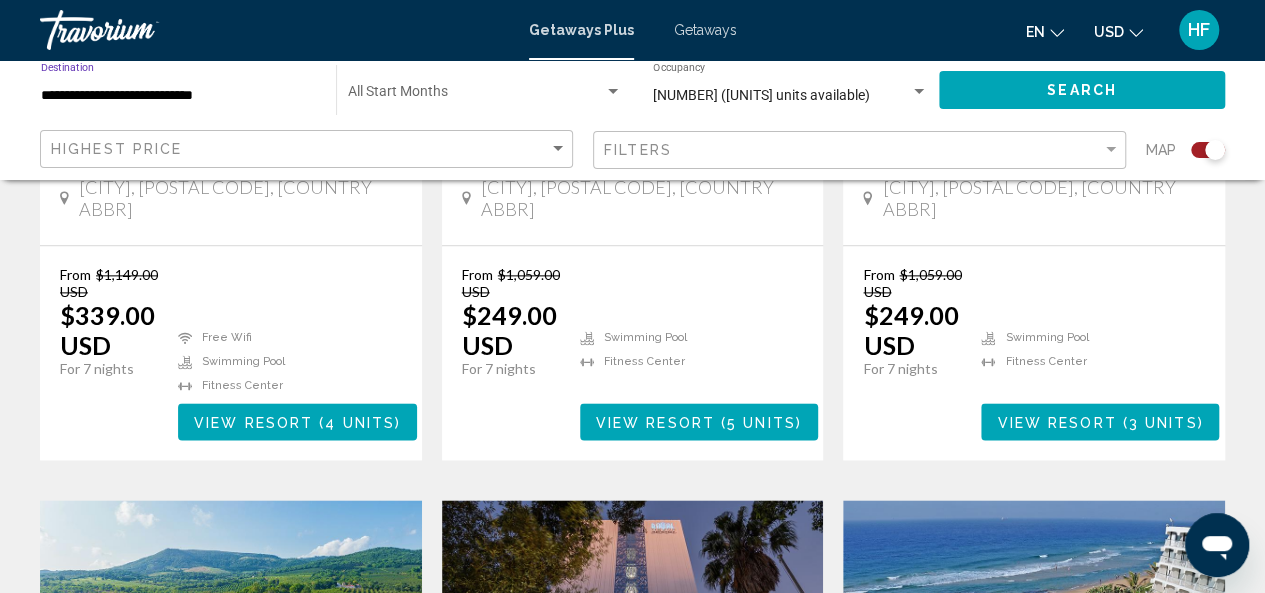 click on "Search" 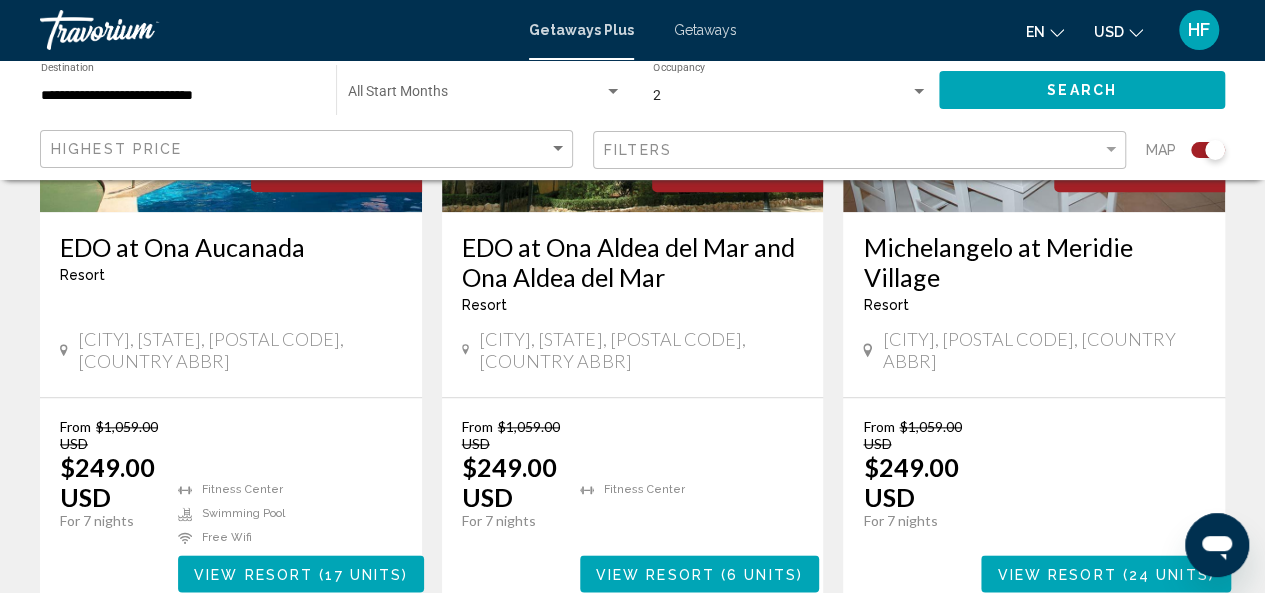 scroll, scrollTop: 1000, scrollLeft: 0, axis: vertical 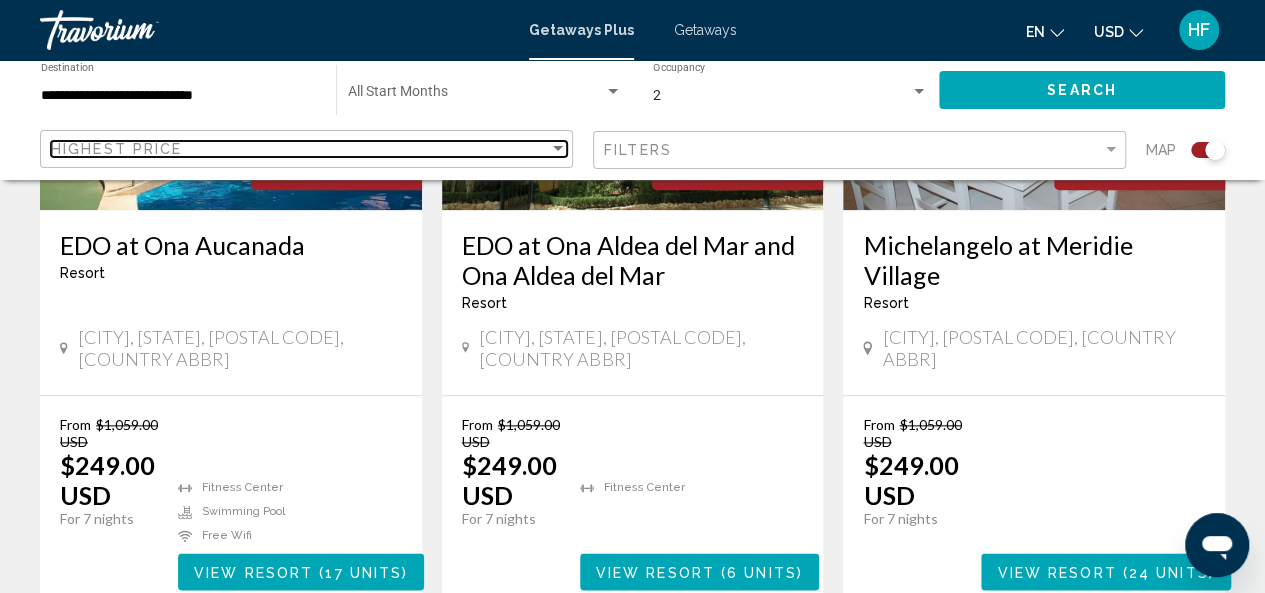 click on "Highest Price" at bounding box center (300, 149) 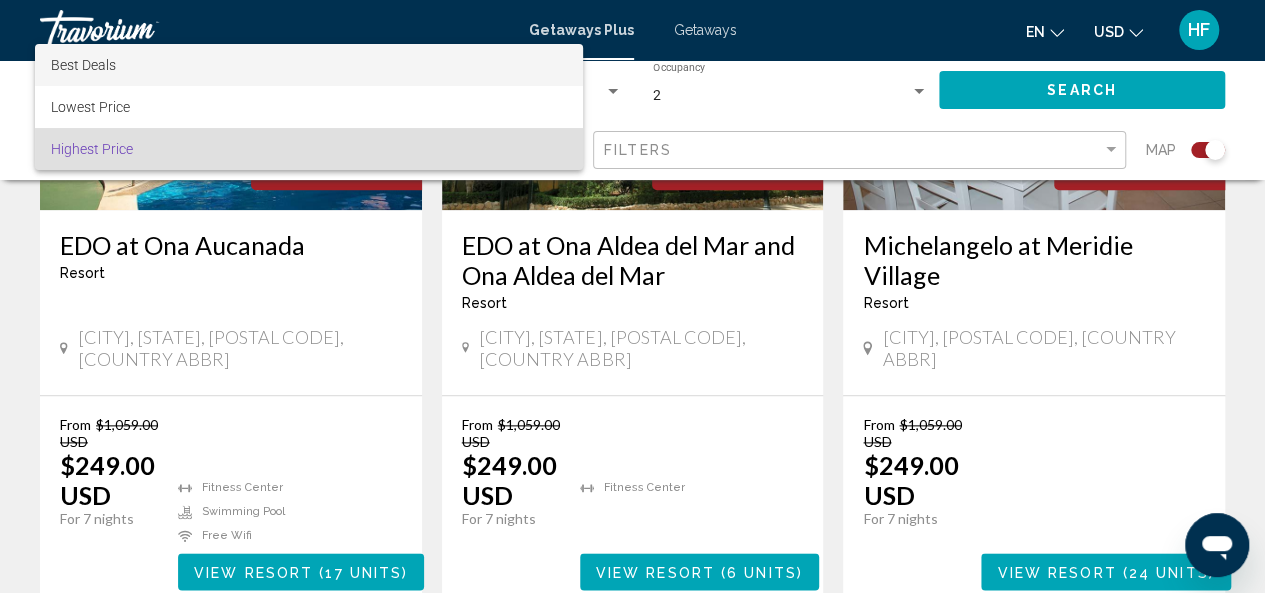 click on "Best Deals" at bounding box center (309, 65) 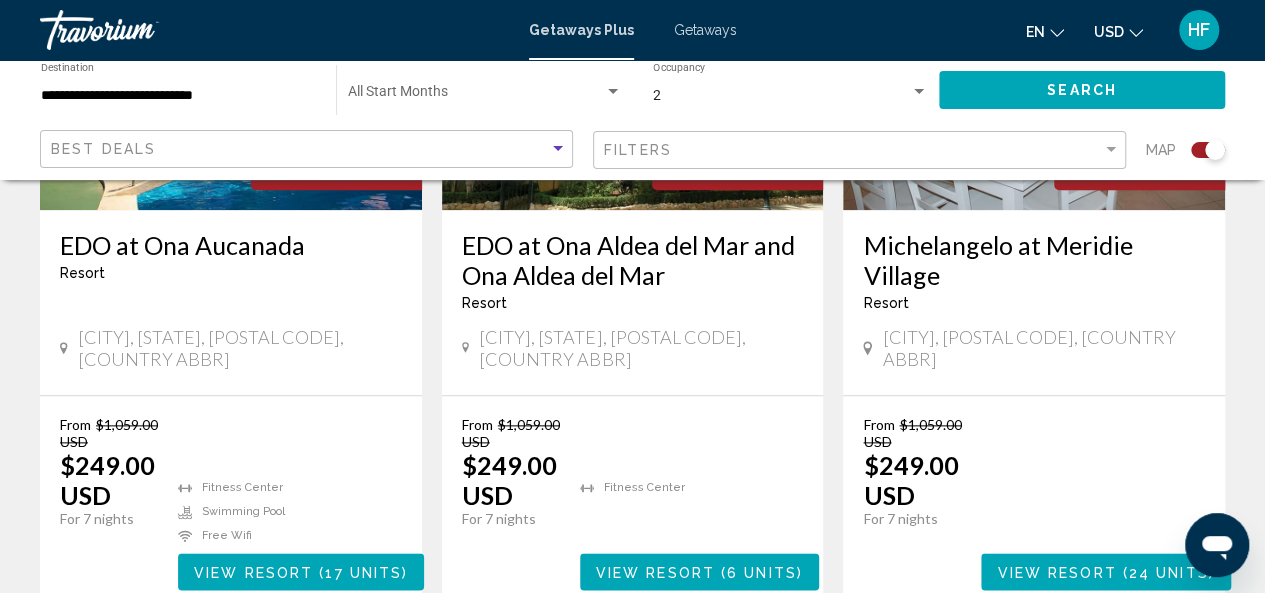 click on "Search" 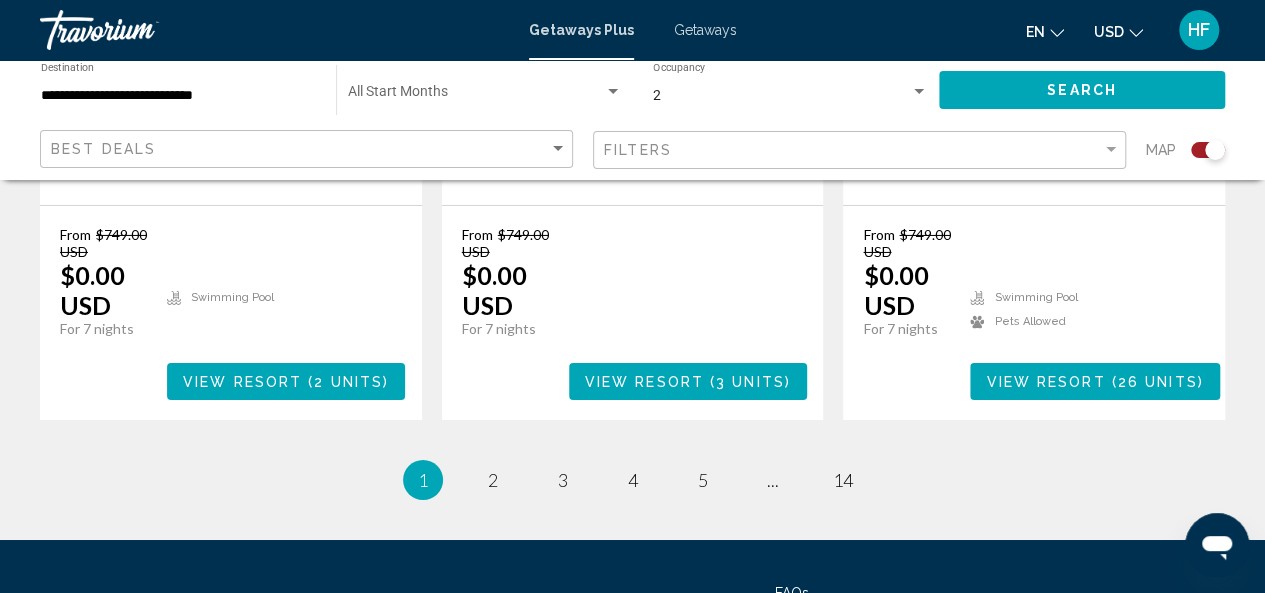 scroll, scrollTop: 3315, scrollLeft: 0, axis: vertical 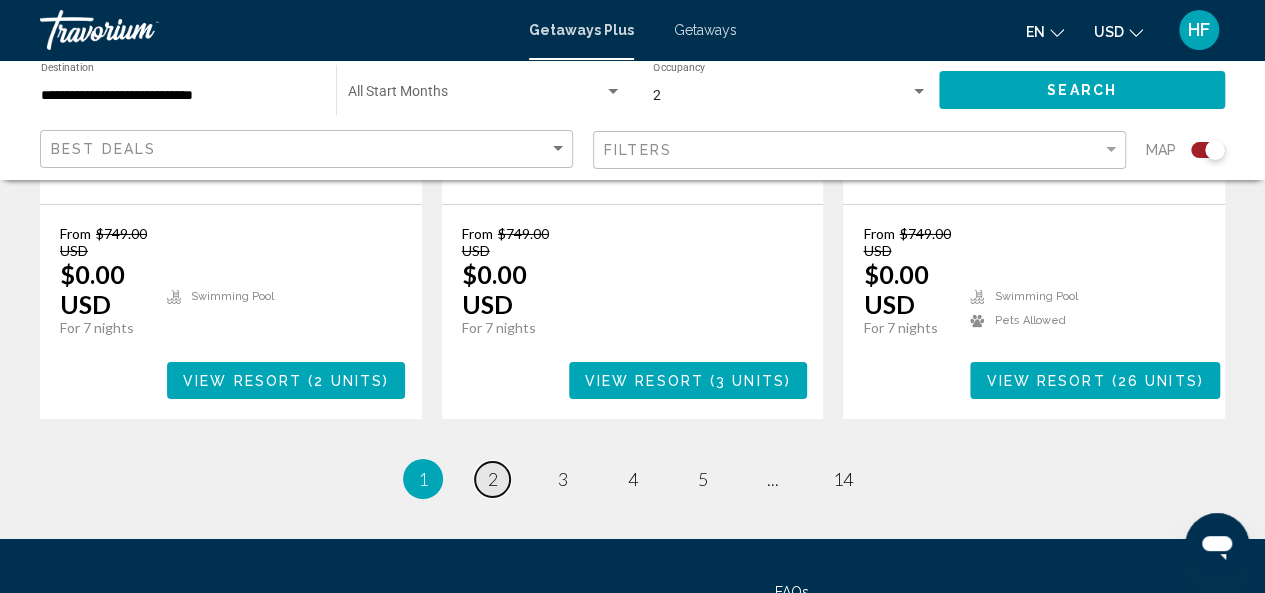 click on "page  2" at bounding box center (492, 479) 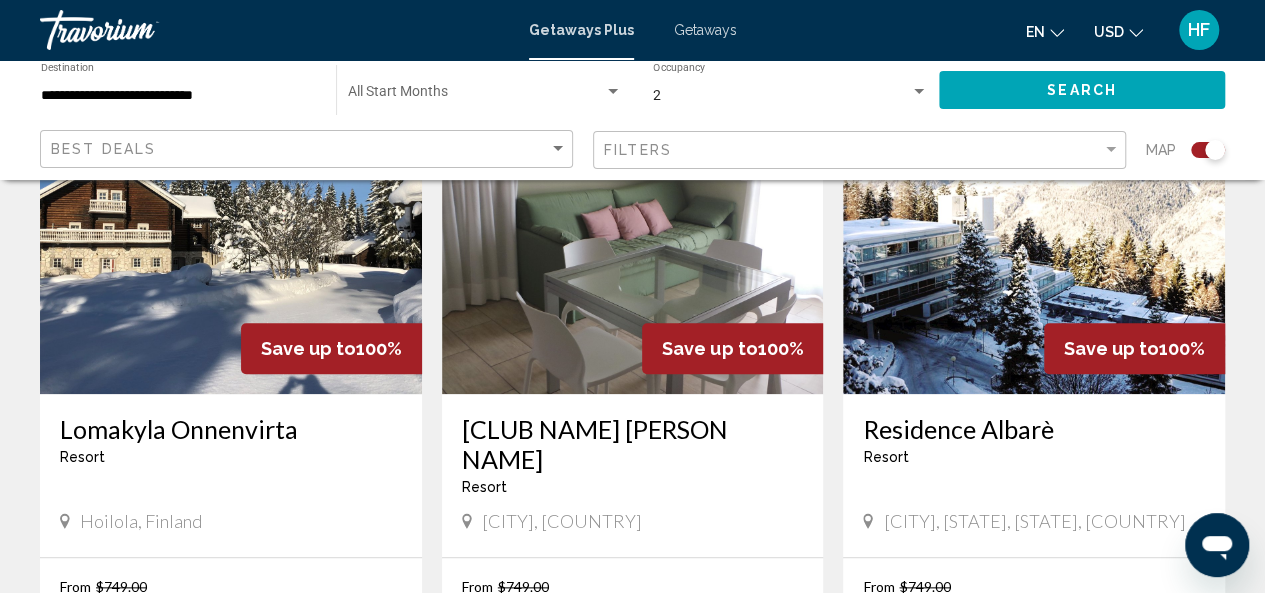 scroll, scrollTop: 969, scrollLeft: 0, axis: vertical 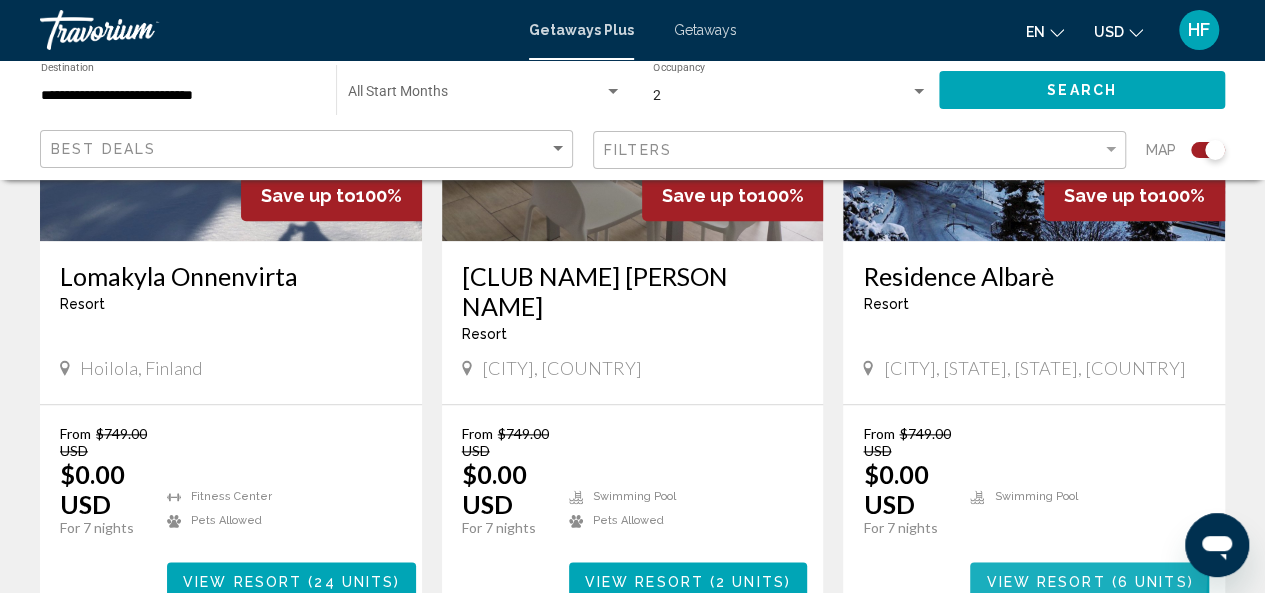 click on "View Resort" at bounding box center [1045, 581] 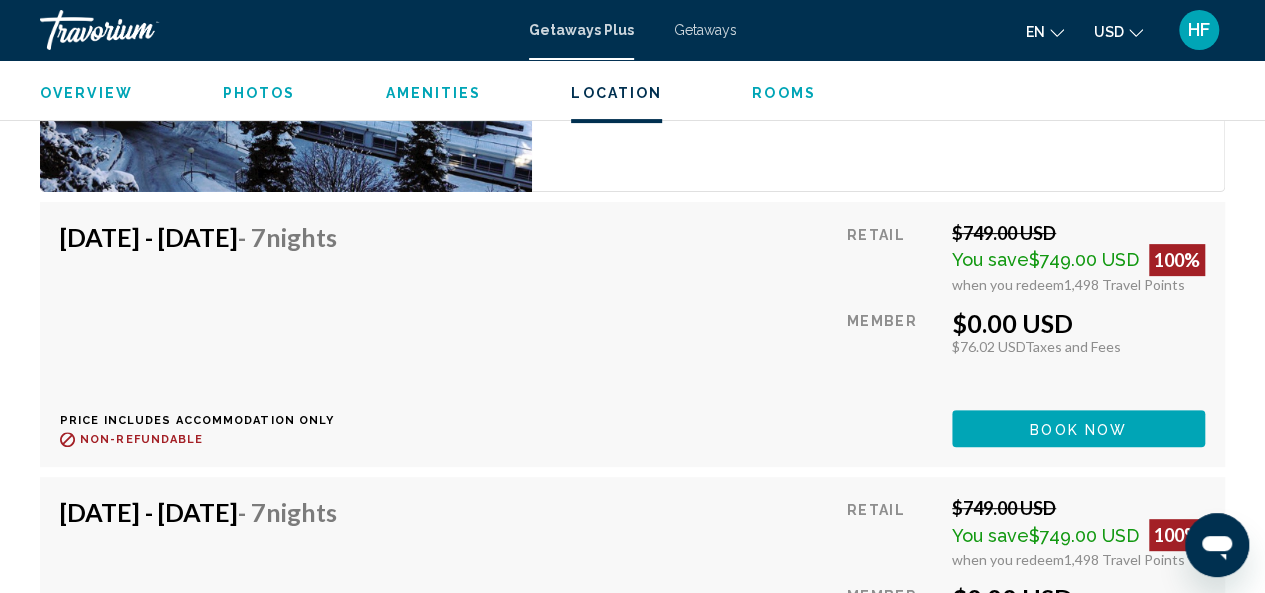 scroll, scrollTop: 4018, scrollLeft: 0, axis: vertical 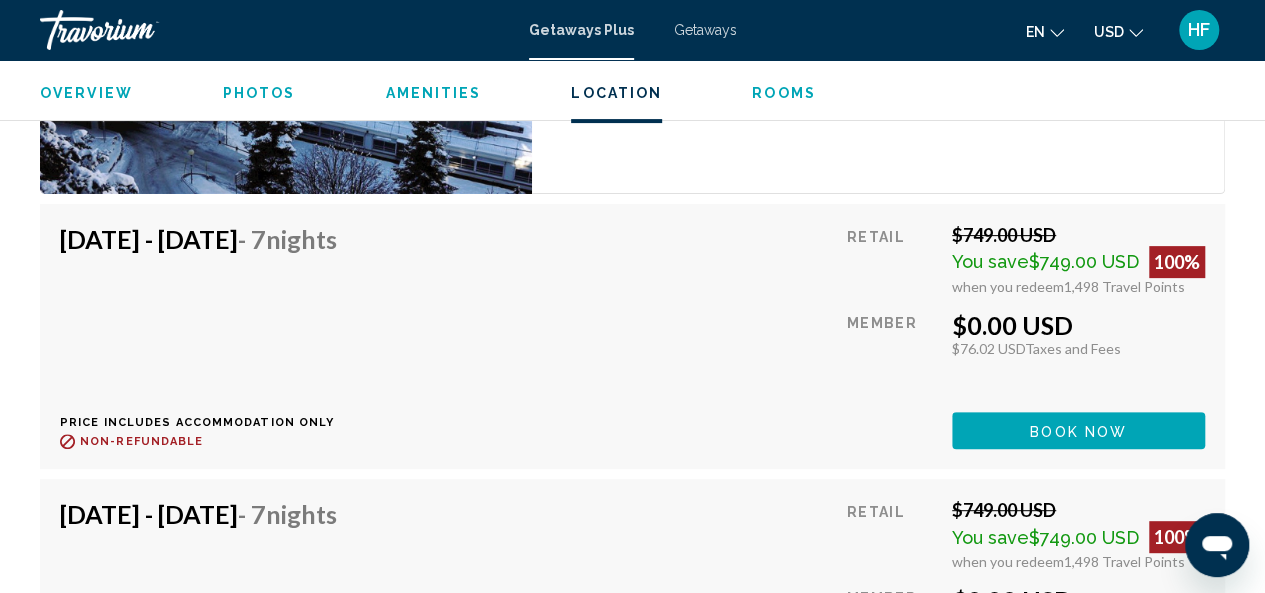 click on "Book now" at bounding box center (1078, 431) 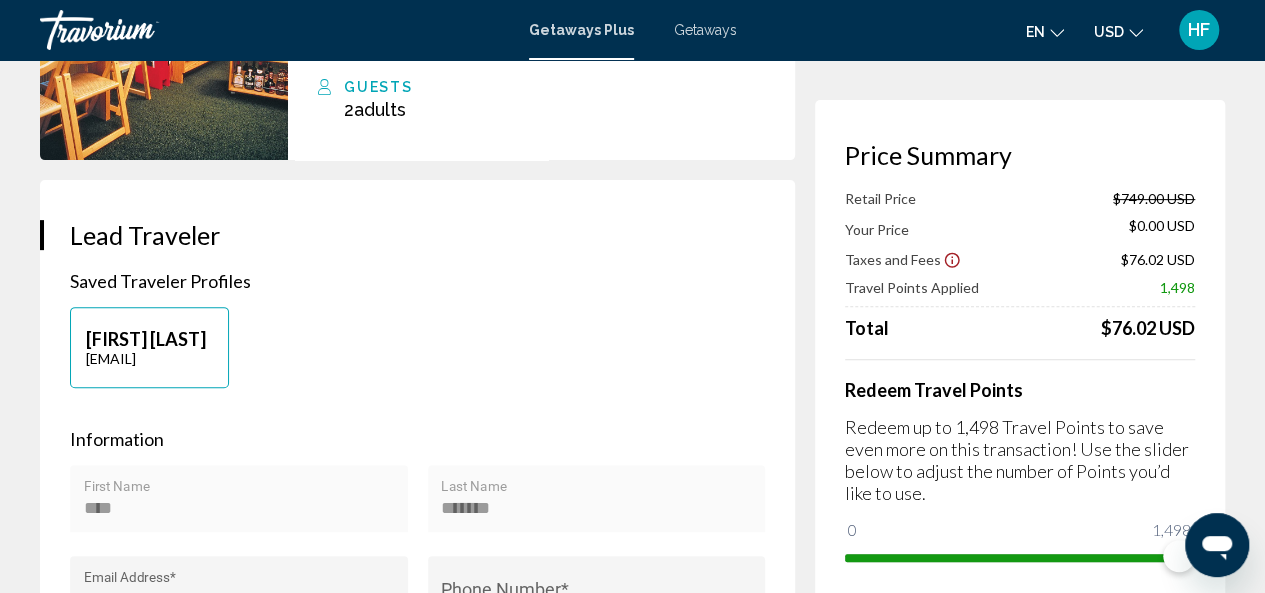 scroll, scrollTop: 256, scrollLeft: 0, axis: vertical 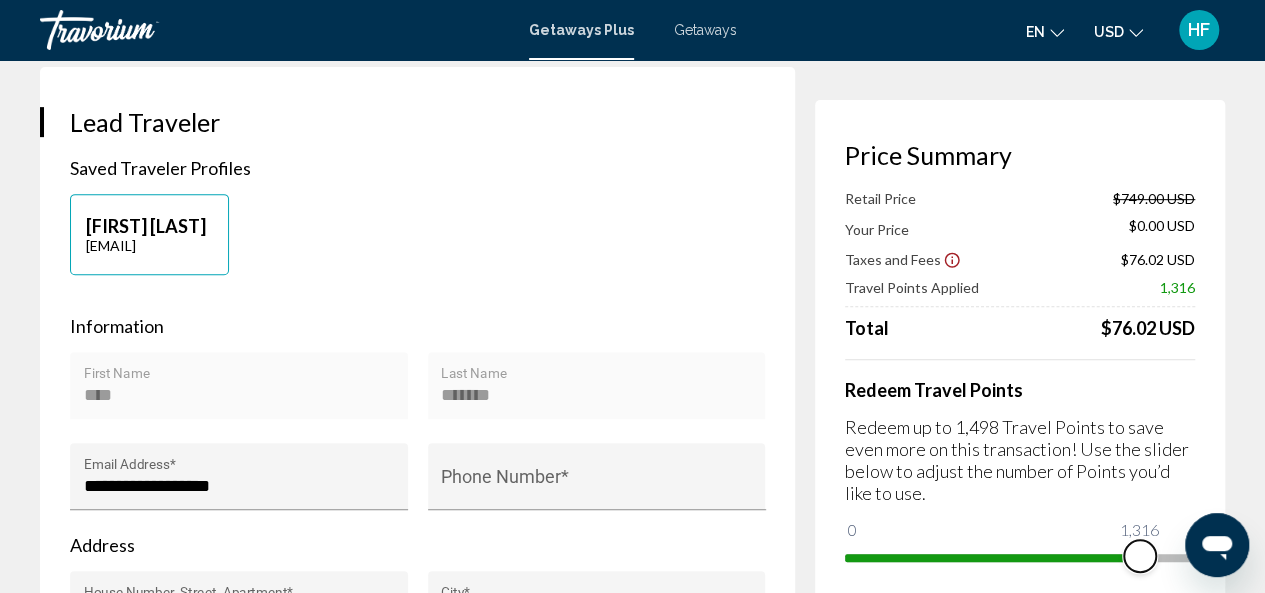 drag, startPoint x: 1170, startPoint y: 549, endPoint x: 1140, endPoint y: 545, distance: 30.265491 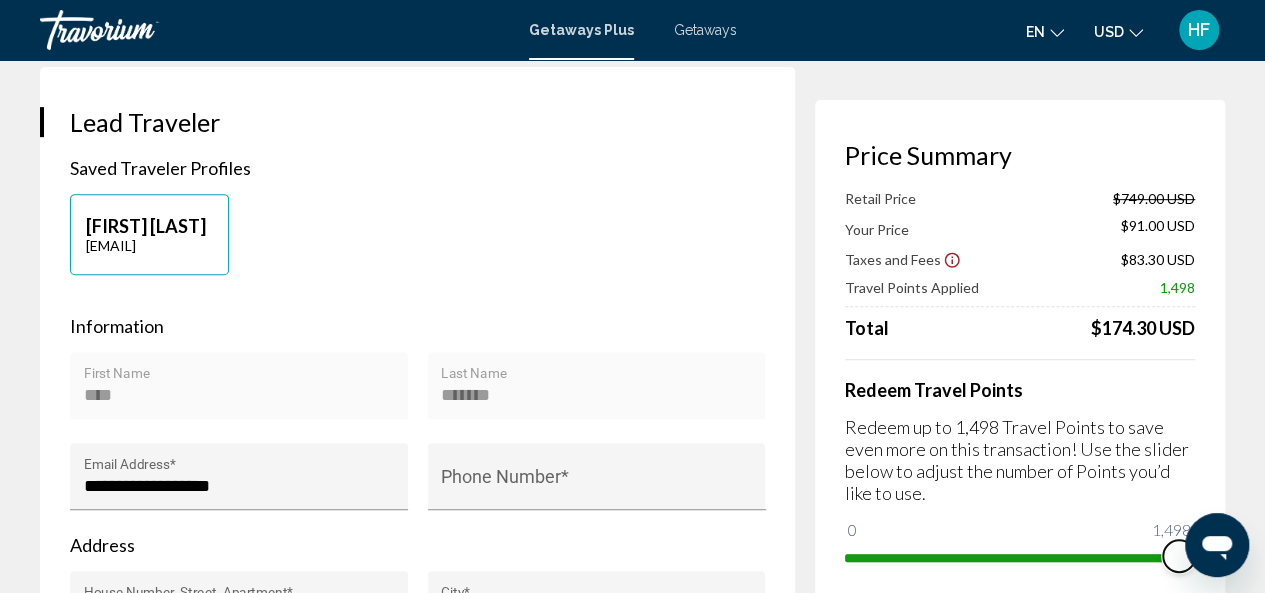 drag, startPoint x: 2334, startPoint y: 1073, endPoint x: 1217, endPoint y: 564, distance: 1227.5056 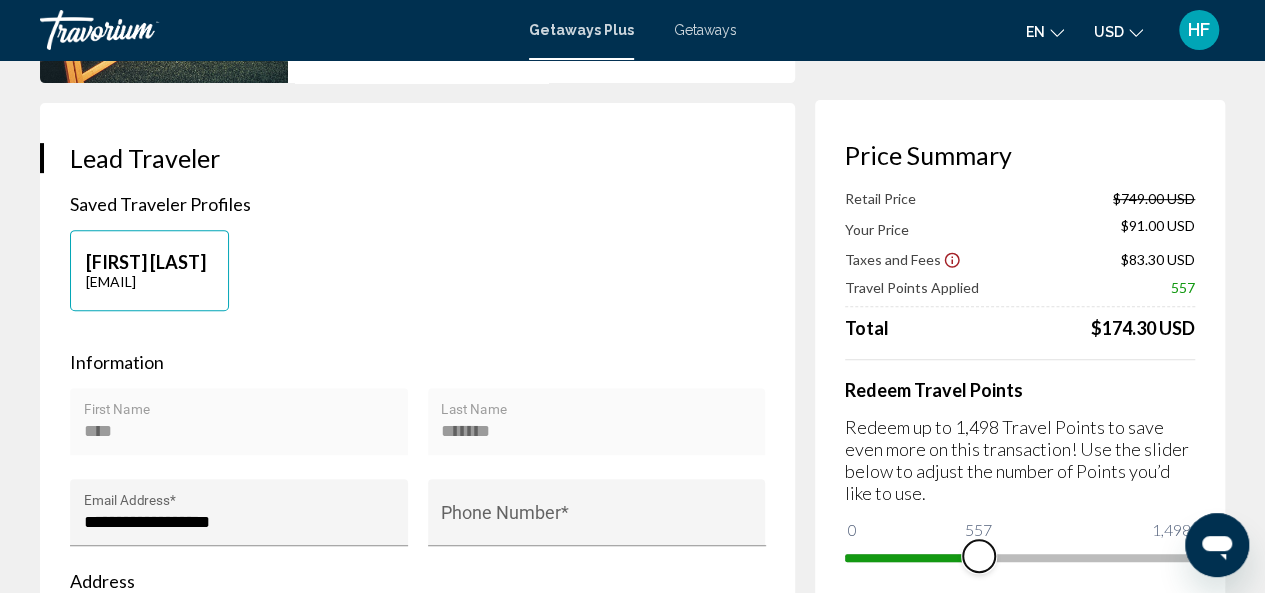 scroll, scrollTop: 347, scrollLeft: 0, axis: vertical 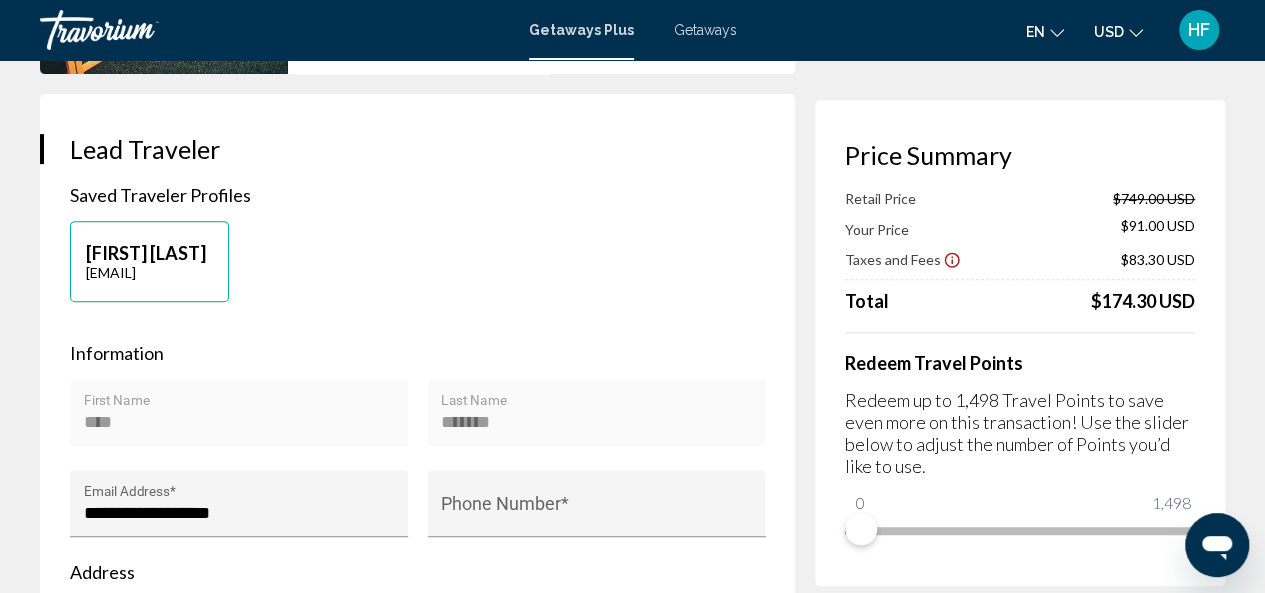 click on "**********" at bounding box center [427, 2028] 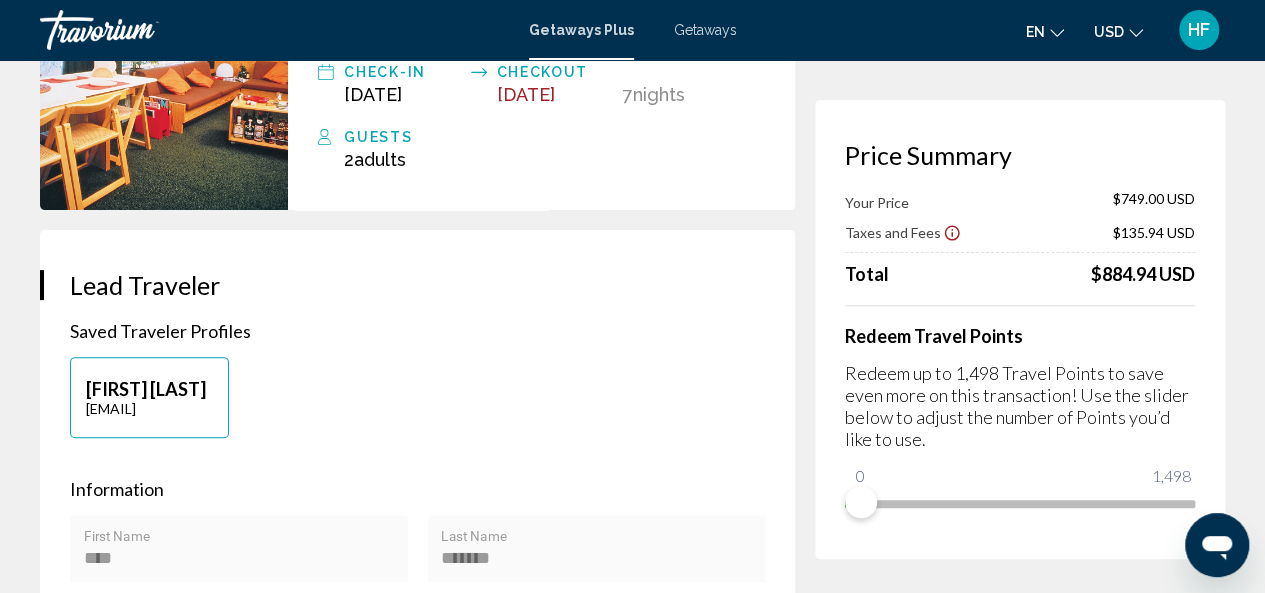 scroll, scrollTop: 0, scrollLeft: 0, axis: both 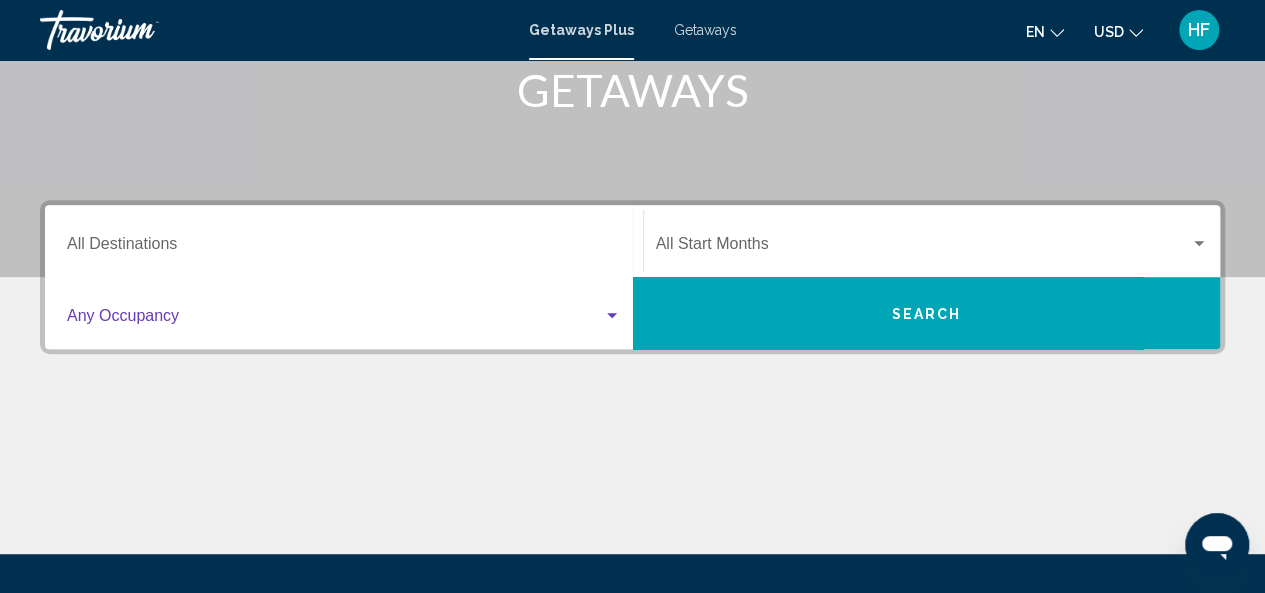 click at bounding box center [335, 320] 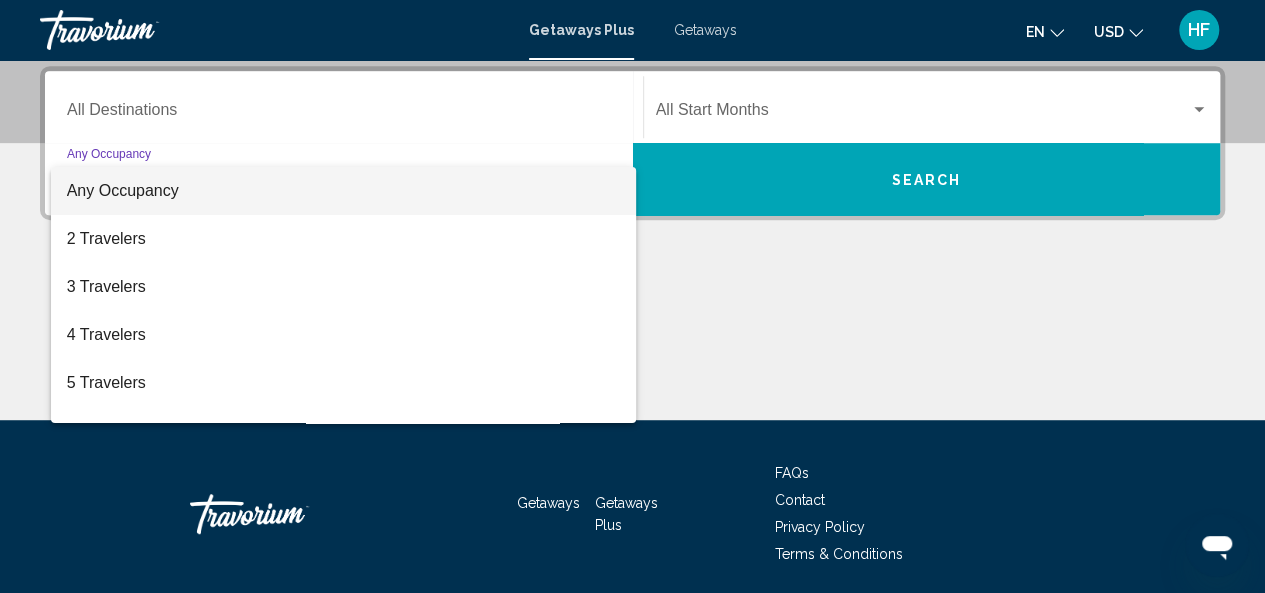 scroll, scrollTop: 458, scrollLeft: 0, axis: vertical 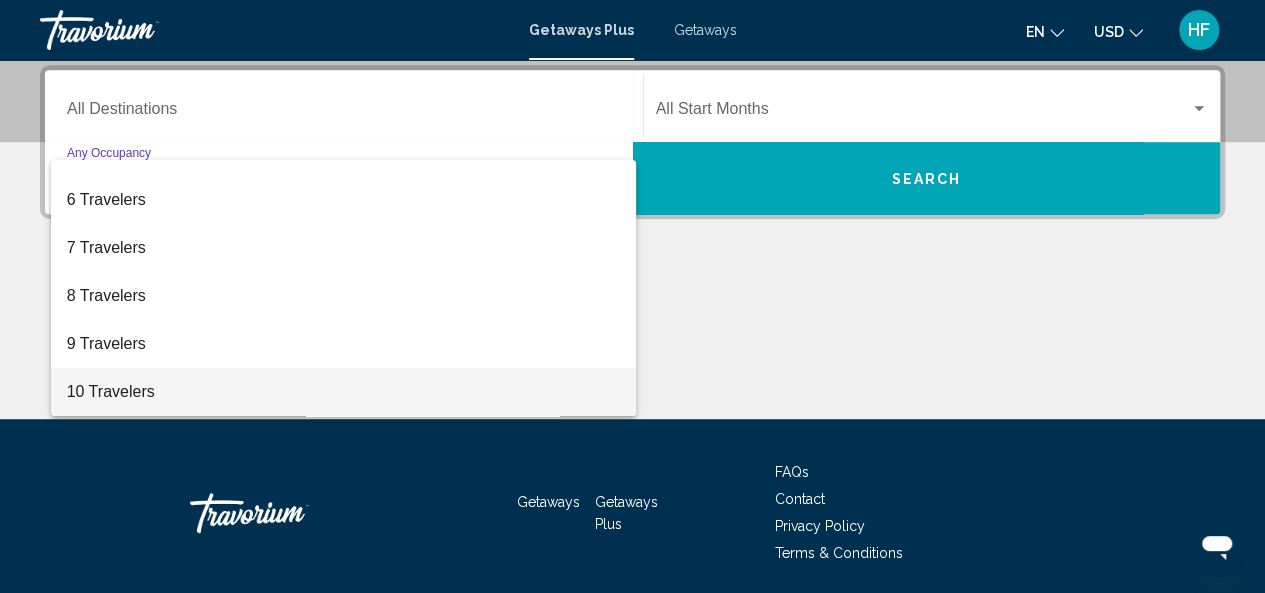 click on "10 Travelers" at bounding box center [344, 392] 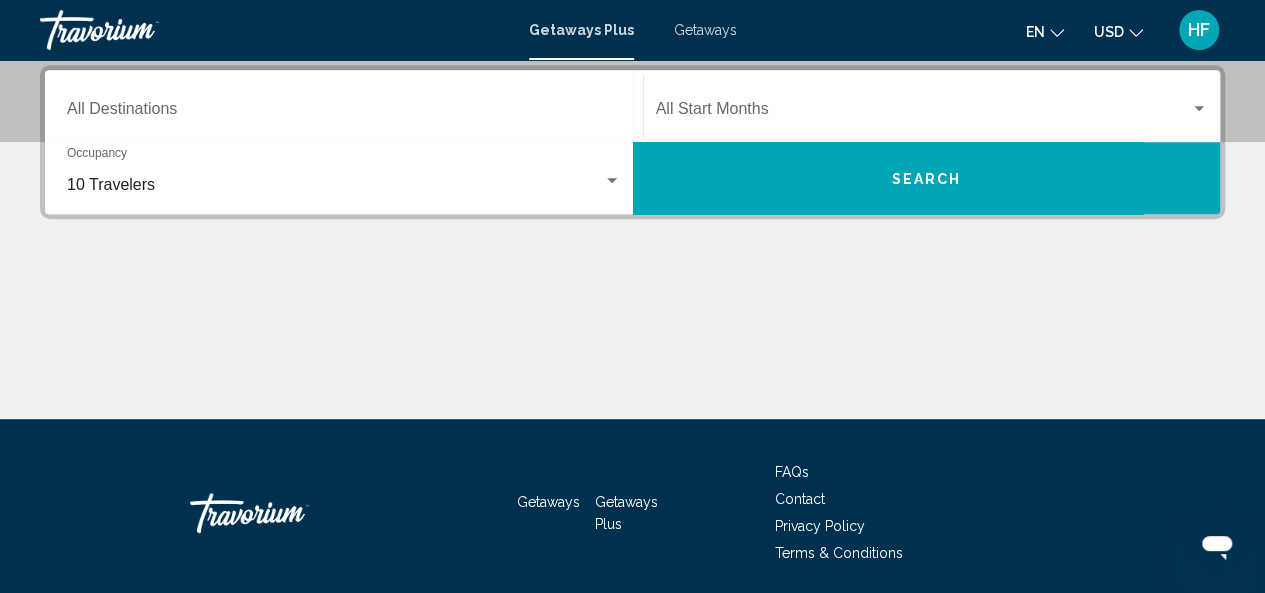 click on "Destination All Destinations" at bounding box center [344, 106] 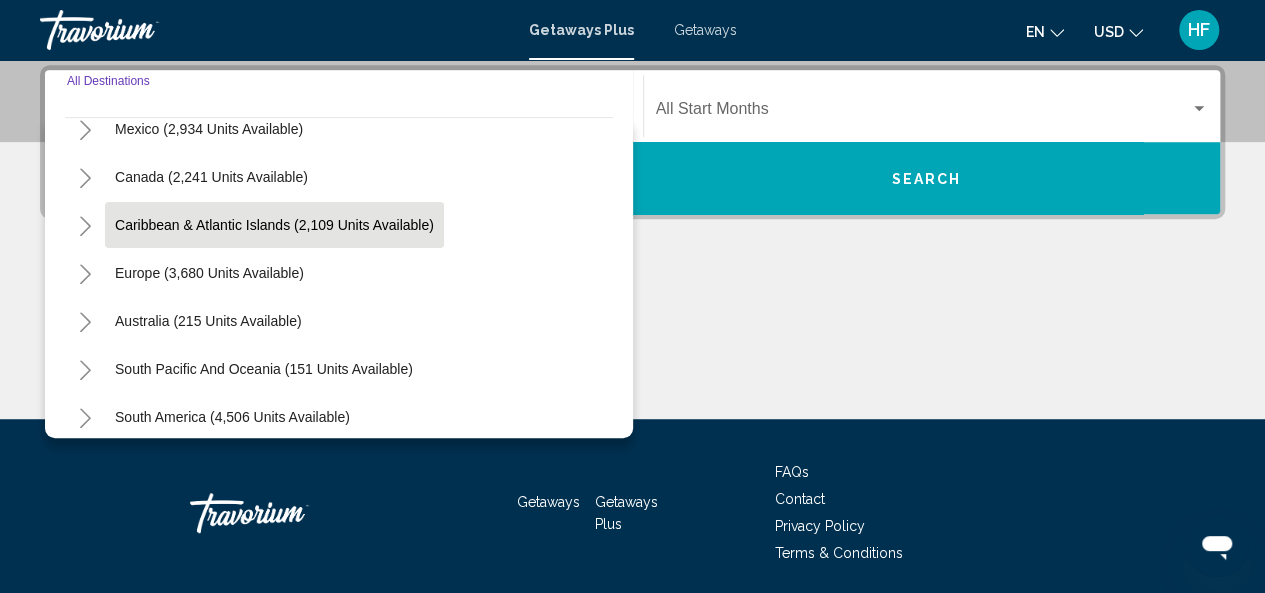 scroll, scrollTop: 120, scrollLeft: 0, axis: vertical 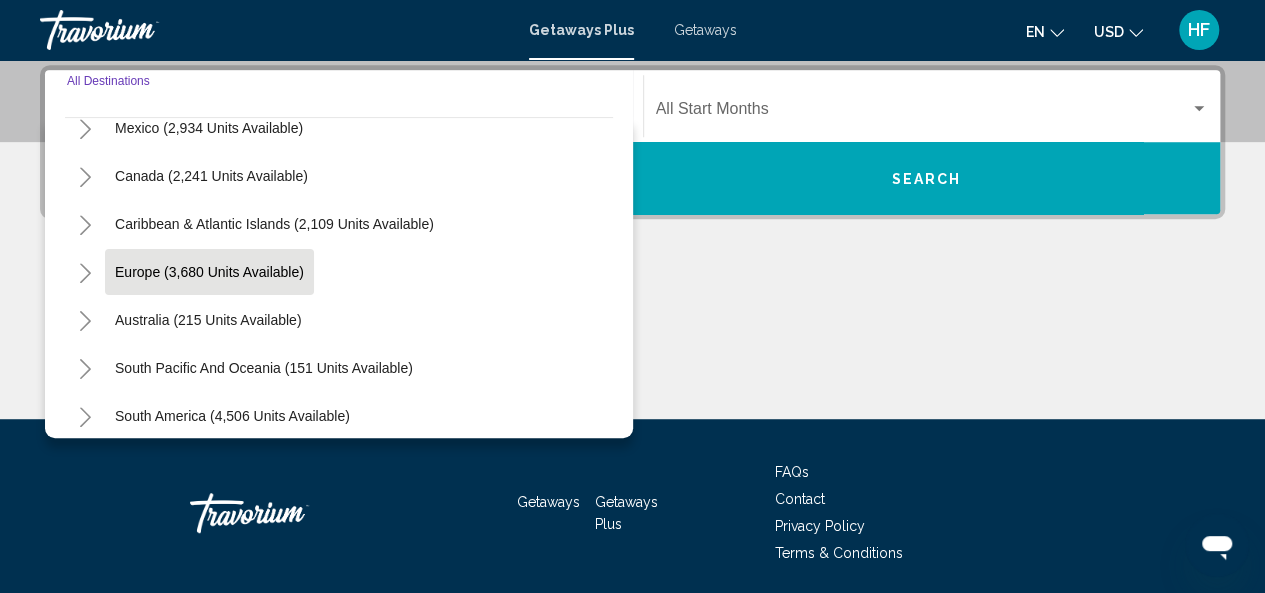 click on "Europe (3,680 units available)" at bounding box center [208, 320] 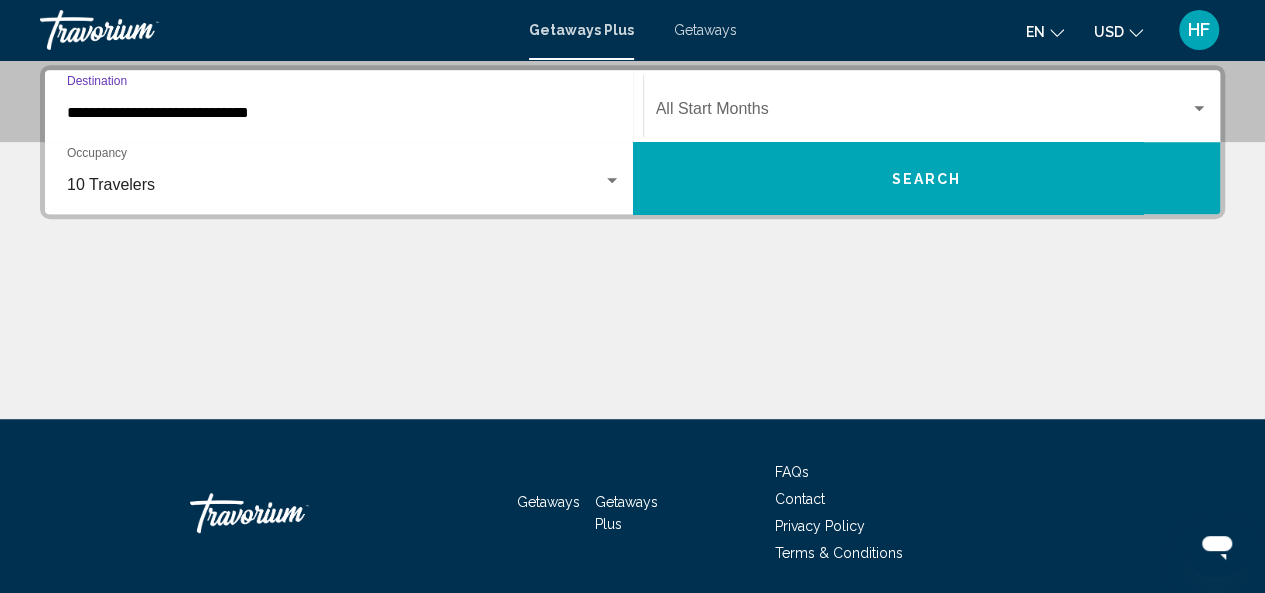 click on "Search" at bounding box center (927, 178) 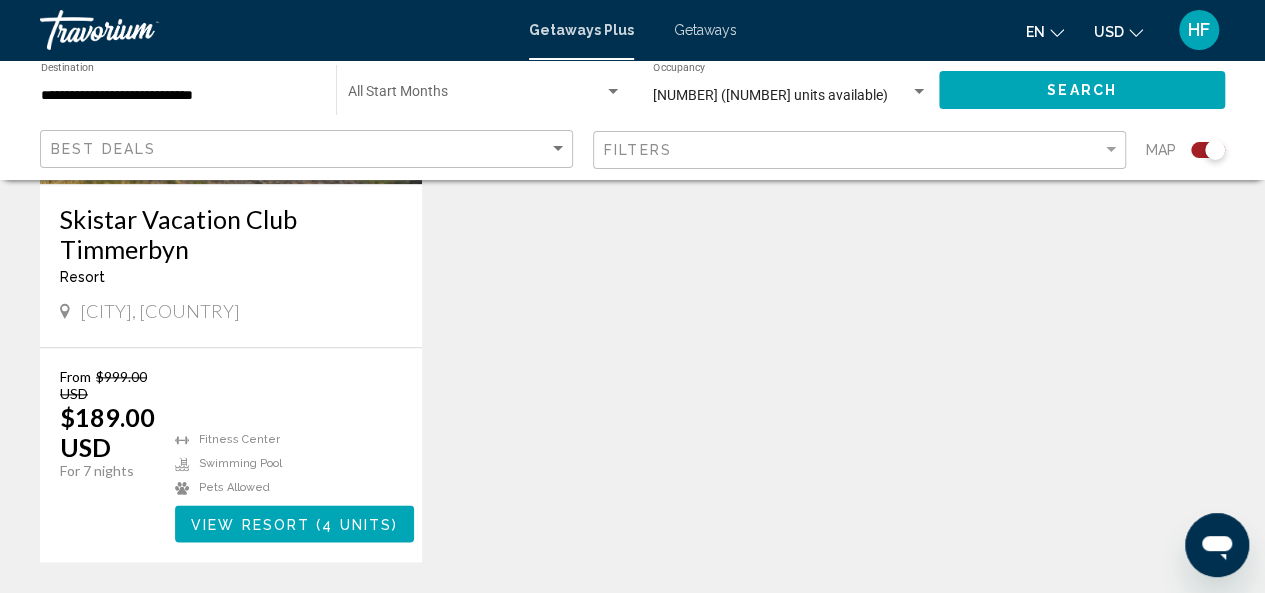 scroll, scrollTop: 1030, scrollLeft: 0, axis: vertical 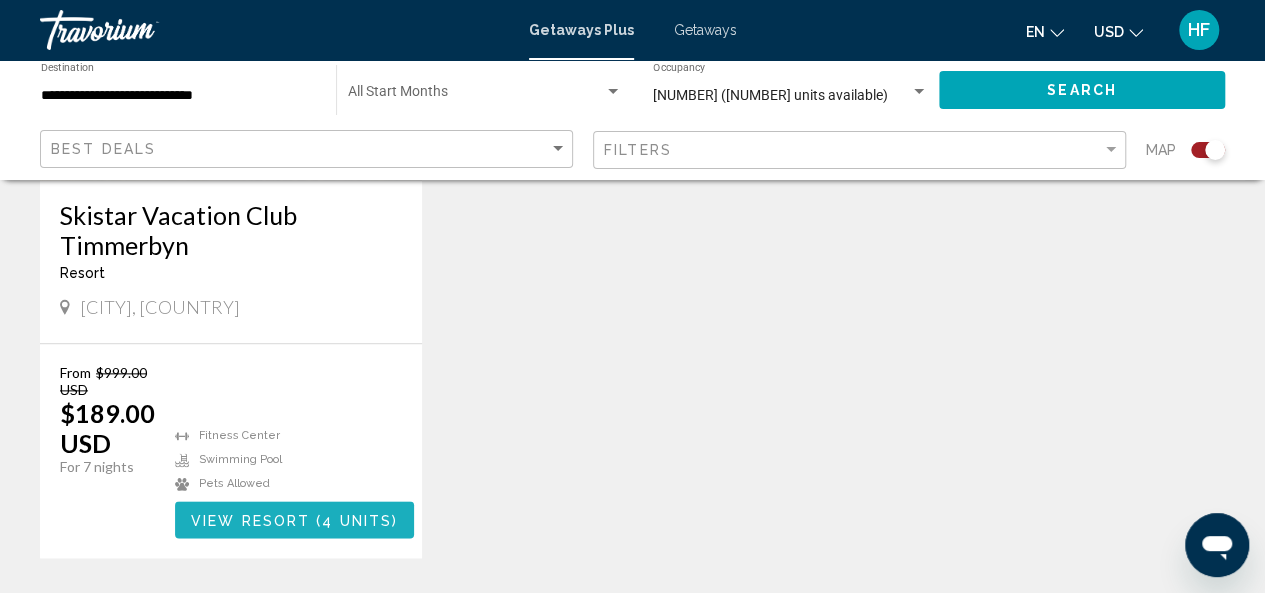 click on "View Resort    ( 4 units )" at bounding box center (294, 519) 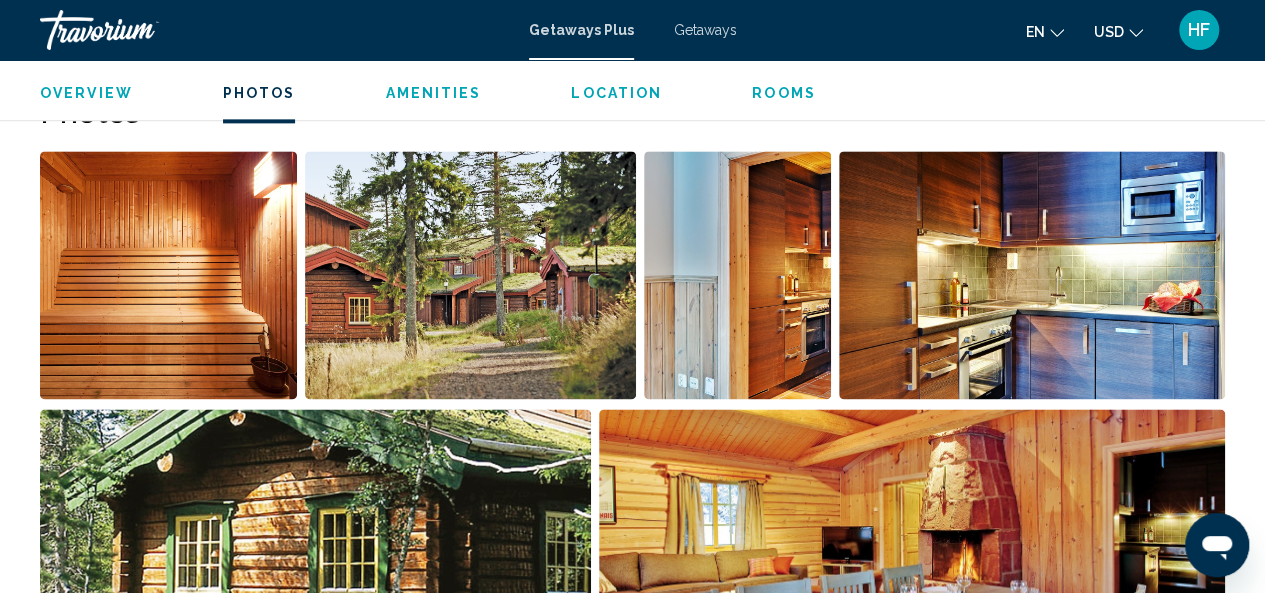 scroll, scrollTop: 1286, scrollLeft: 0, axis: vertical 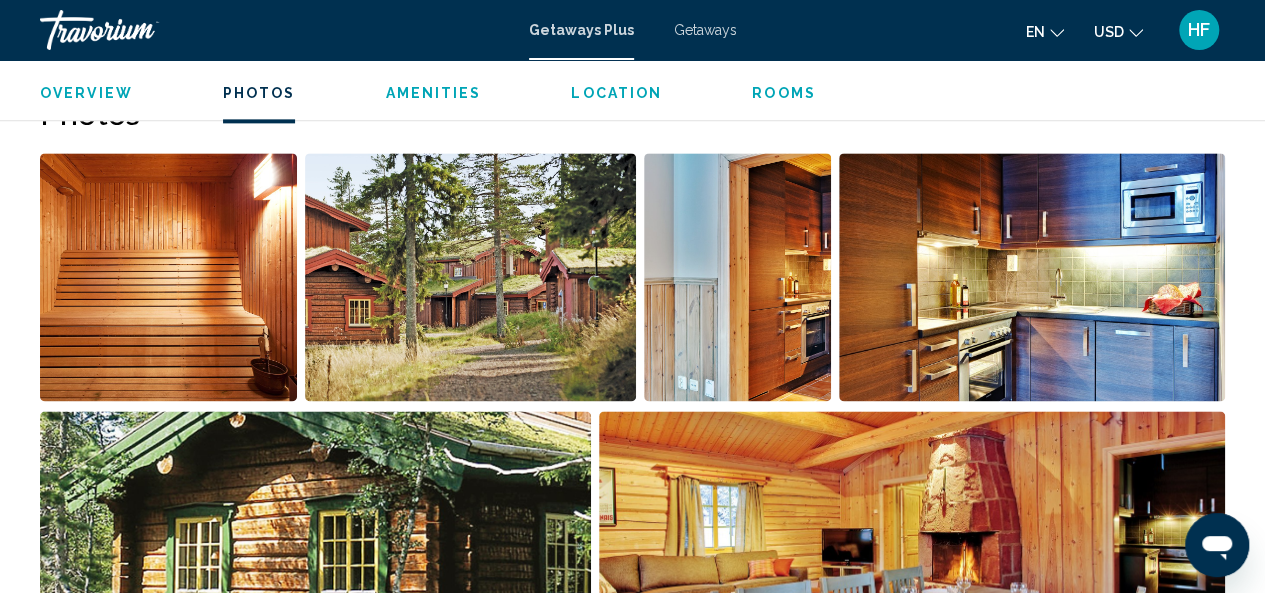 click at bounding box center (471, 277) 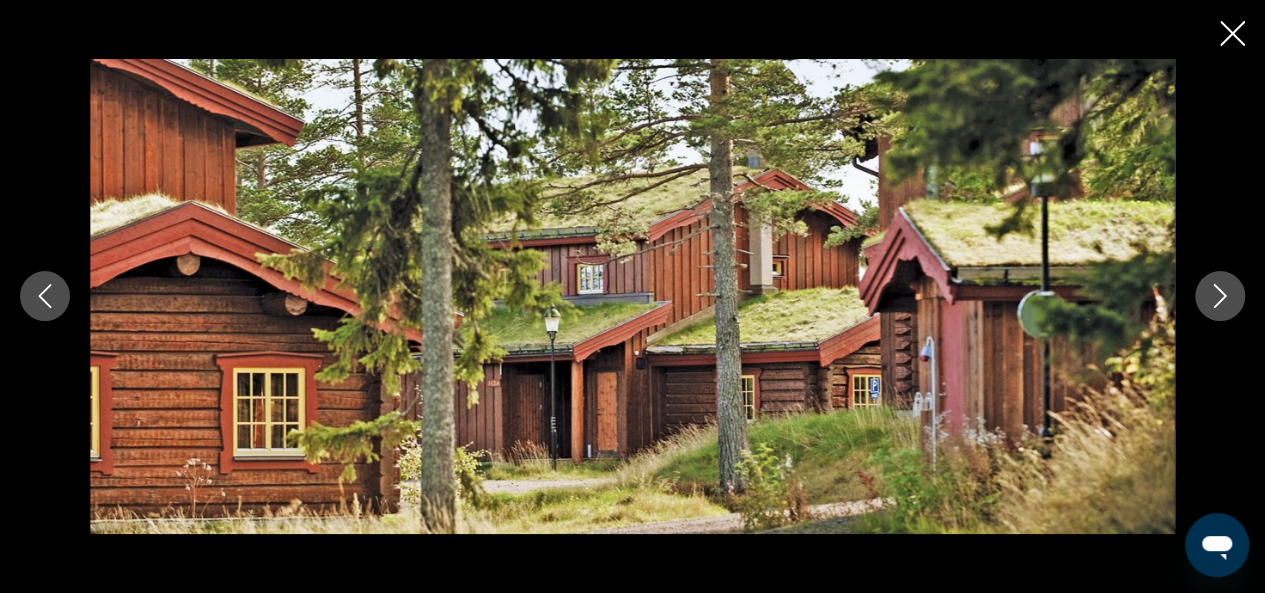 click at bounding box center (1220, 296) 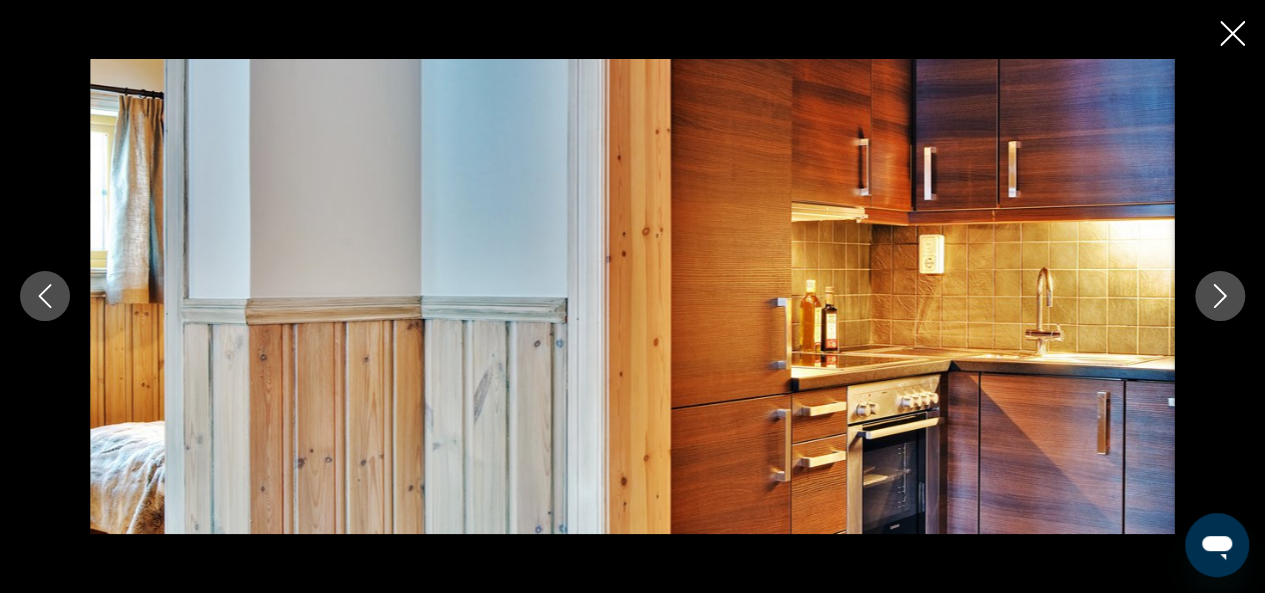 click 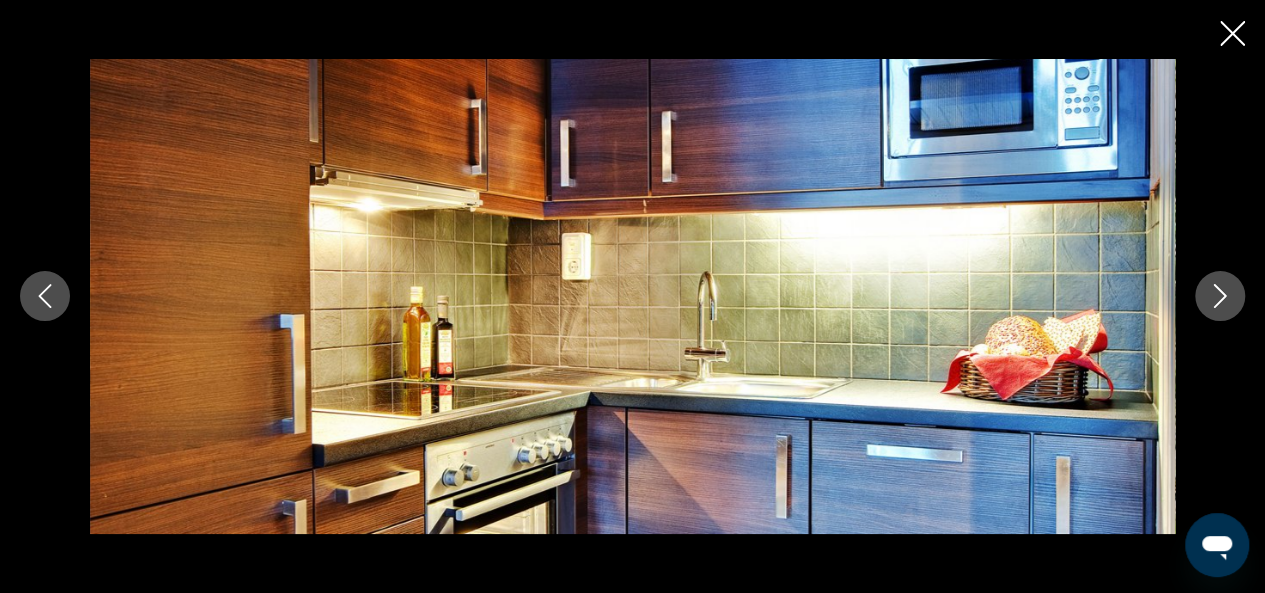 click 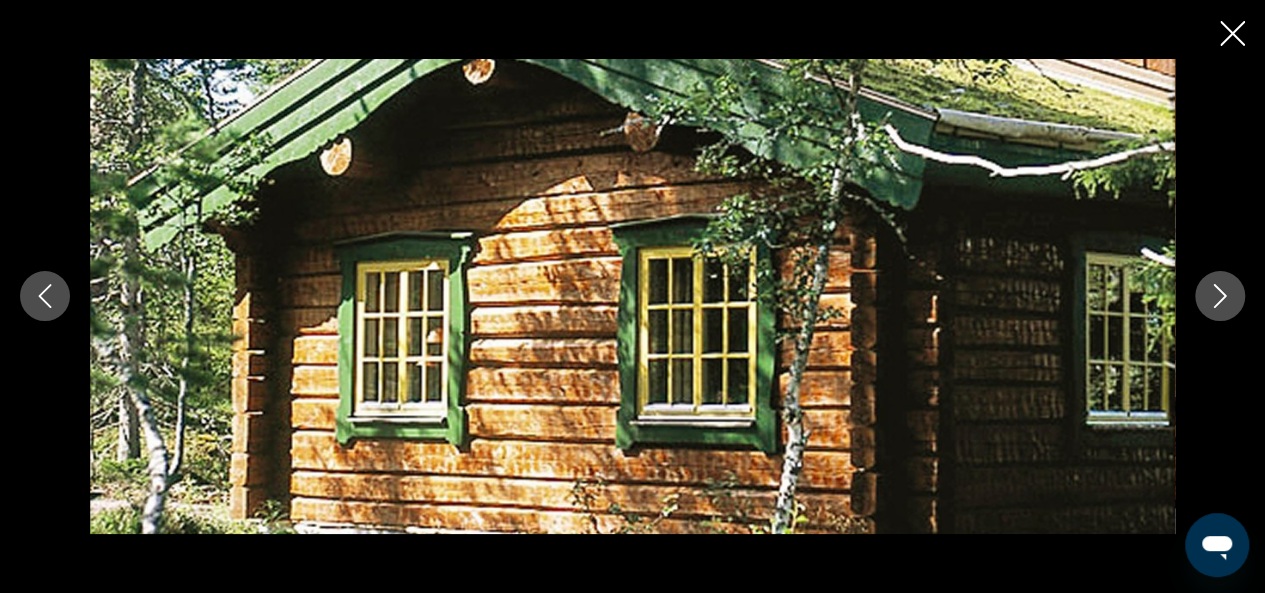 click 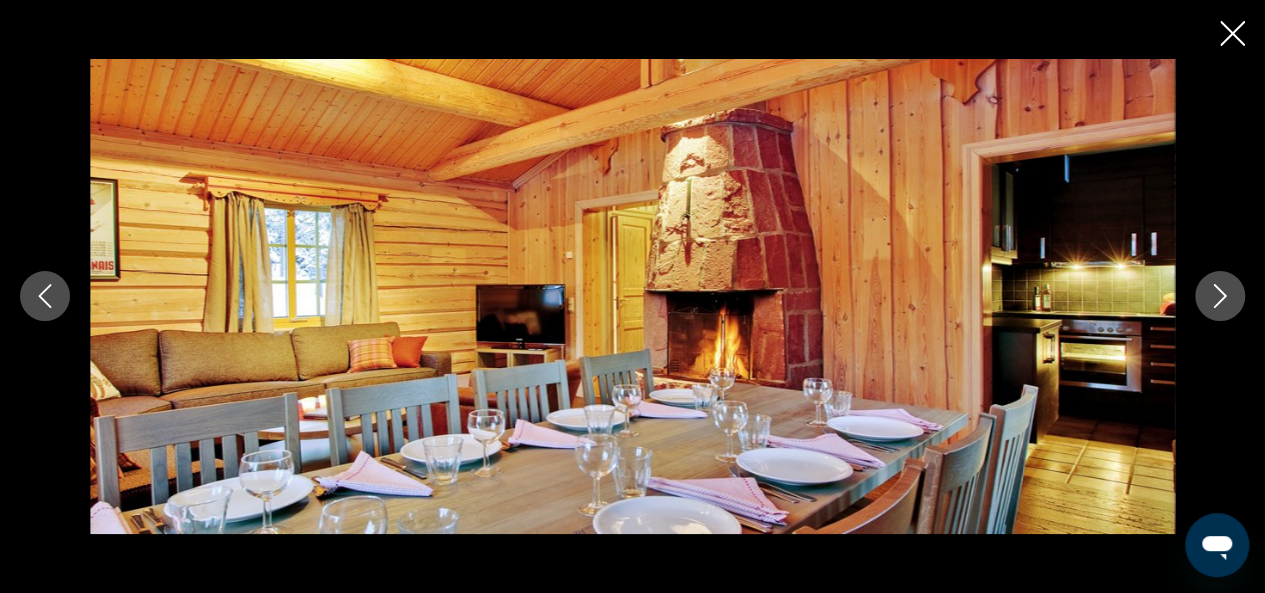 click 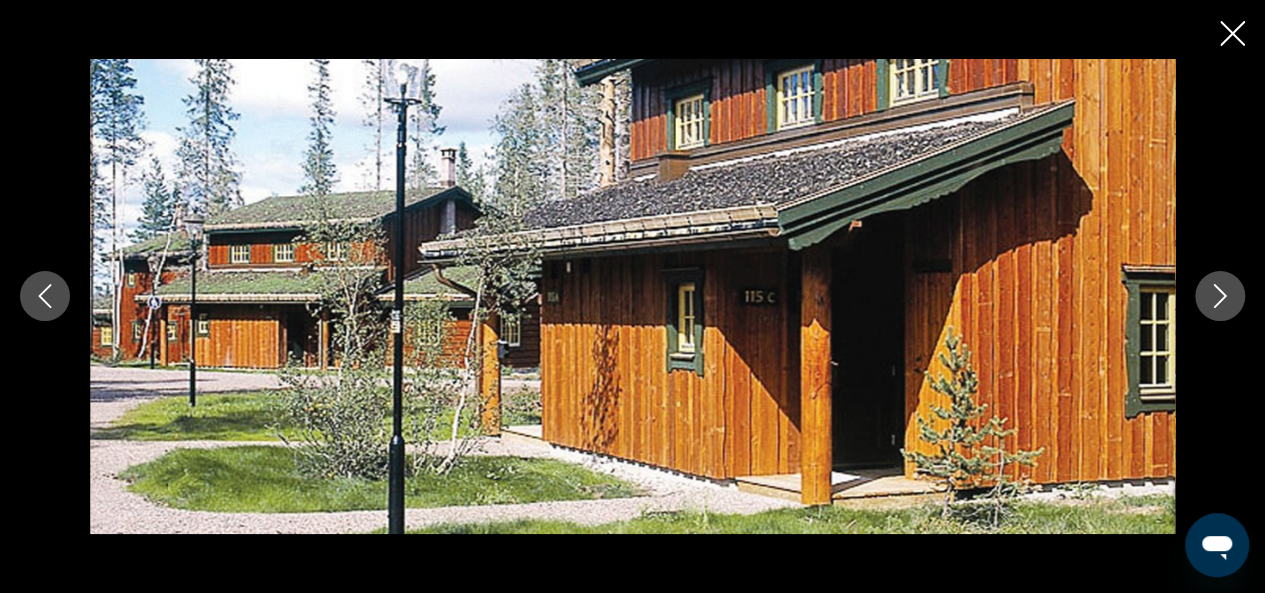 click 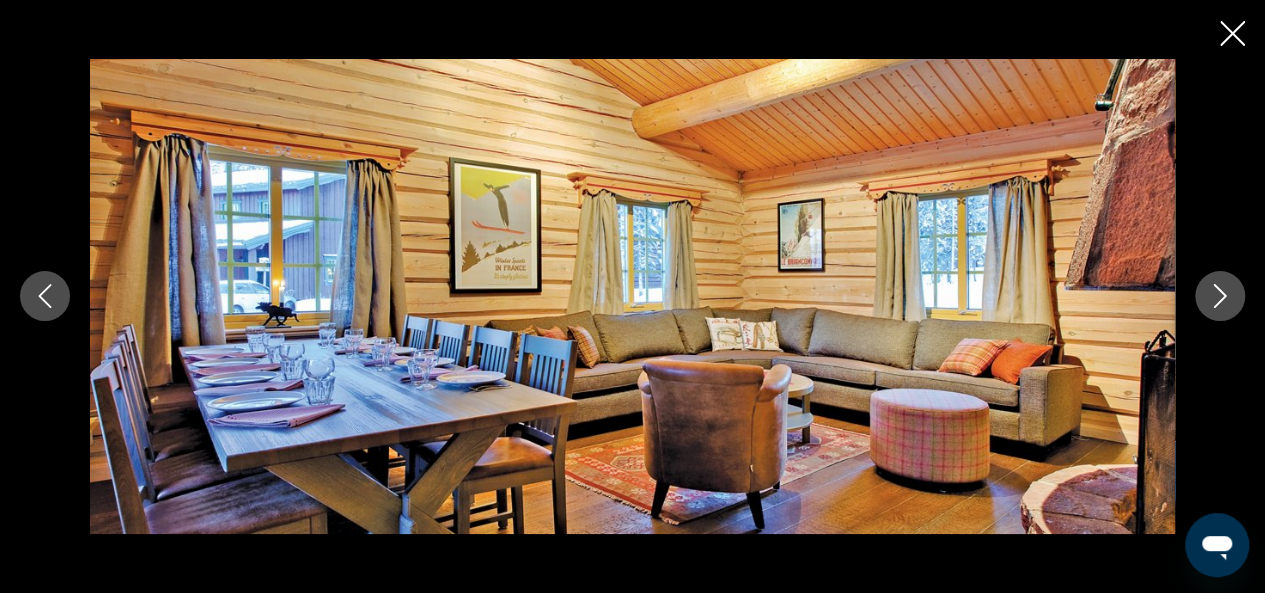 click 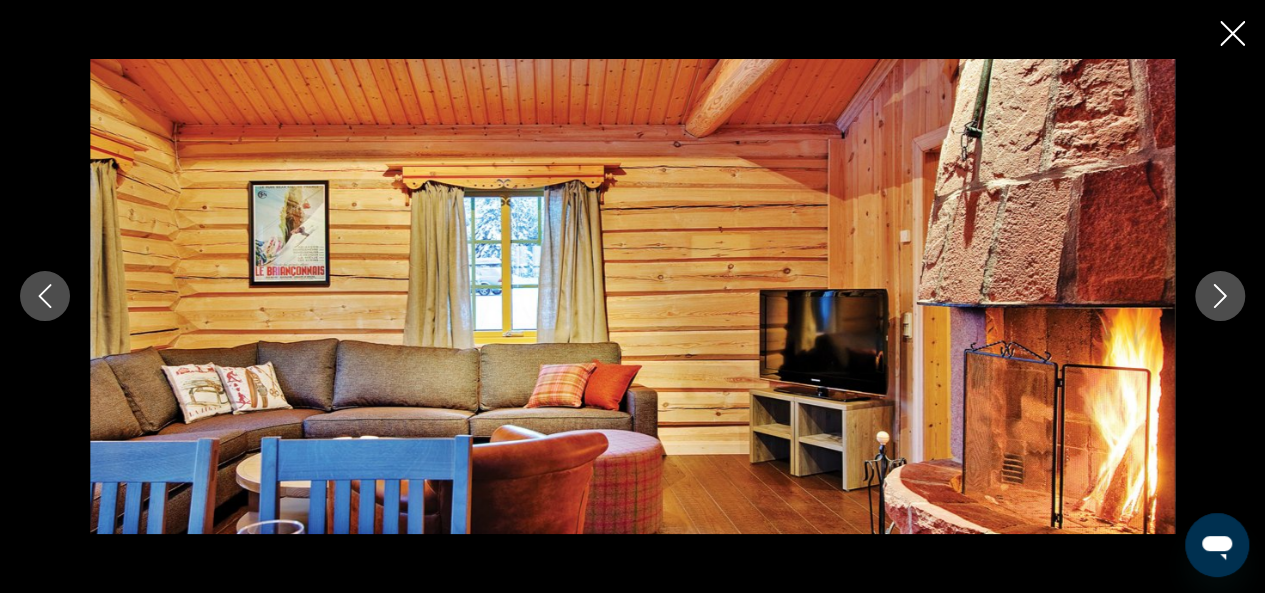 click 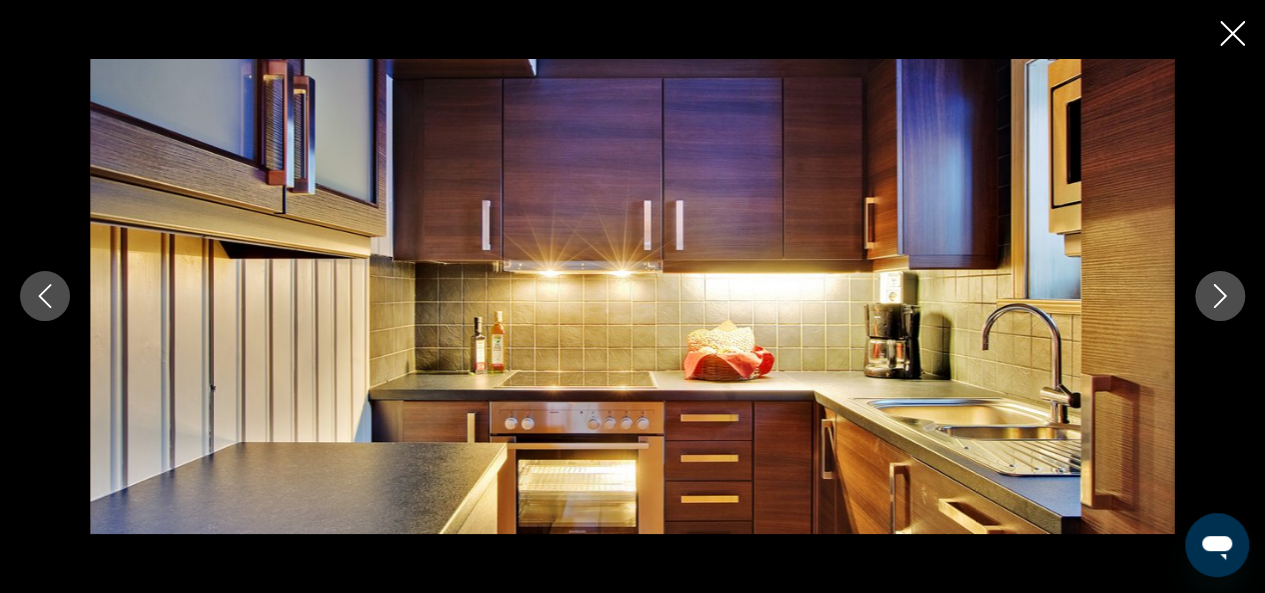 click 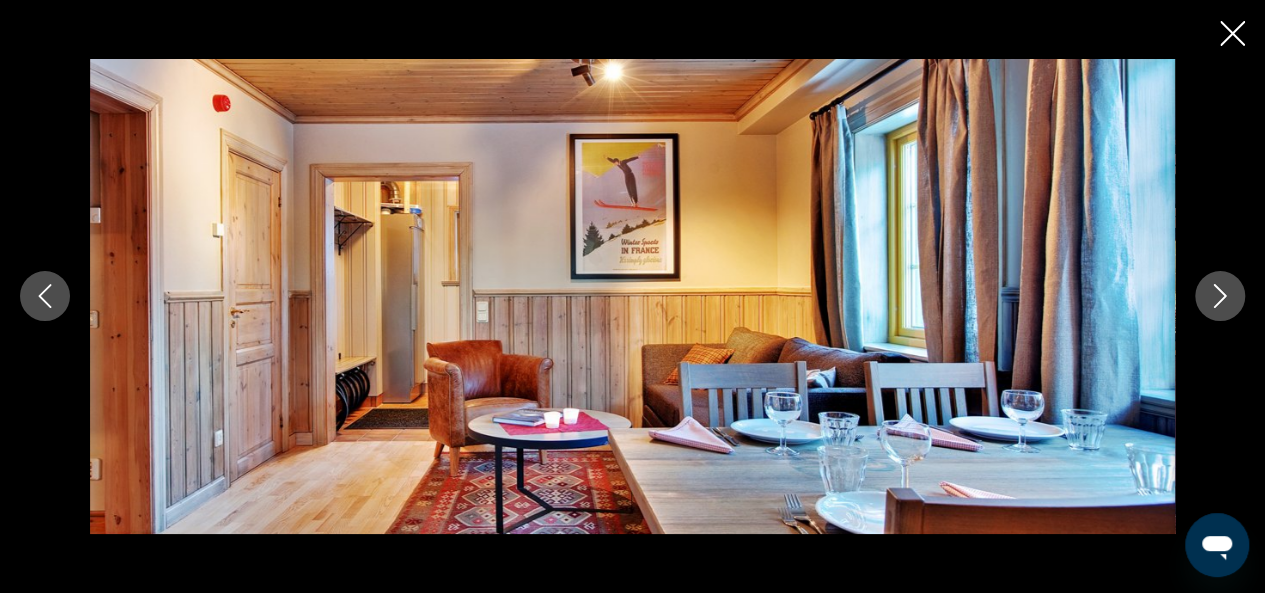 click 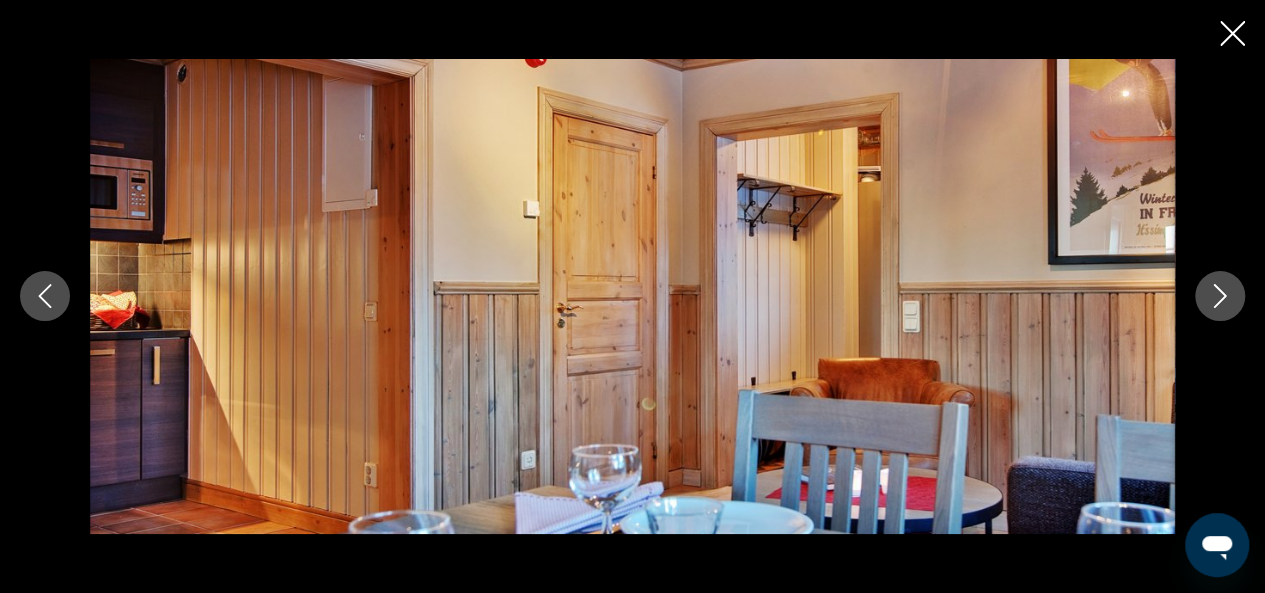 click 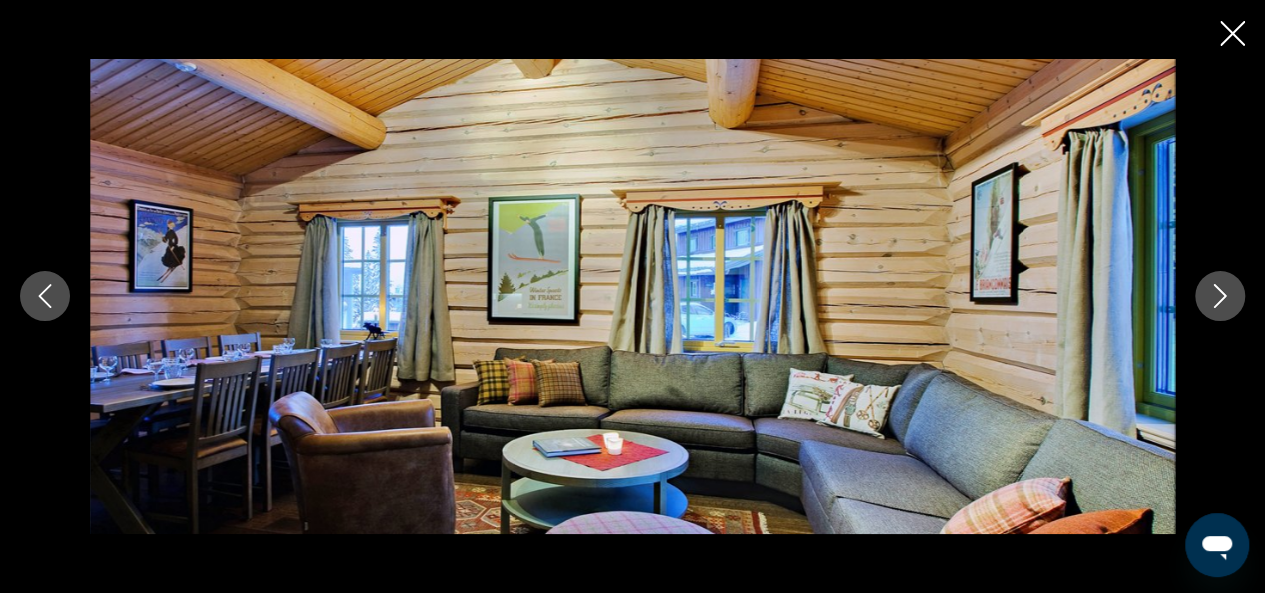 click 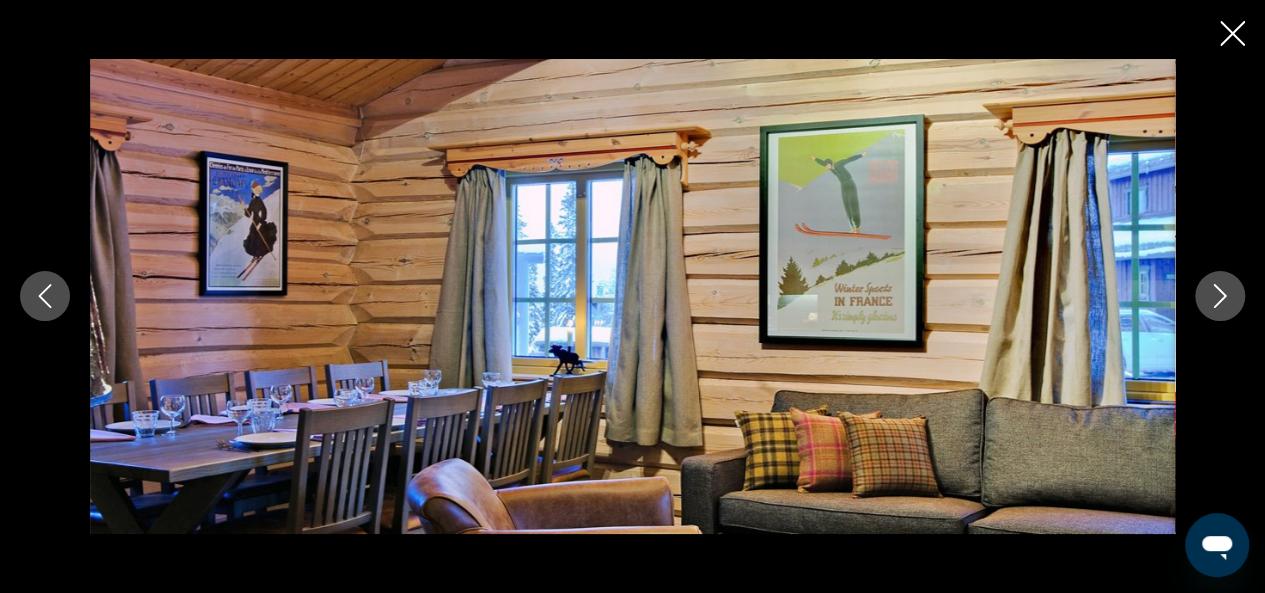 click at bounding box center [1220, 296] 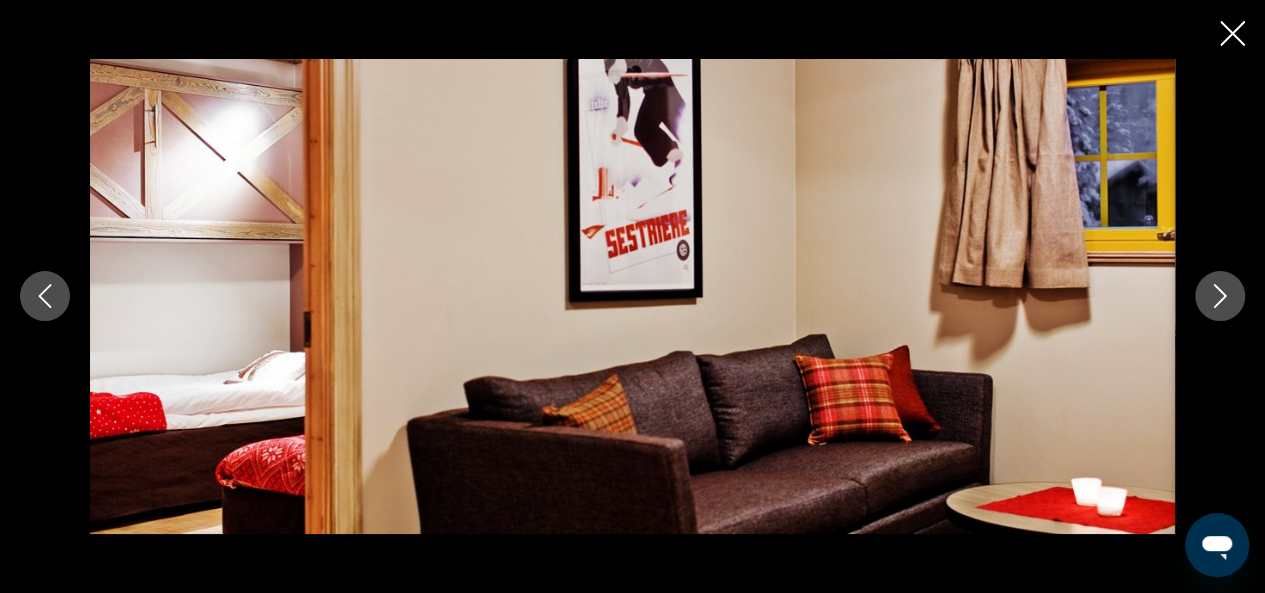 click at bounding box center (1220, 296) 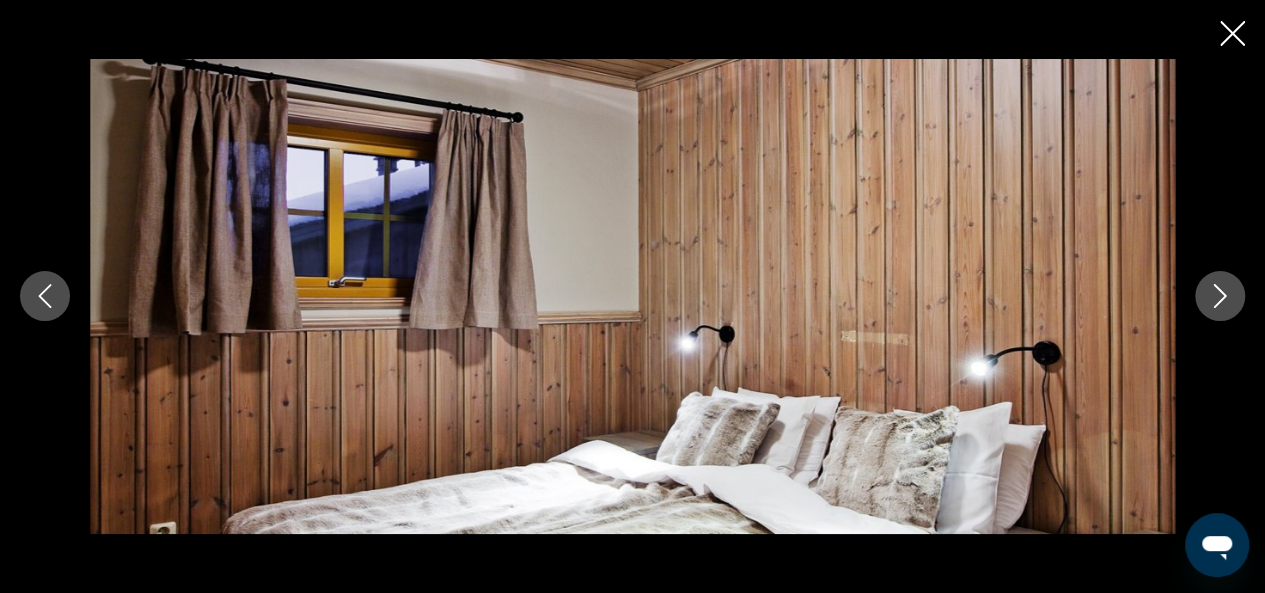click at bounding box center (1220, 296) 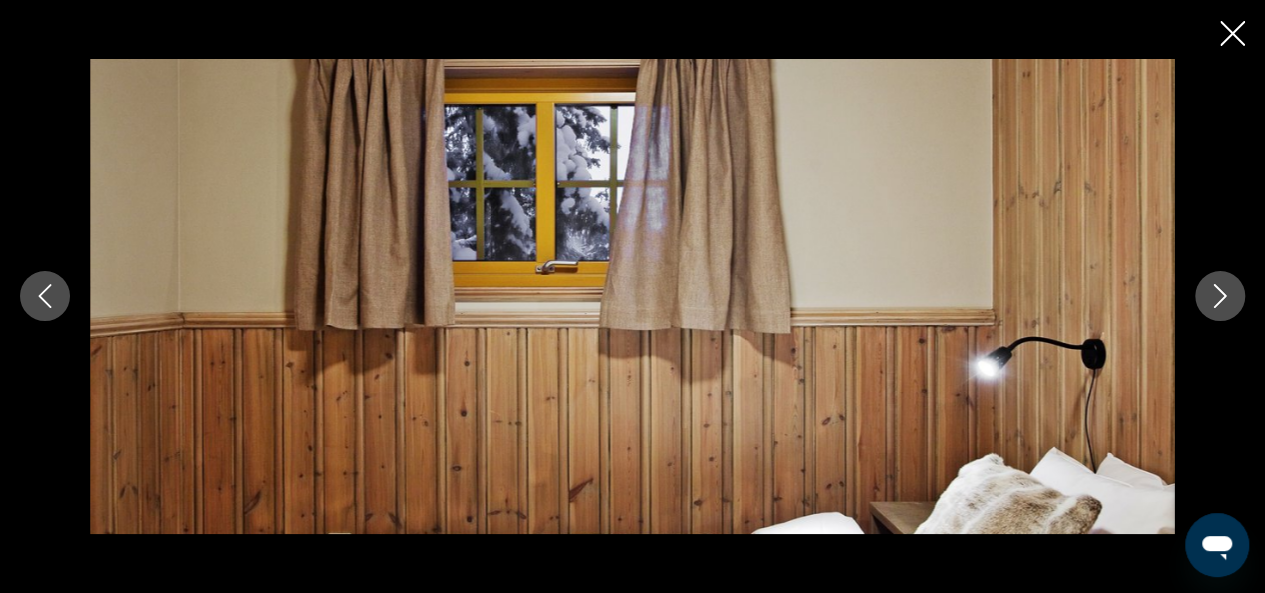 click at bounding box center (1220, 296) 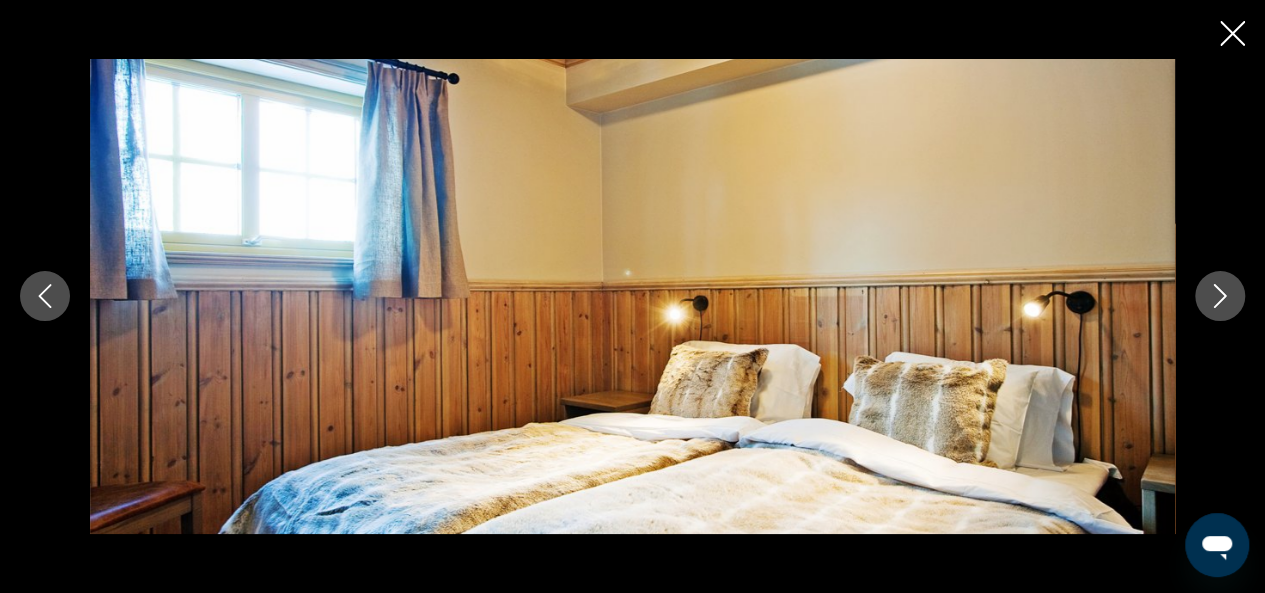 click at bounding box center [1220, 296] 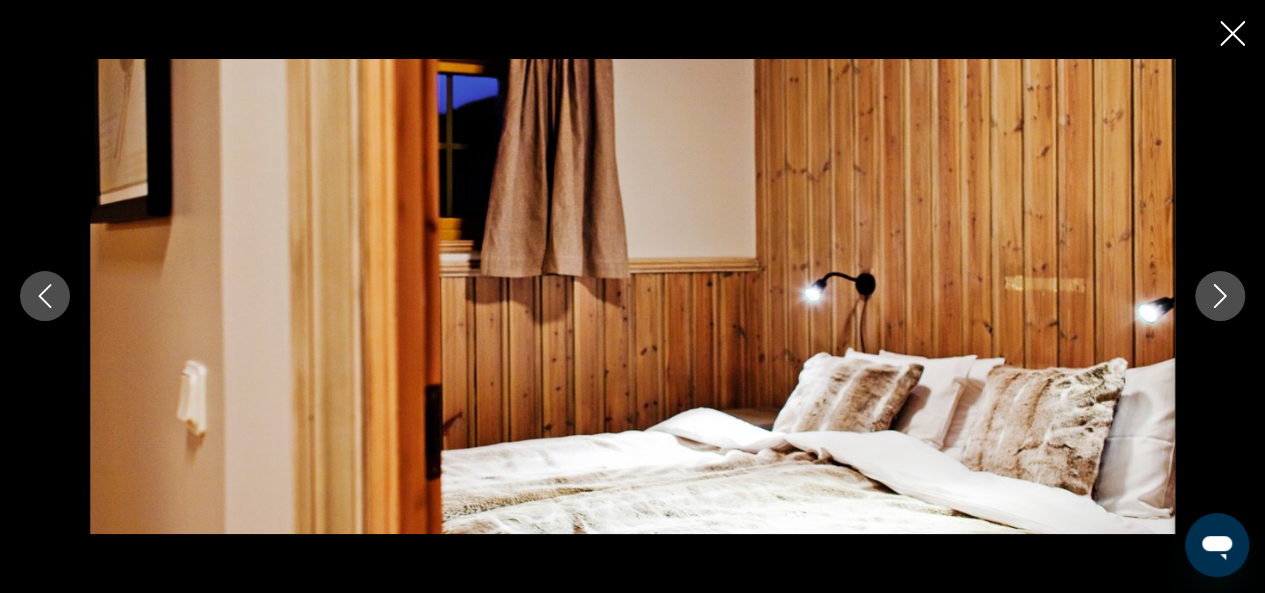 click at bounding box center [1220, 296] 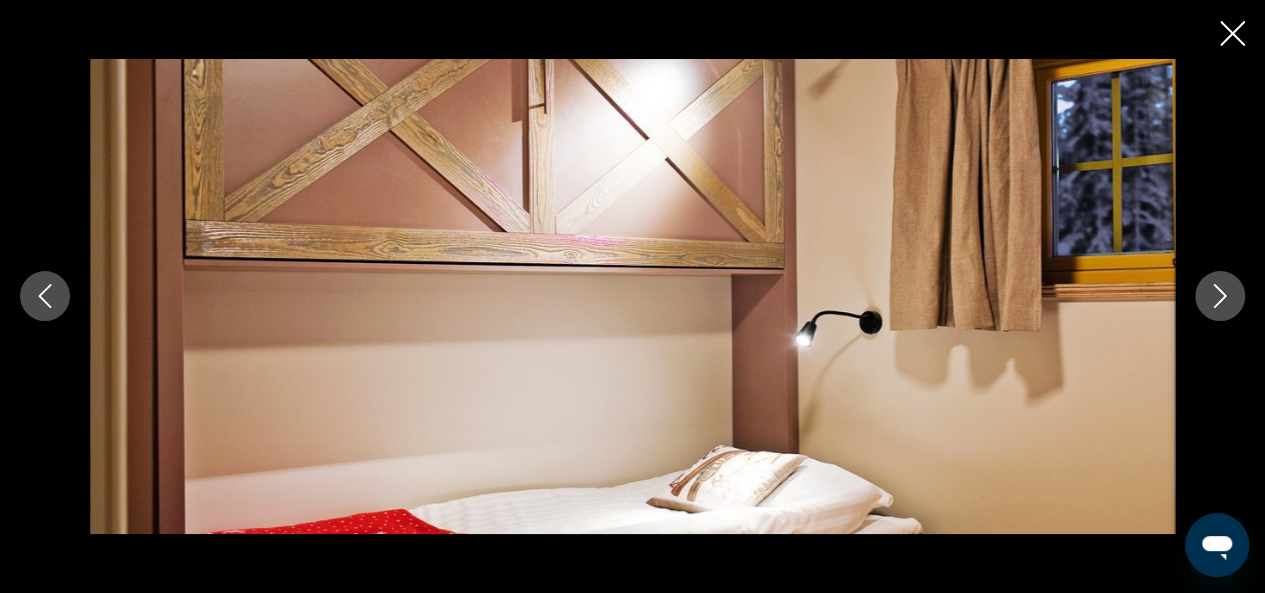 click at bounding box center [1220, 296] 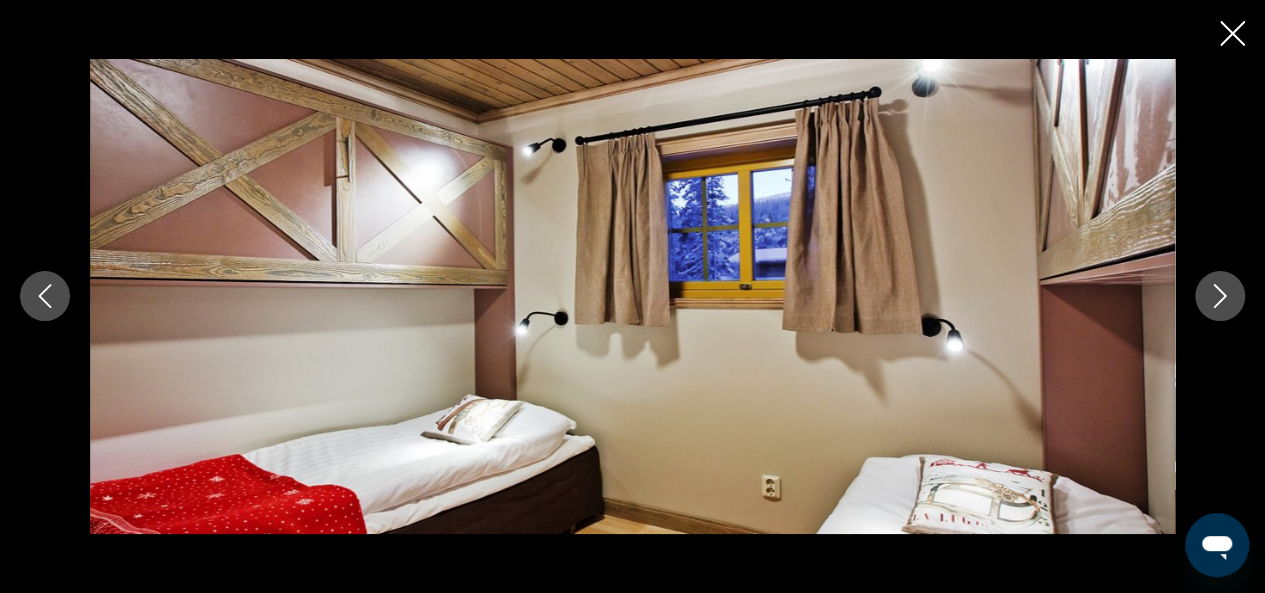 click at bounding box center (1220, 296) 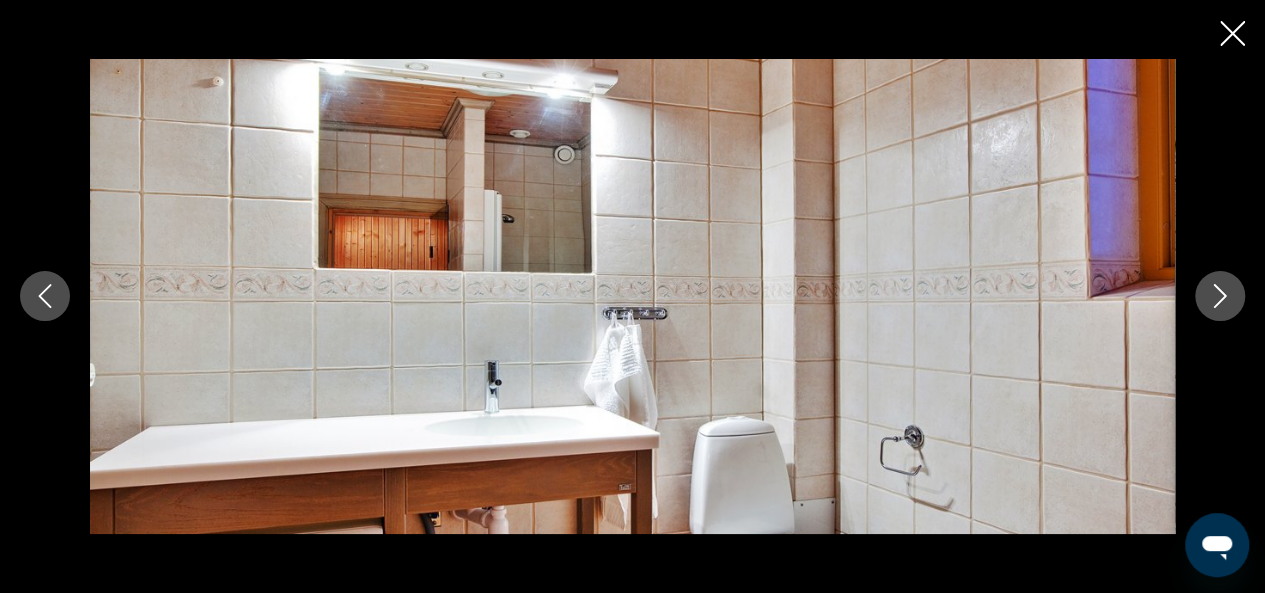 click at bounding box center [1220, 296] 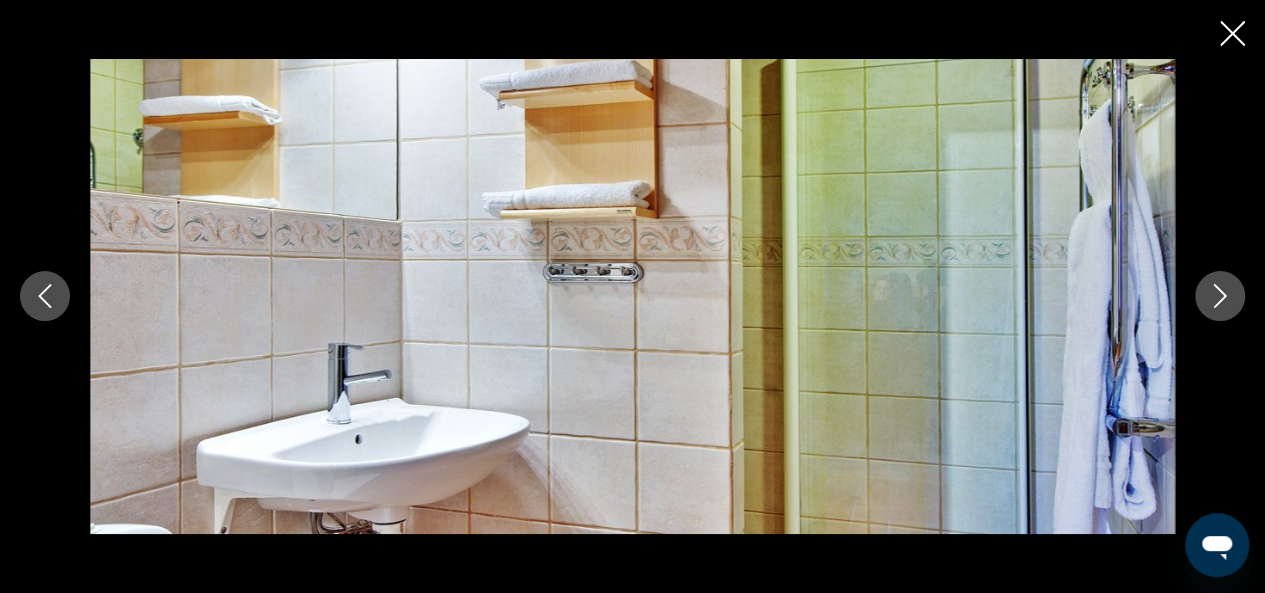 click at bounding box center (1220, 296) 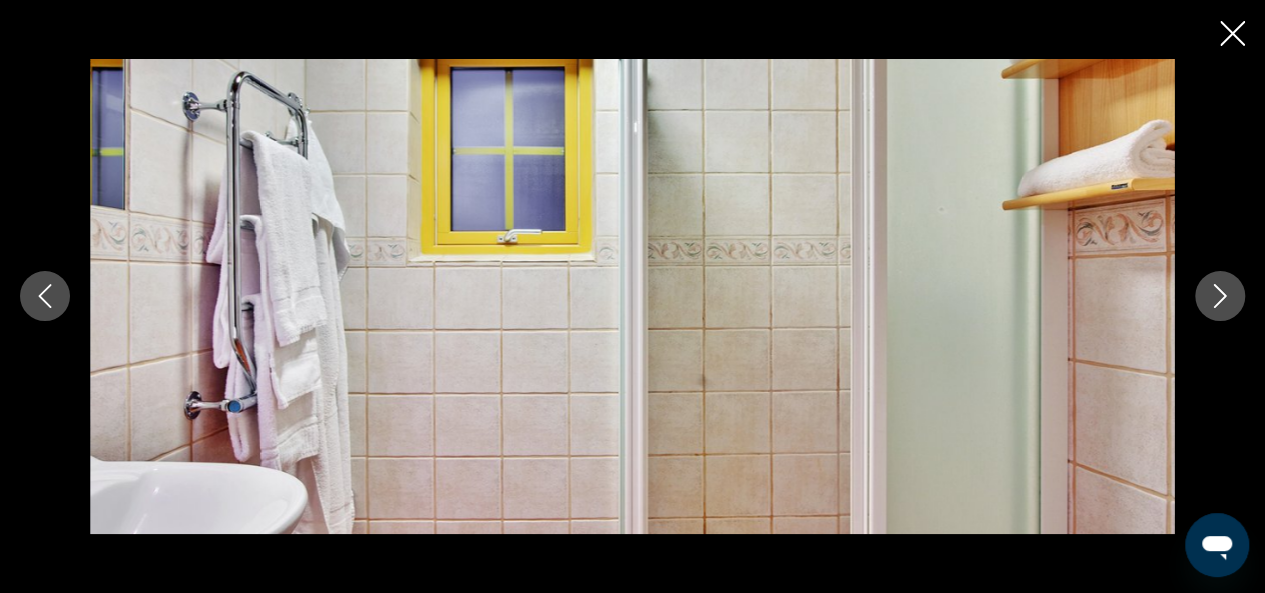 click at bounding box center [1220, 296] 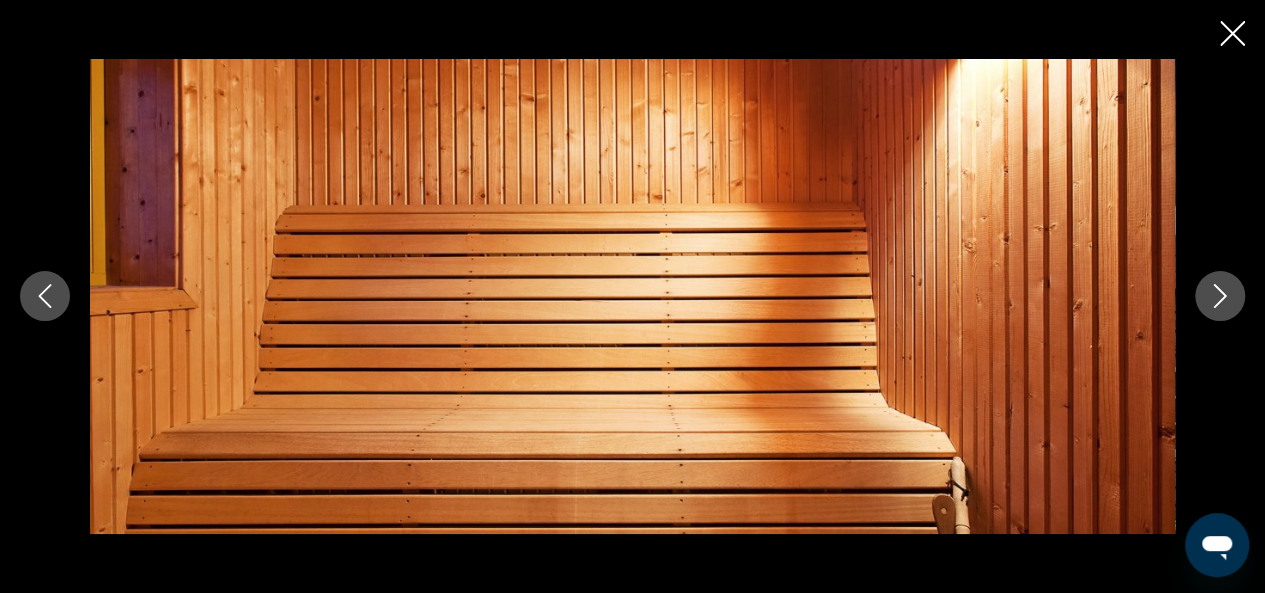 click 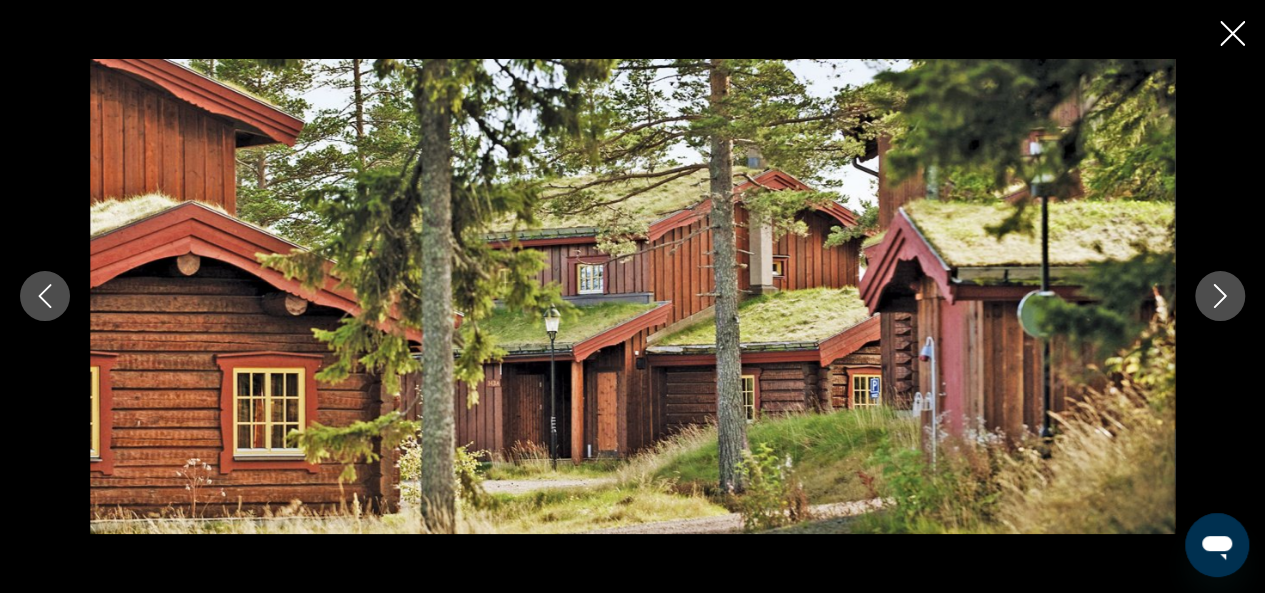 click 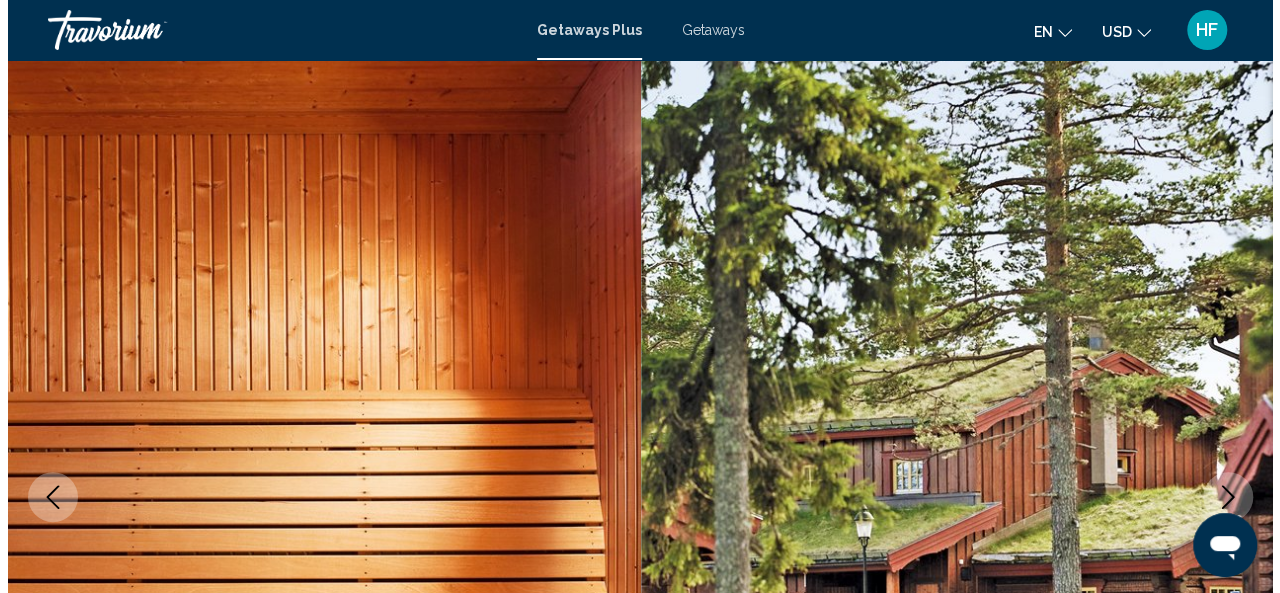 scroll, scrollTop: 0, scrollLeft: 0, axis: both 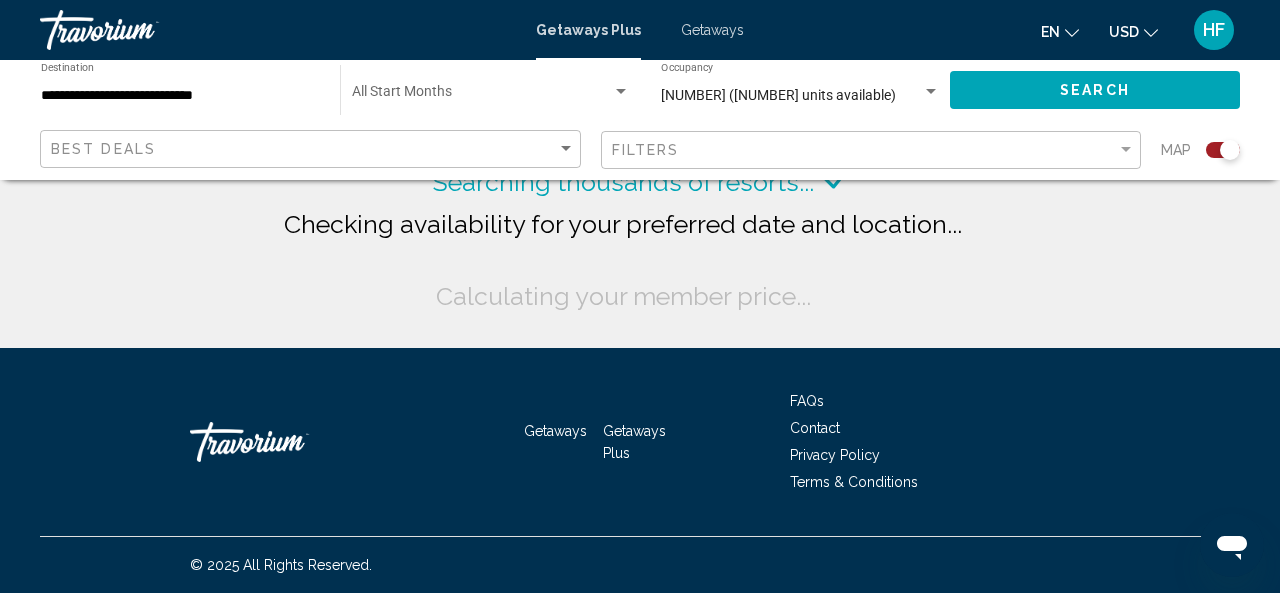 click on "**********" at bounding box center (180, 96) 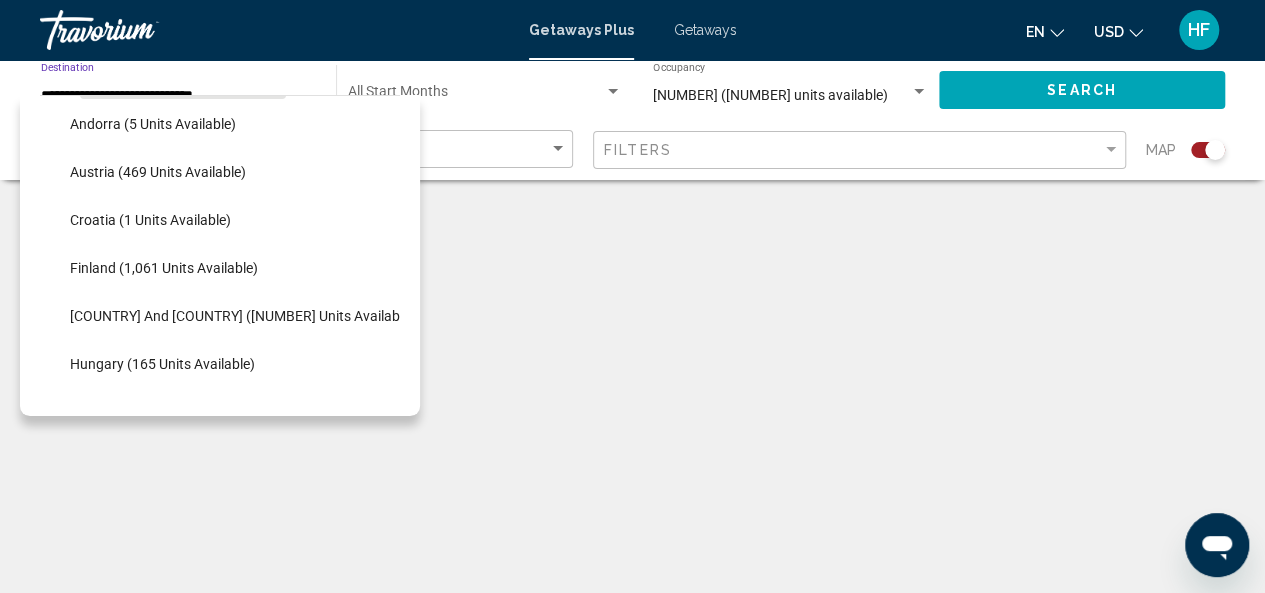 scroll, scrollTop: 296, scrollLeft: 0, axis: vertical 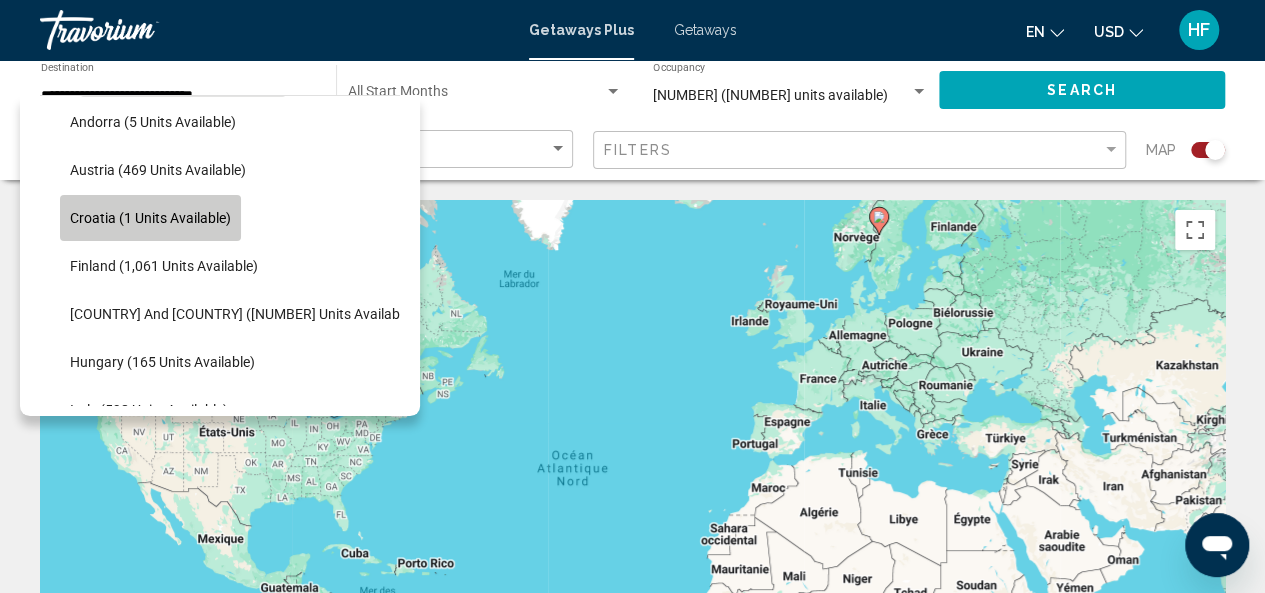 click on "Croatia (1 units available)" 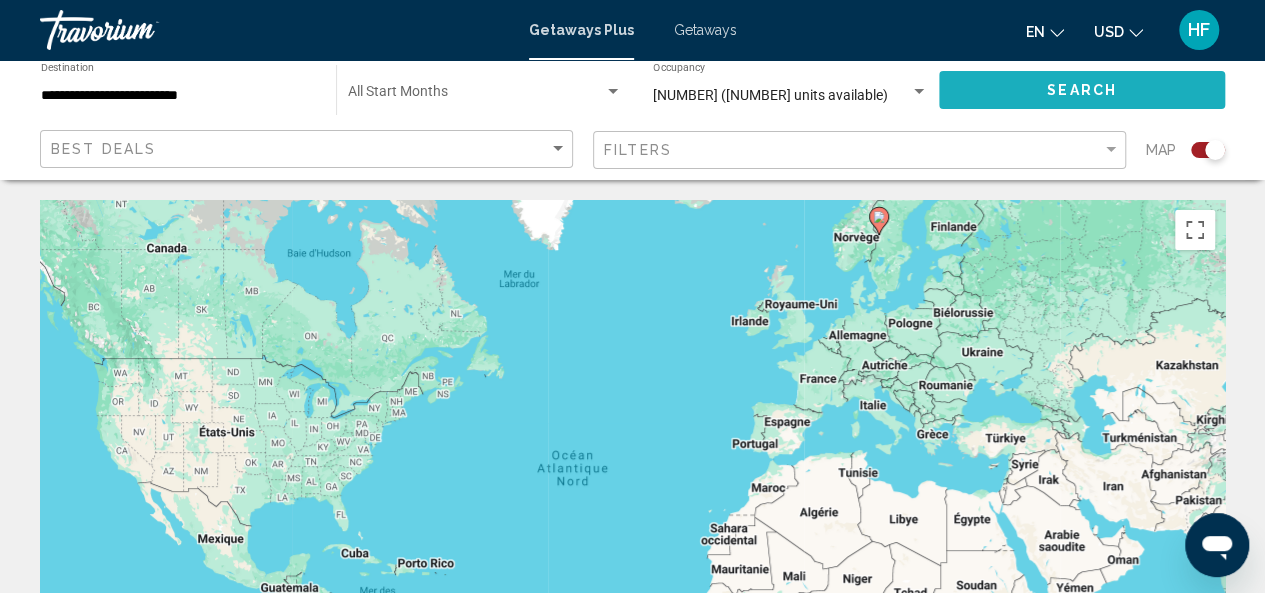 click on "Search" 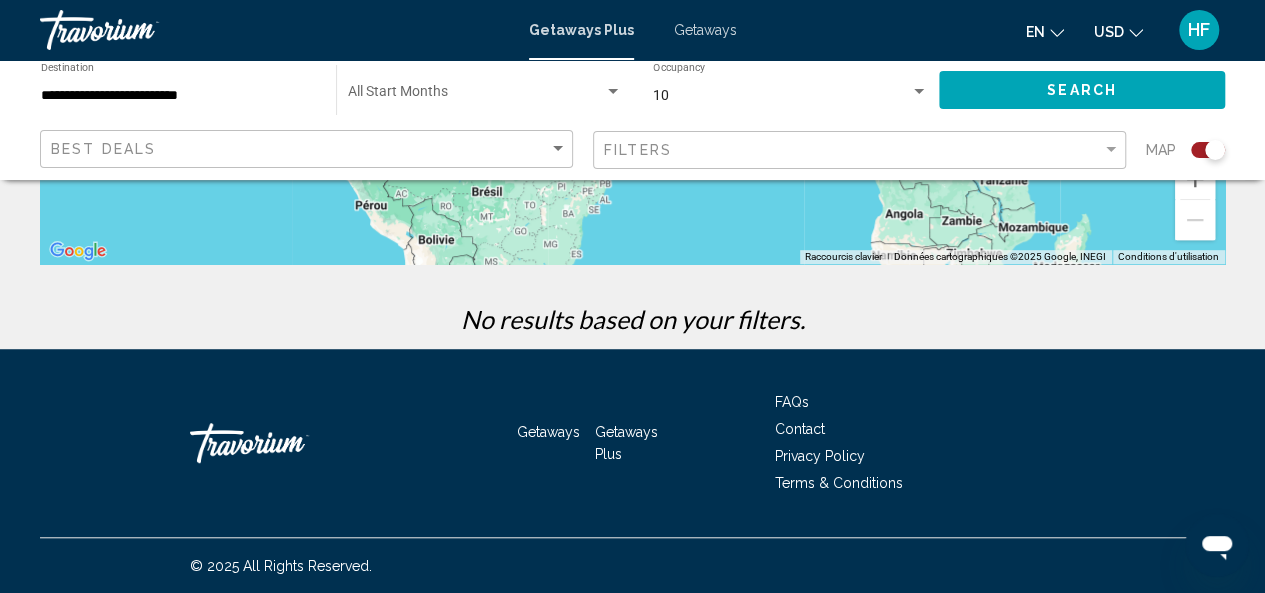 scroll, scrollTop: 532, scrollLeft: 0, axis: vertical 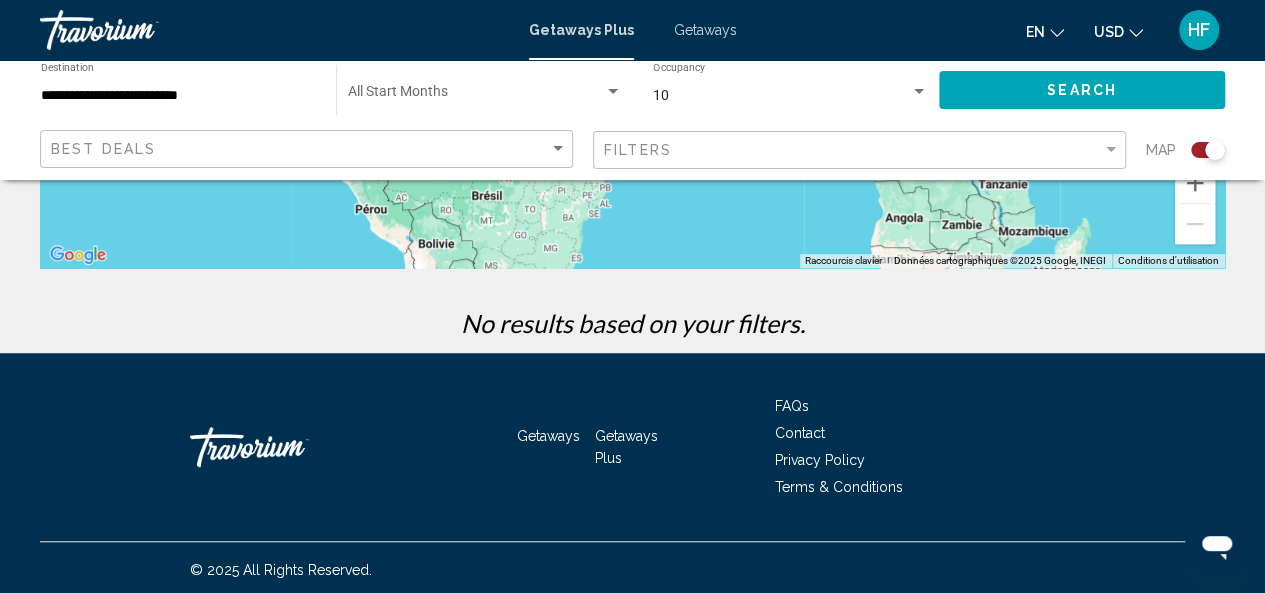 click on "10" at bounding box center [781, 96] 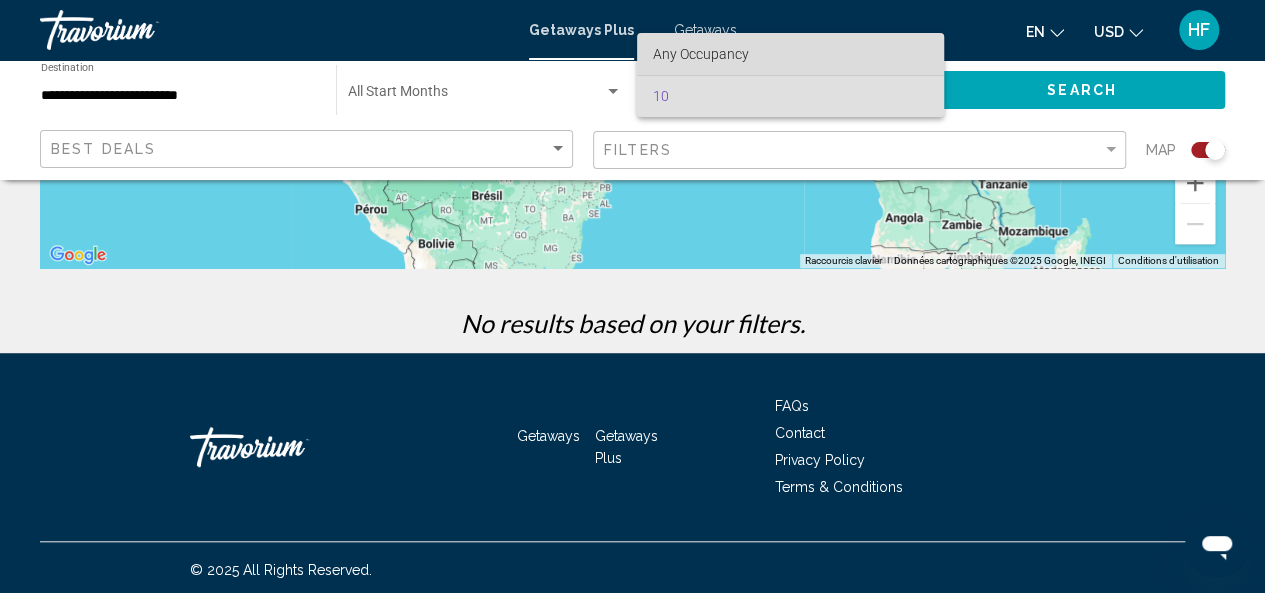 click on "Any Occupancy" at bounding box center (701, 54) 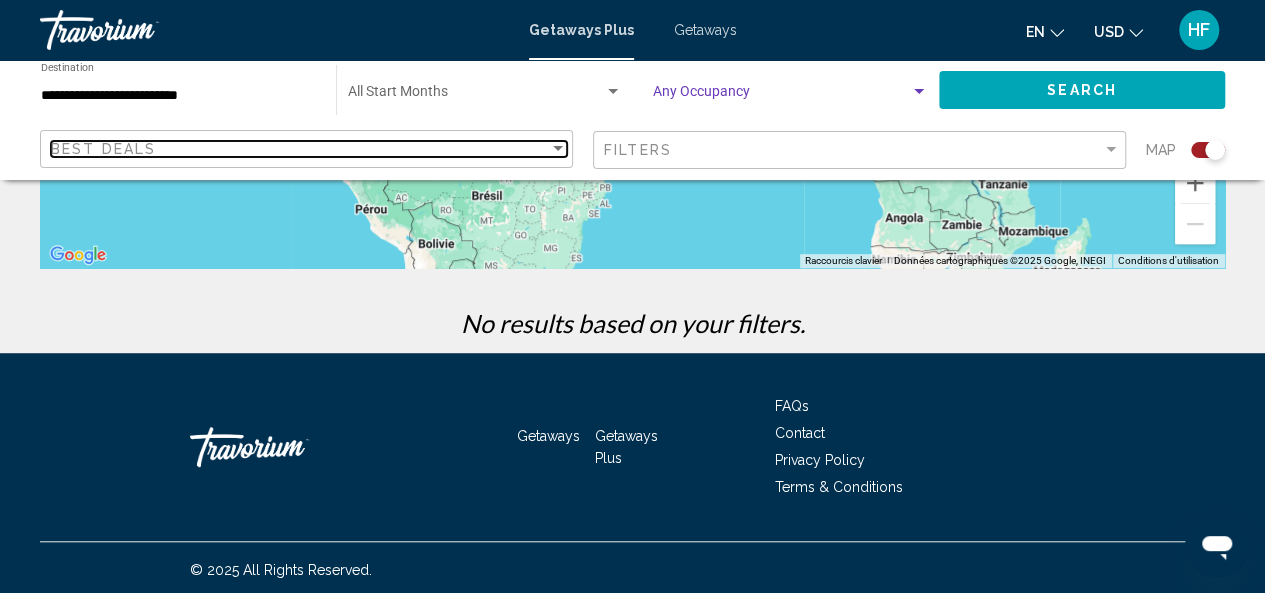 click on "Best Deals" at bounding box center [300, 149] 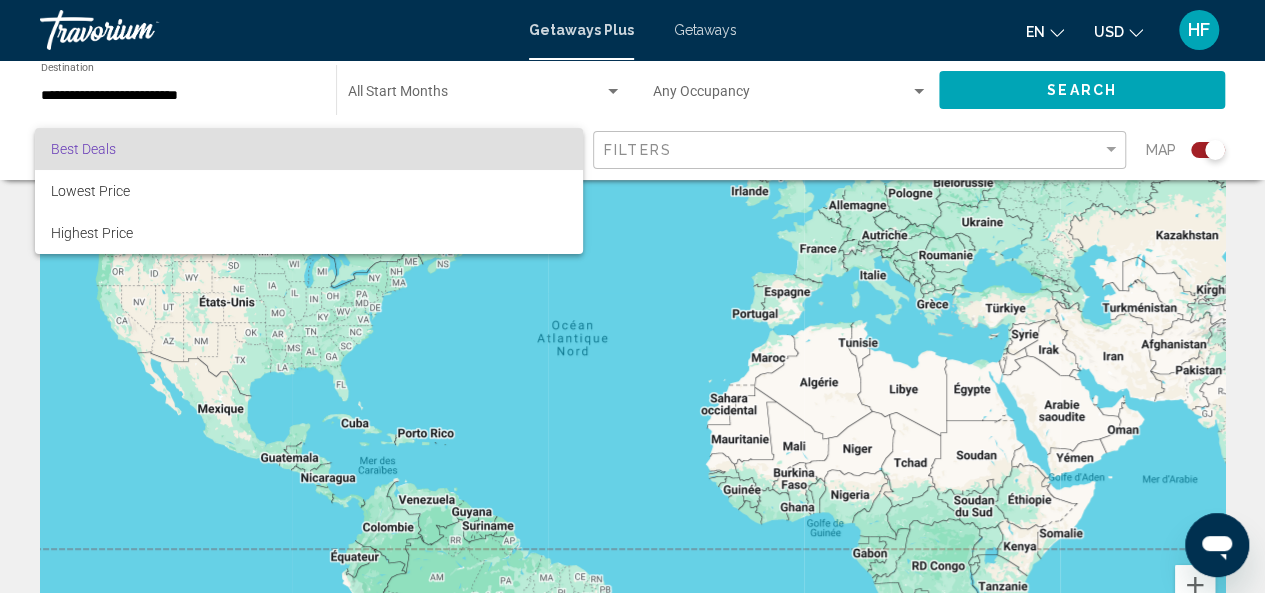 scroll, scrollTop: 90, scrollLeft: 0, axis: vertical 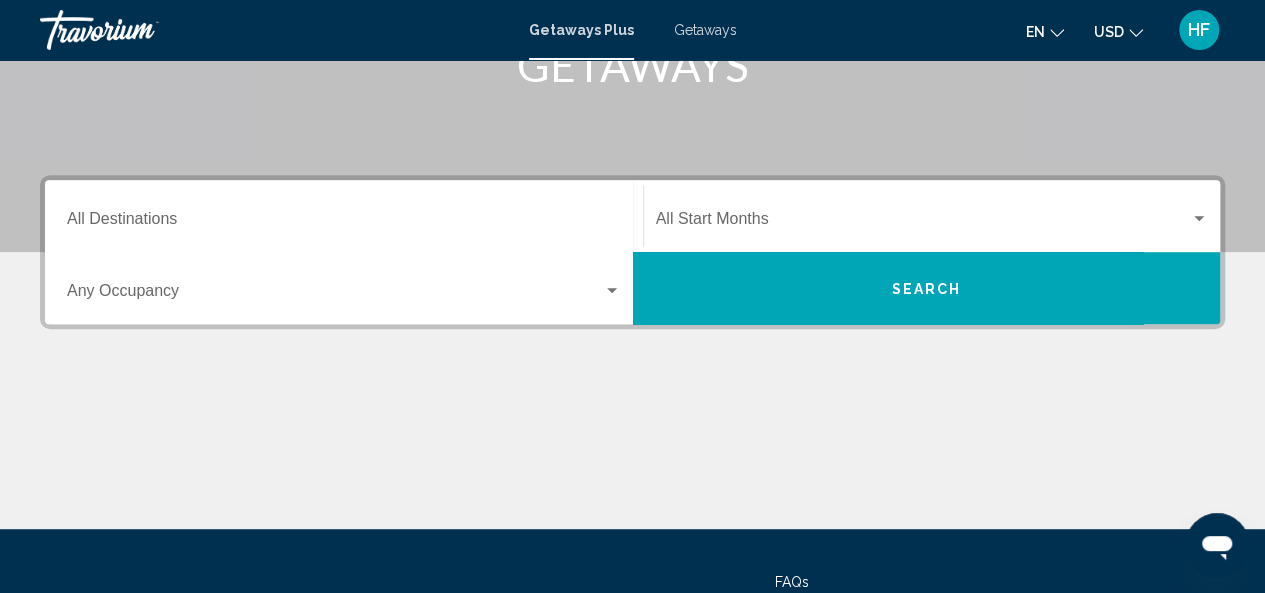 click at bounding box center (335, 295) 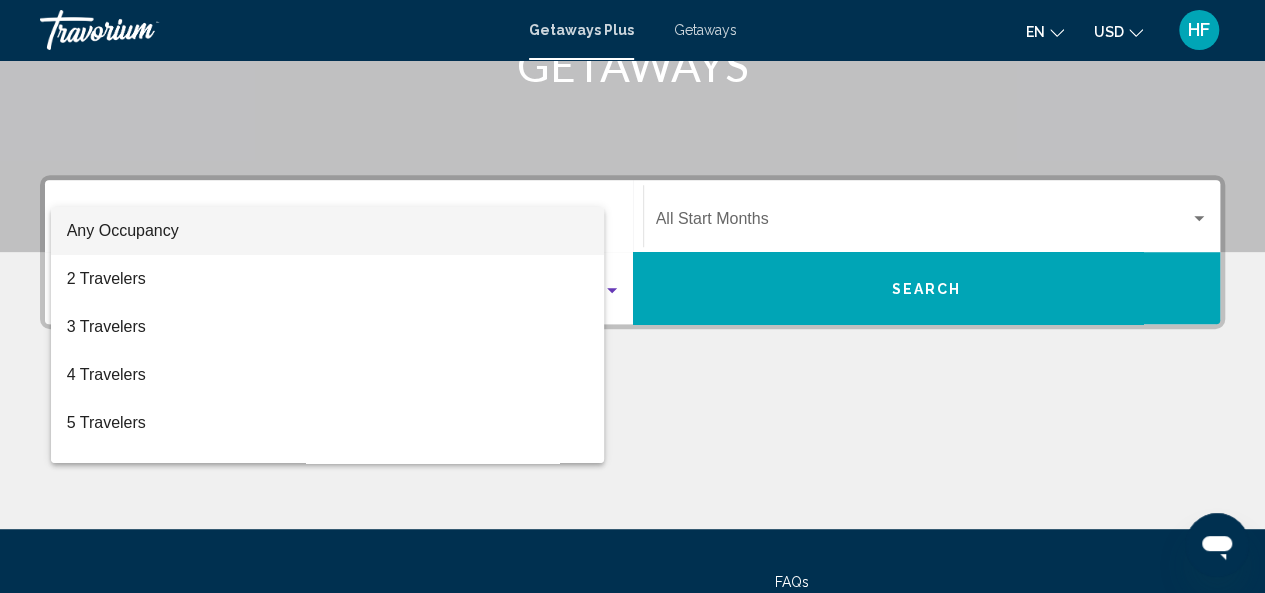 scroll, scrollTop: 458, scrollLeft: 0, axis: vertical 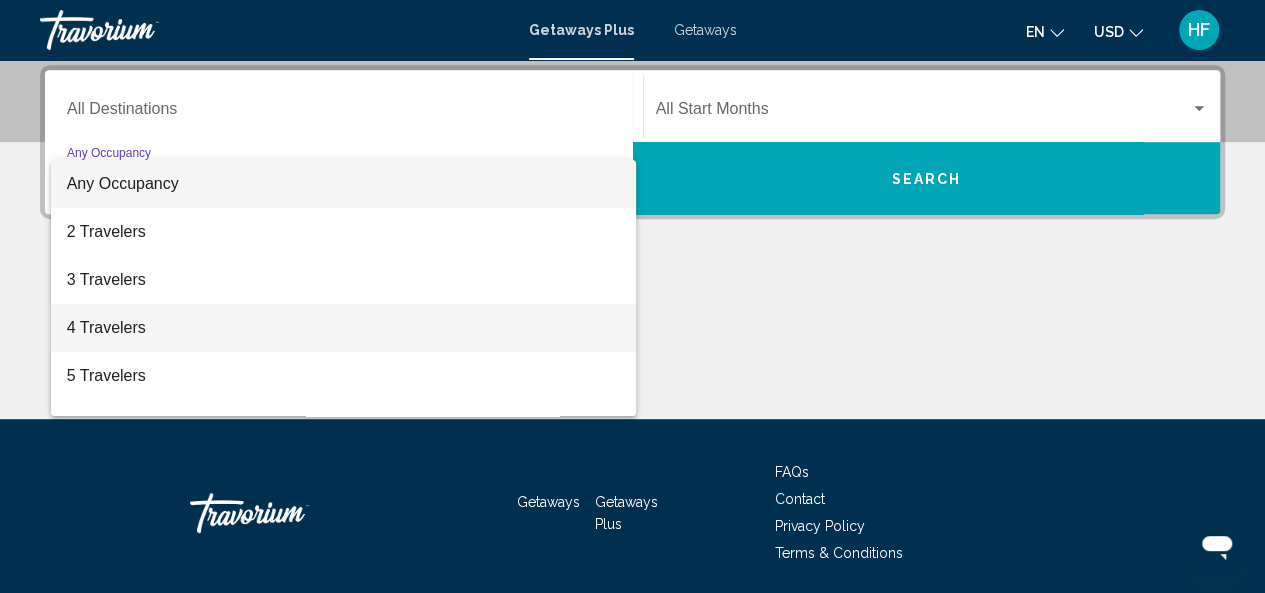 click on "4 Travelers" at bounding box center [344, 328] 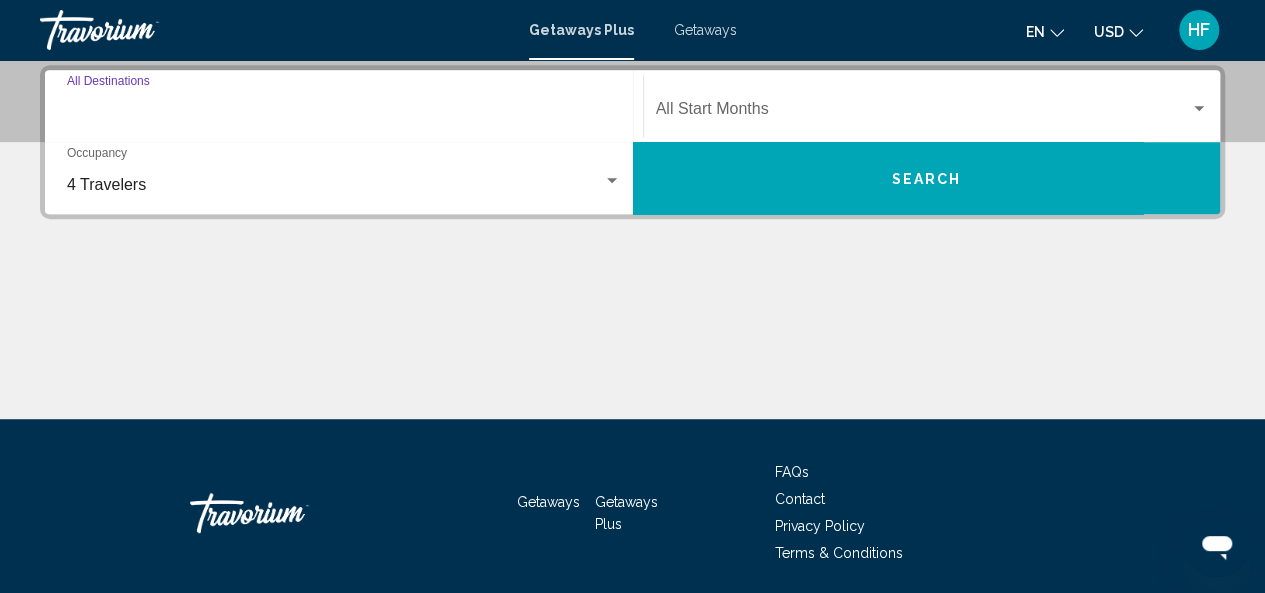 click on "Destination All Destinations" at bounding box center (344, 113) 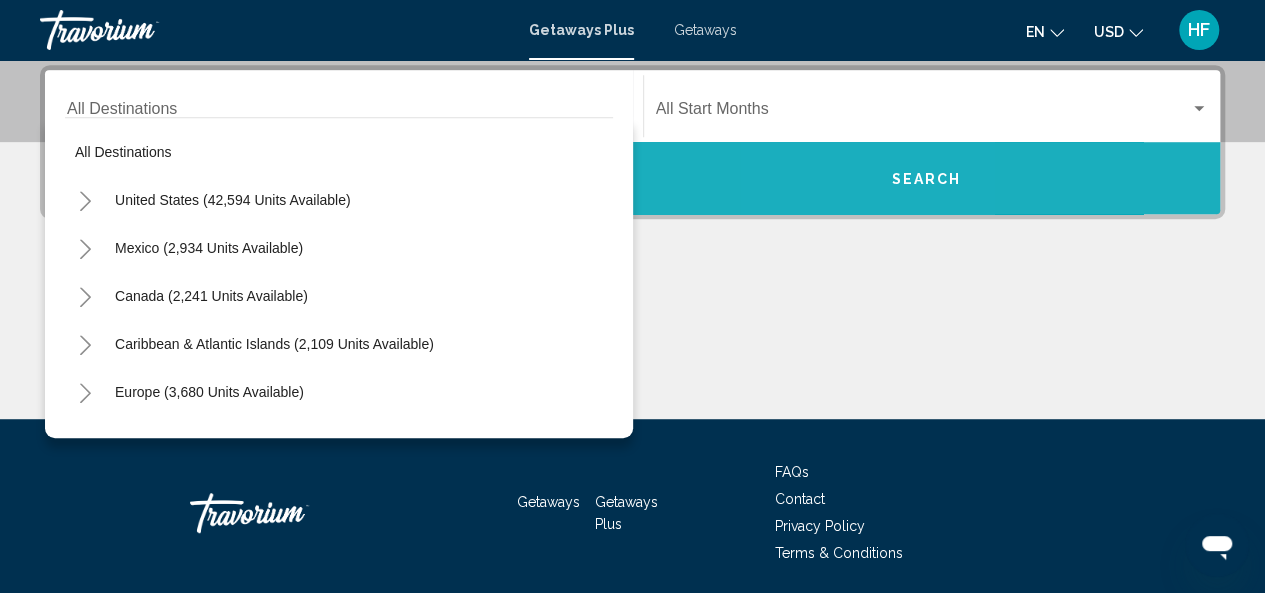 click on "Search" at bounding box center (927, 178) 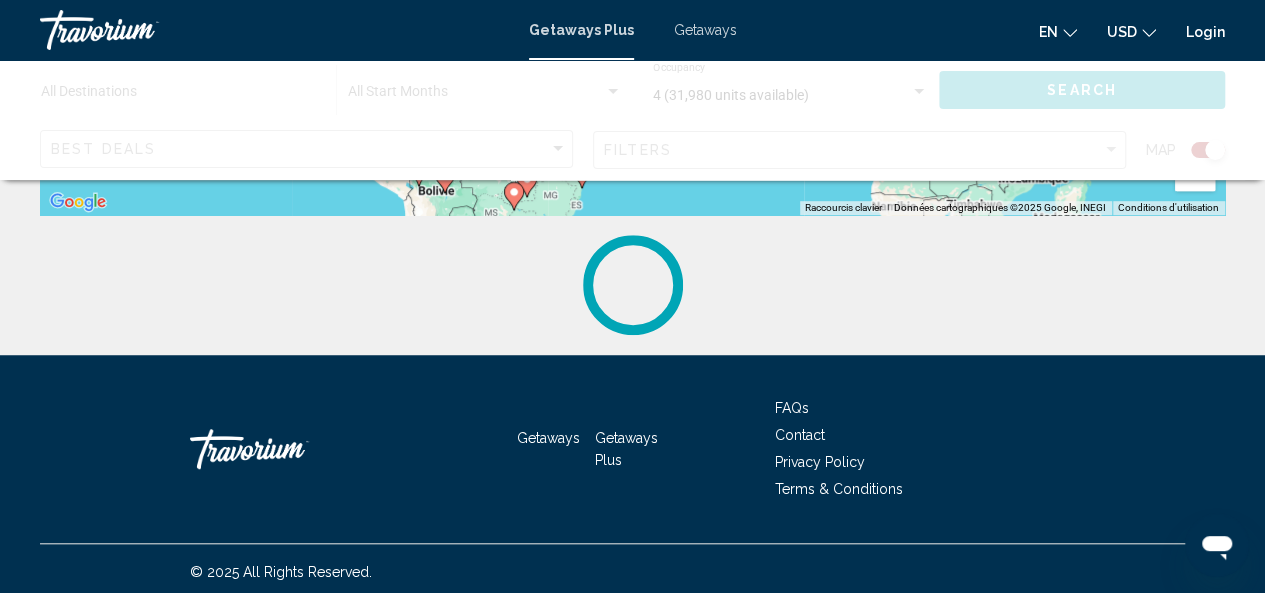 scroll, scrollTop: 591, scrollLeft: 0, axis: vertical 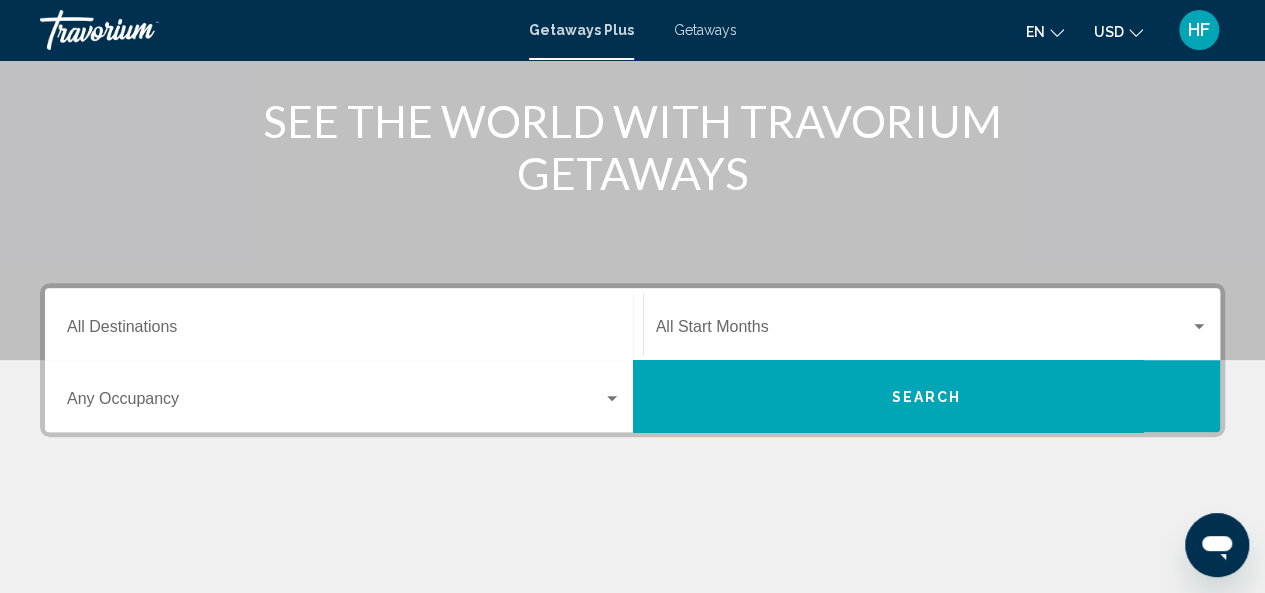 click on "Occupancy Any Occupancy" at bounding box center [344, 396] 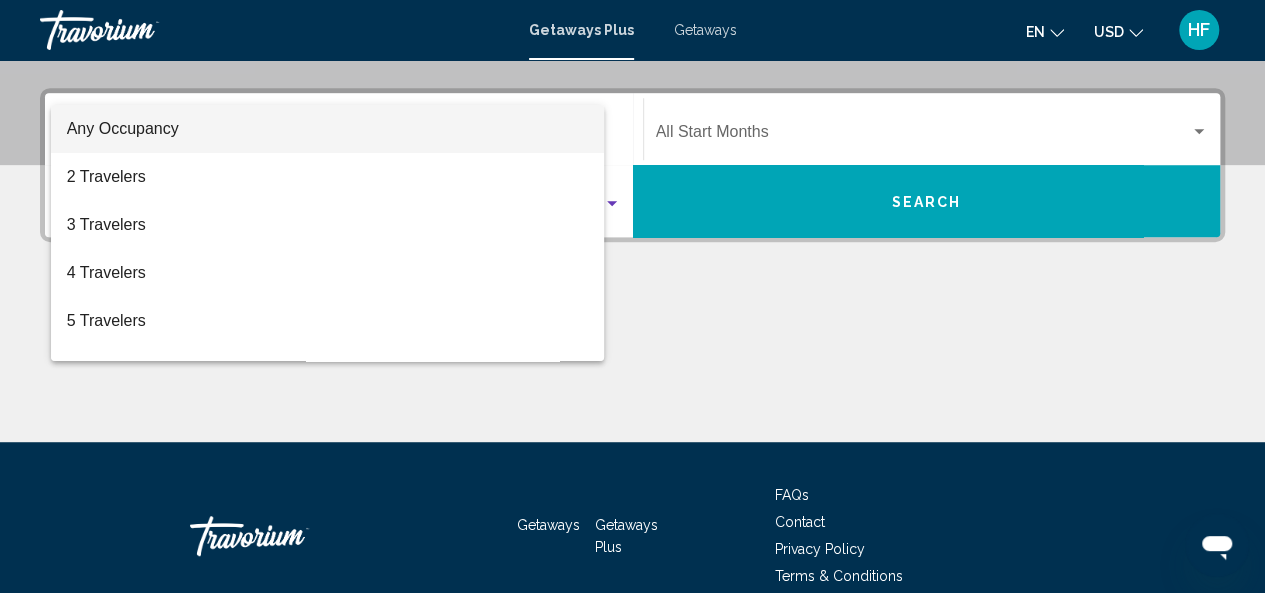 scroll, scrollTop: 458, scrollLeft: 0, axis: vertical 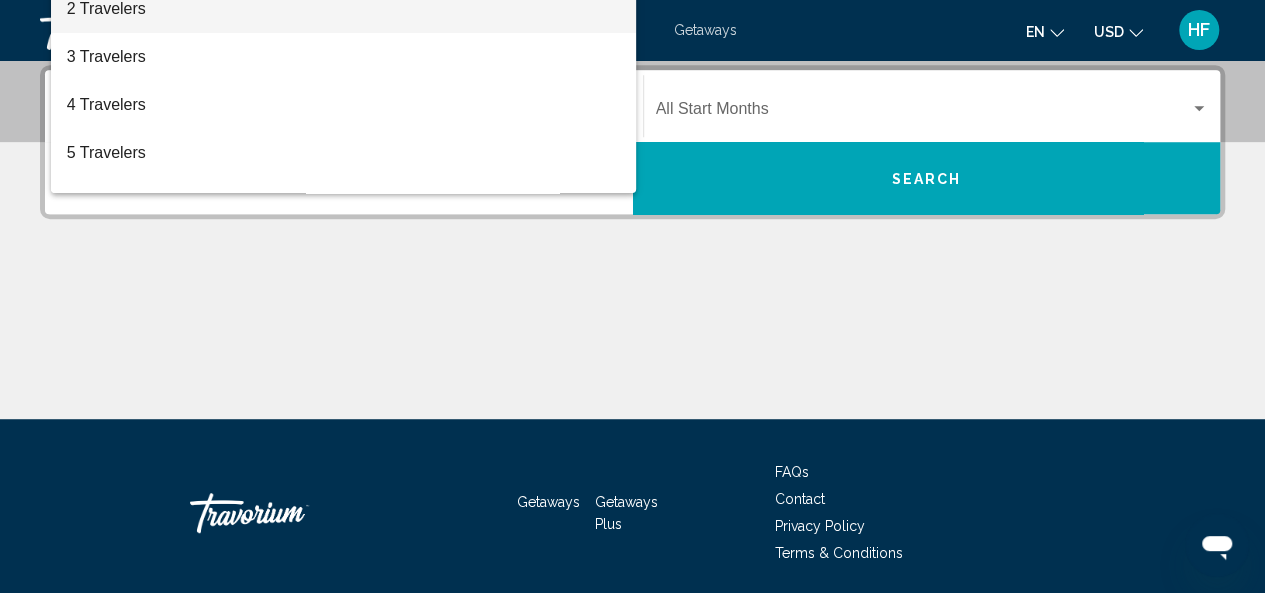 click on "2 Travelers" at bounding box center (344, 9) 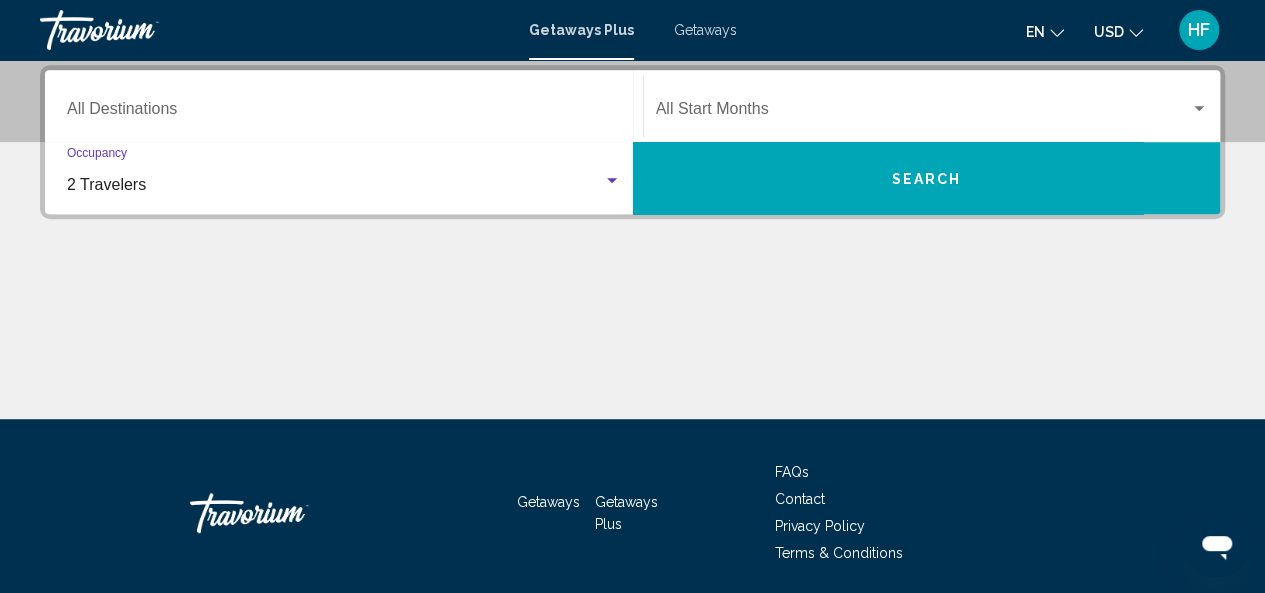 click on "Search" at bounding box center (927, 178) 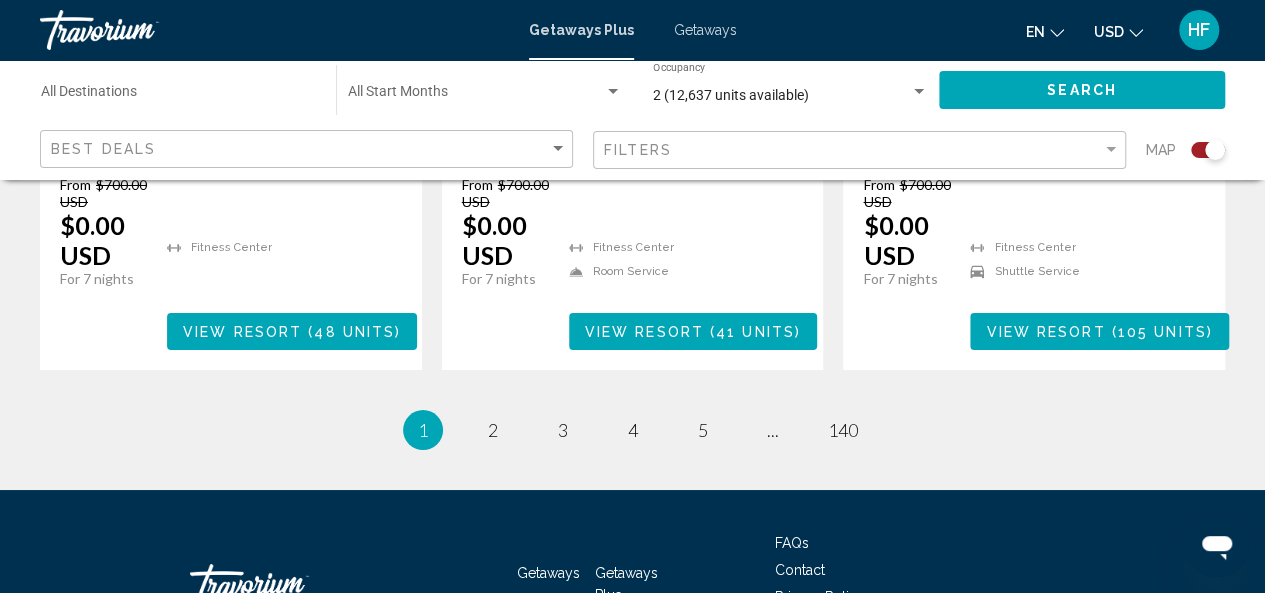 scroll, scrollTop: 3538, scrollLeft: 0, axis: vertical 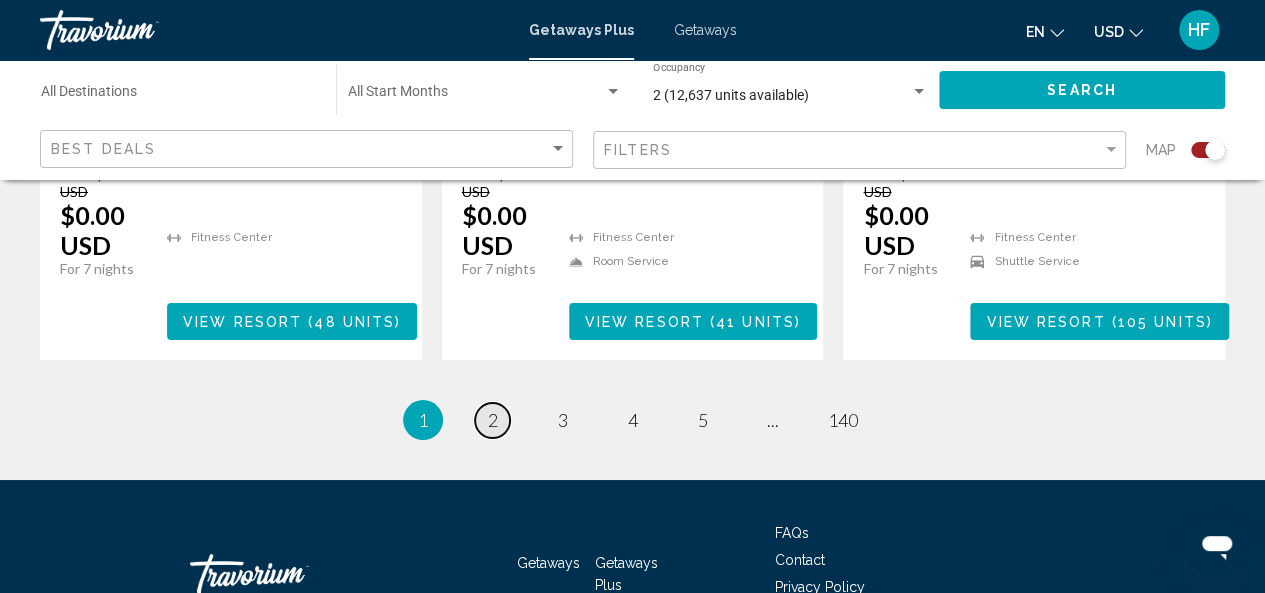 click on "page  2" at bounding box center [492, 420] 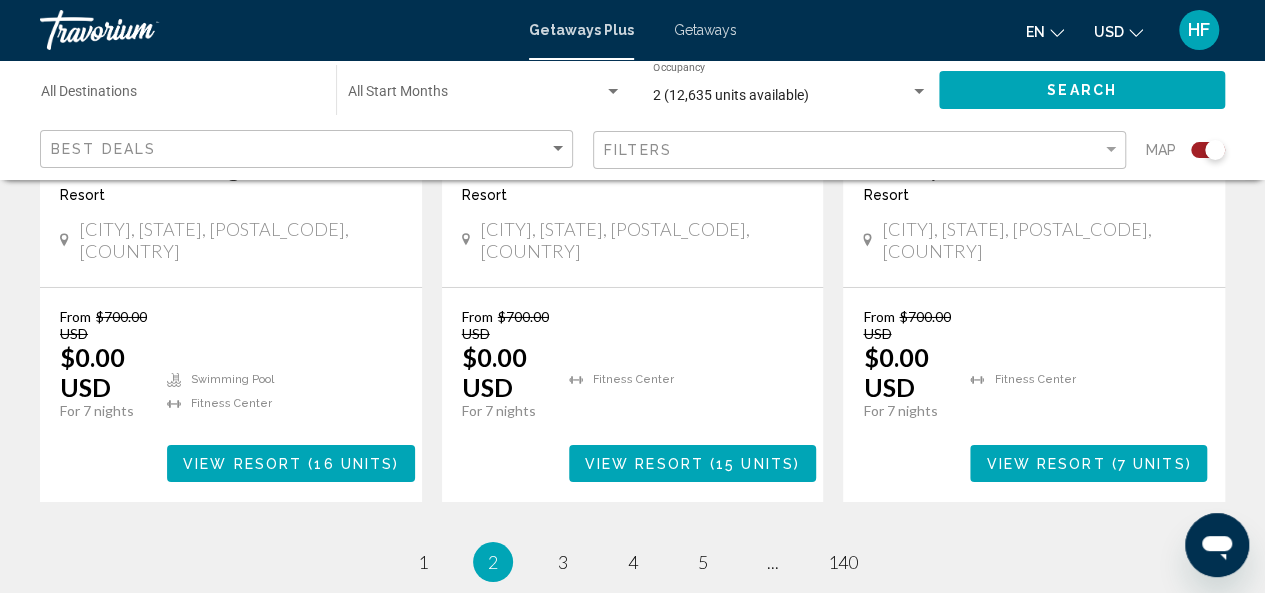 scroll, scrollTop: 3332, scrollLeft: 0, axis: vertical 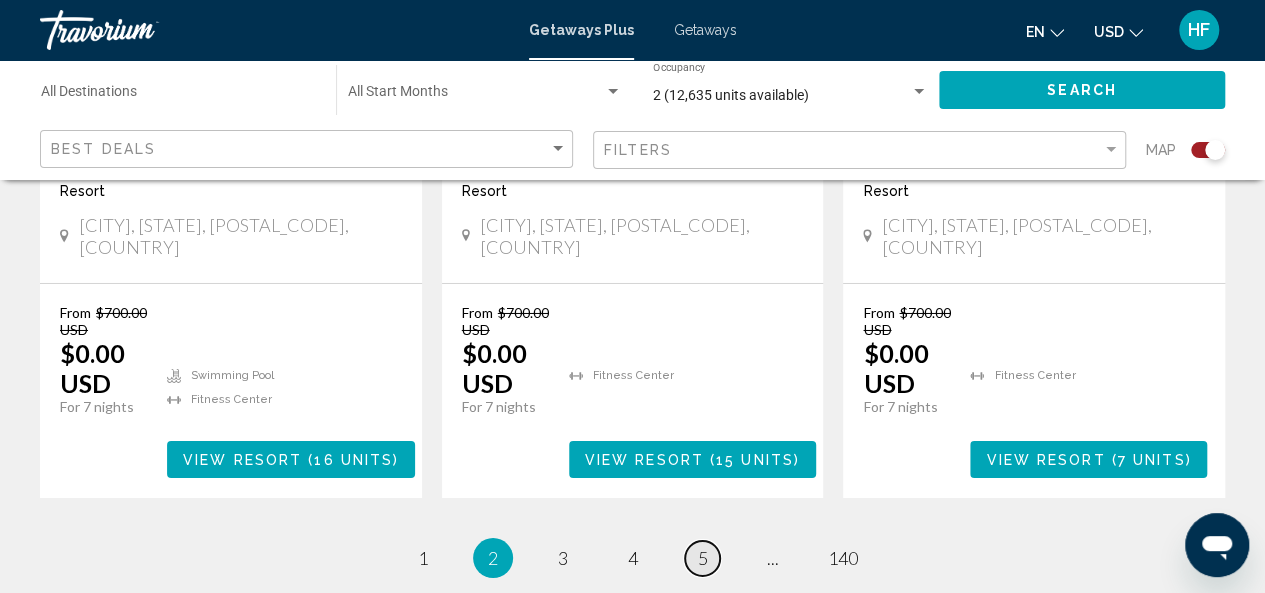 click on "page  5" at bounding box center [702, 558] 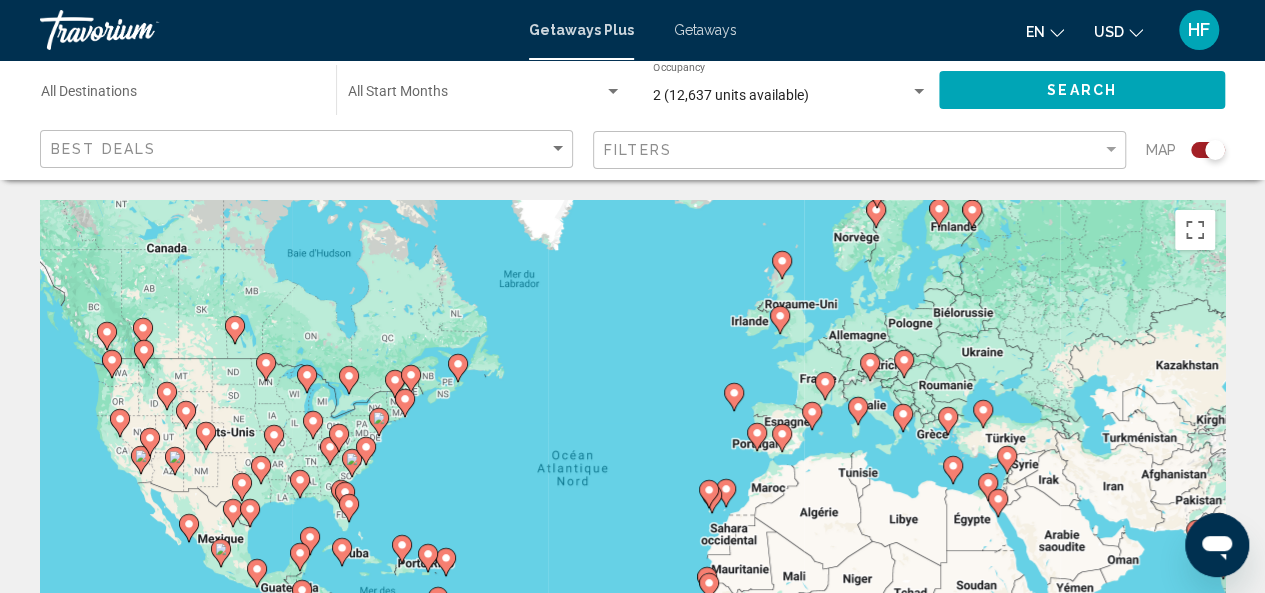 scroll, scrollTop: 257, scrollLeft: 0, axis: vertical 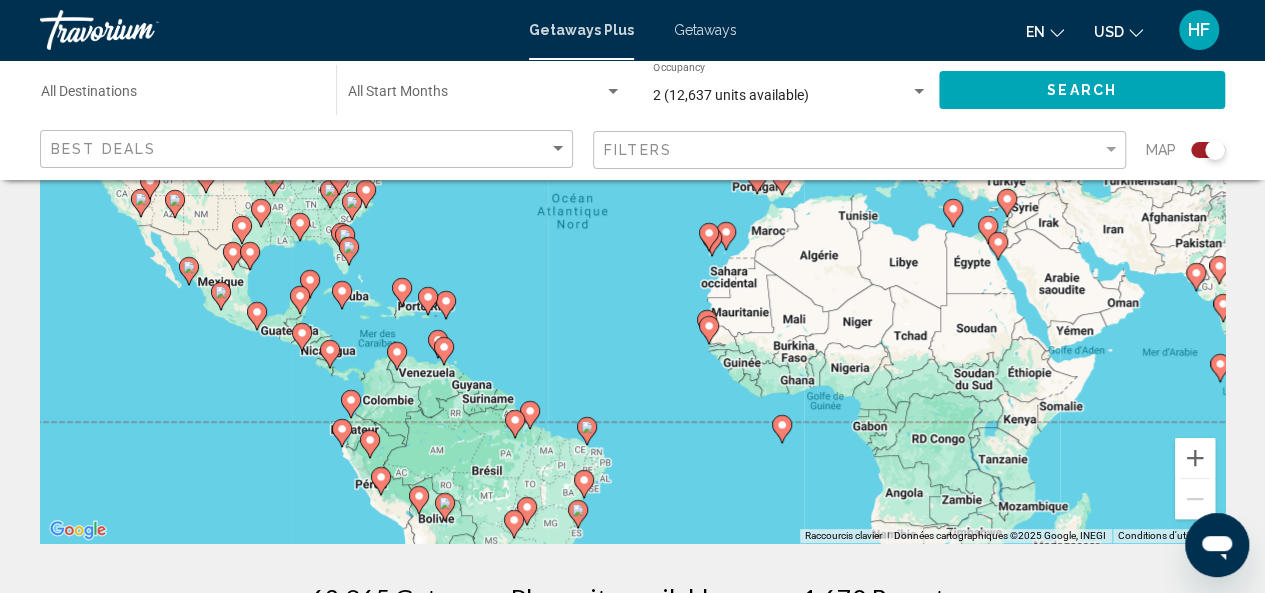 click 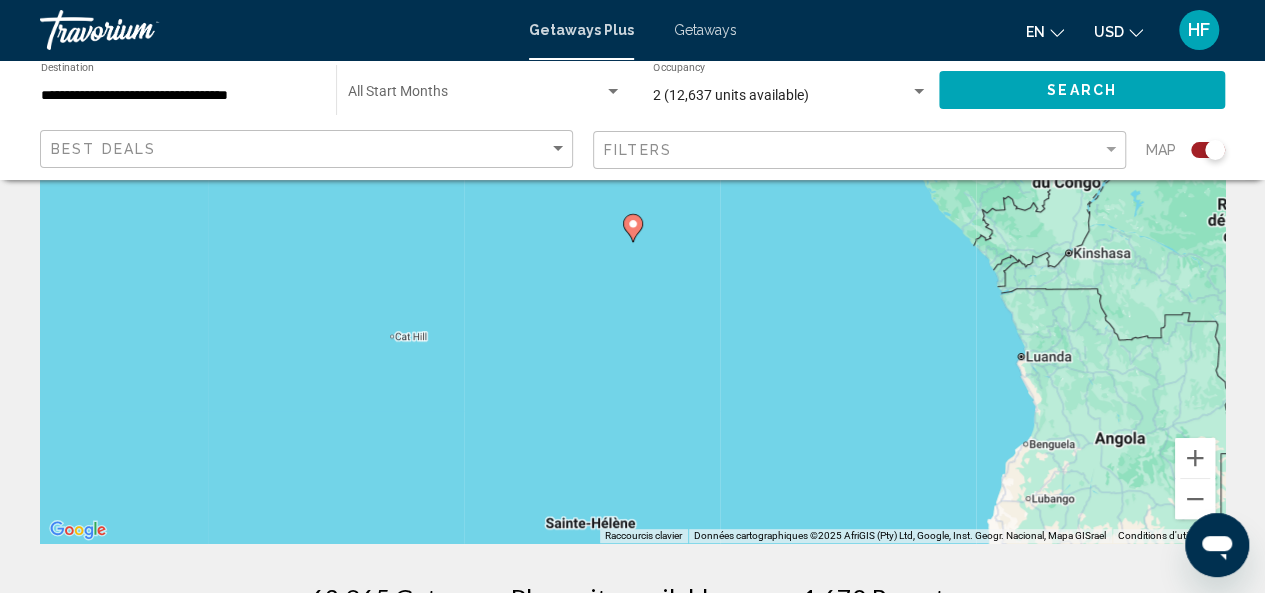 click 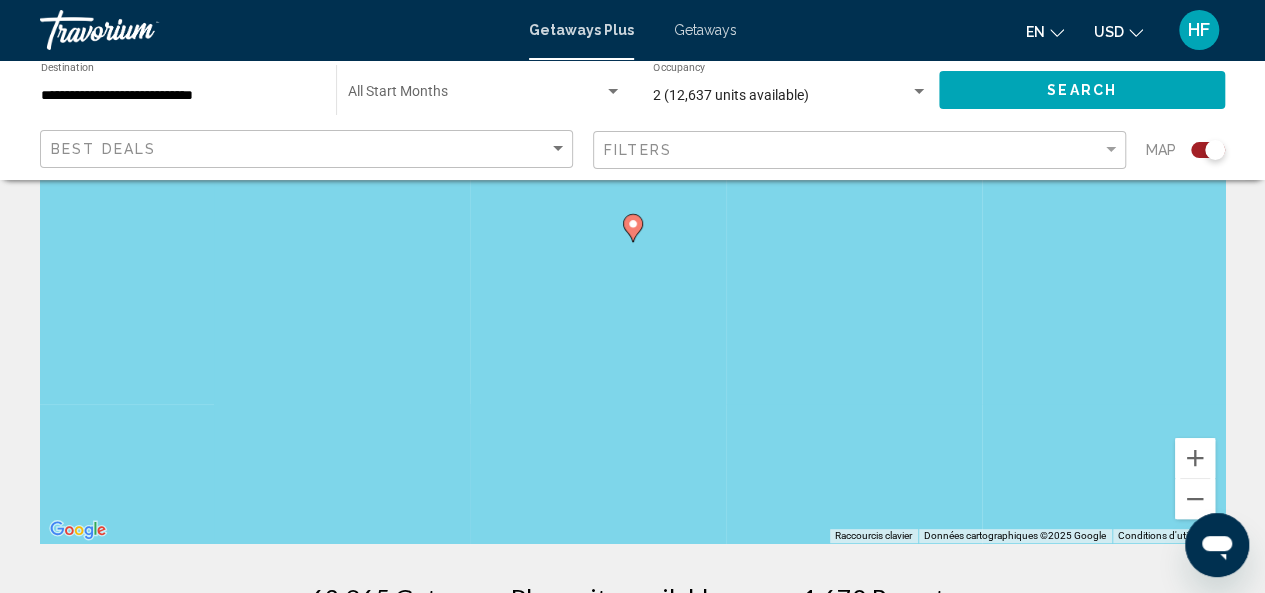 click 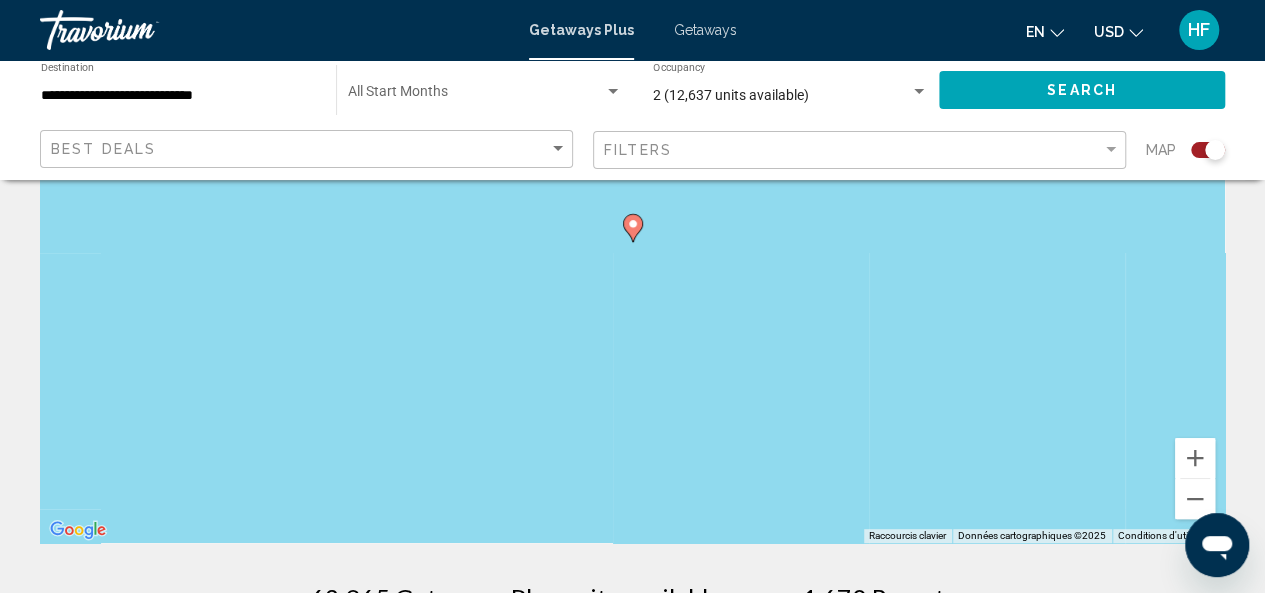 click 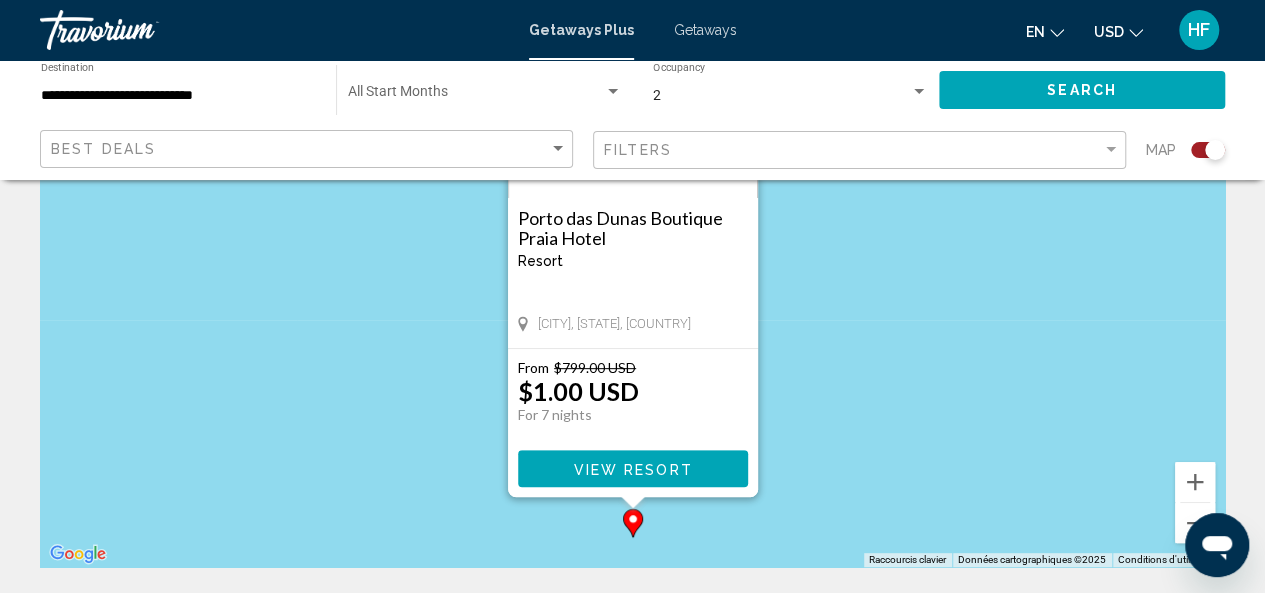scroll, scrollTop: 234, scrollLeft: 0, axis: vertical 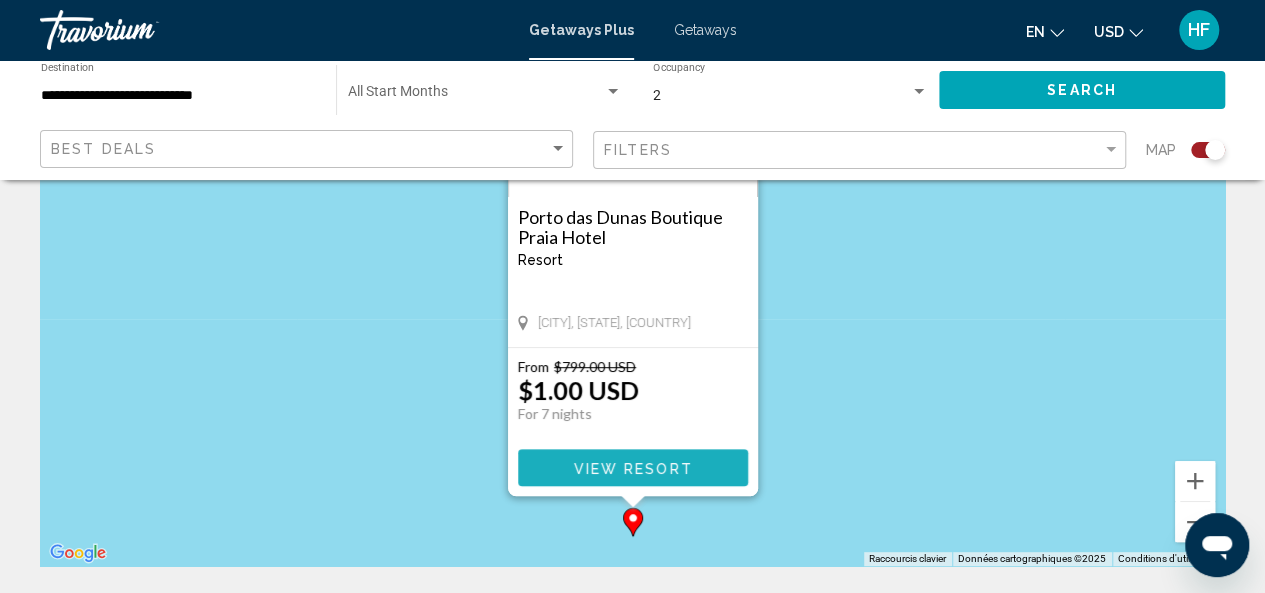 click on "View Resort" at bounding box center [632, 468] 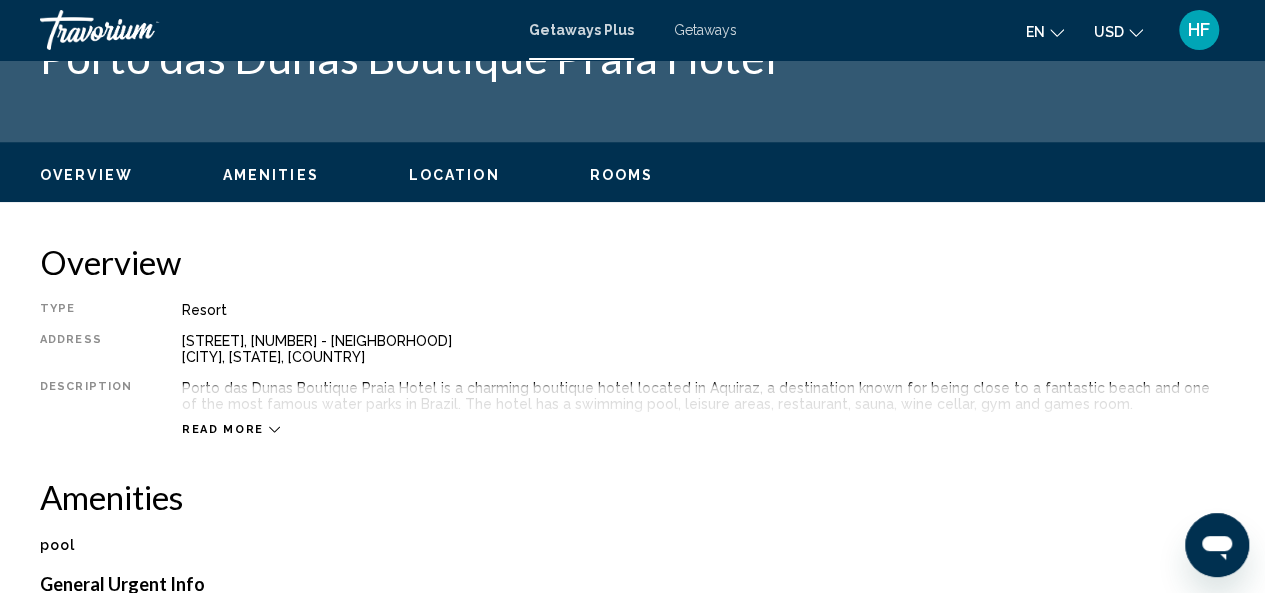 scroll, scrollTop: 0, scrollLeft: 0, axis: both 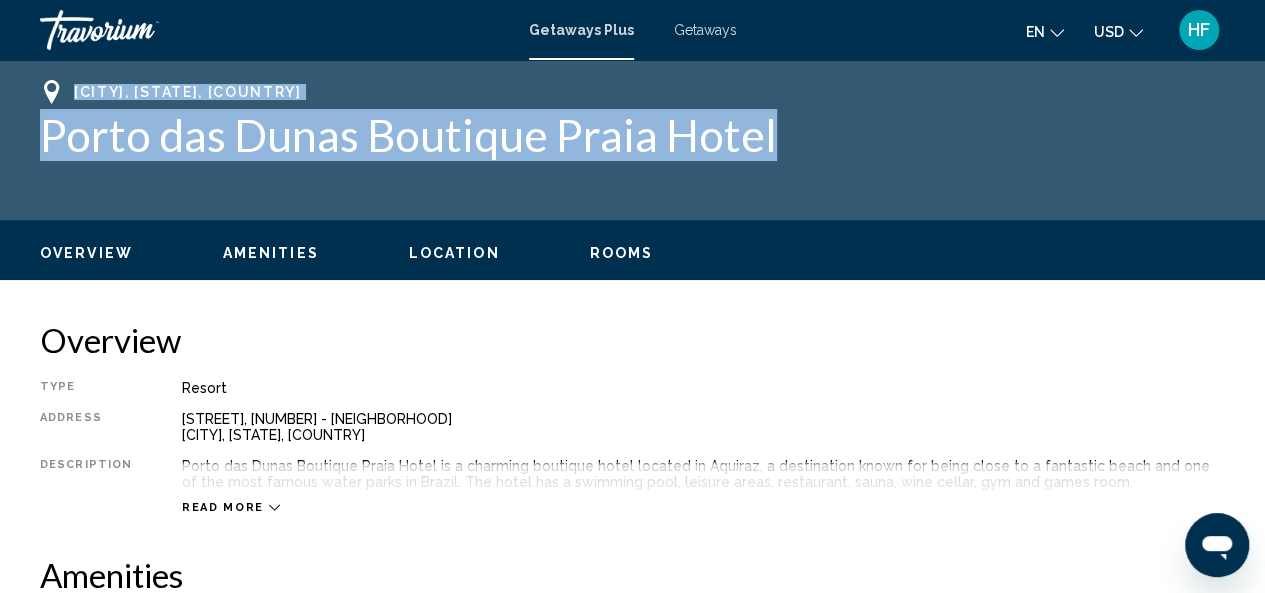 drag, startPoint x: 71, startPoint y: 81, endPoint x: 804, endPoint y: 120, distance: 734.0368 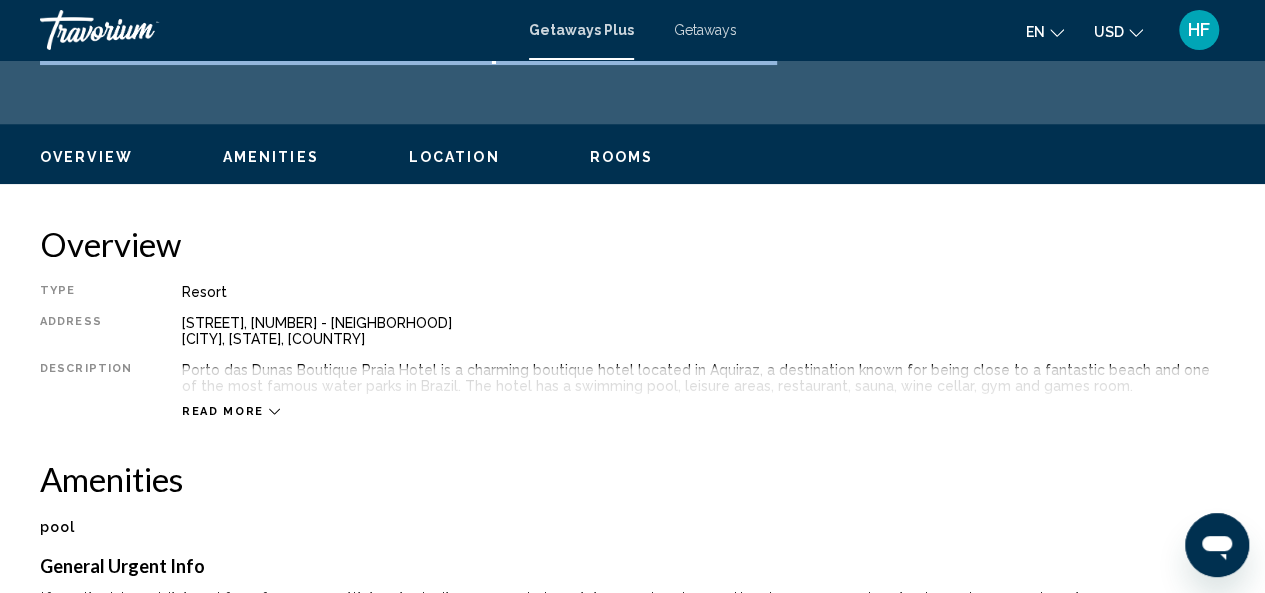scroll, scrollTop: 98, scrollLeft: 0, axis: vertical 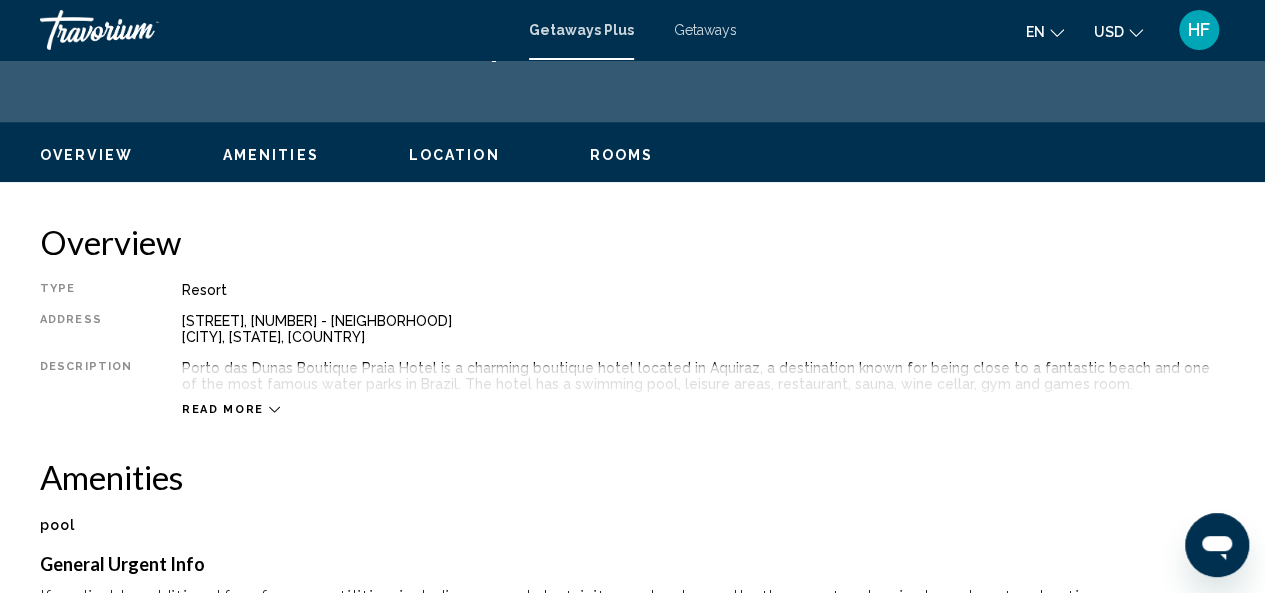 click on "[STREET], [NUMBER] - [NEIGHBORHOOD] [CITY], [STATE], [COUNTRY]" at bounding box center [703, 329] 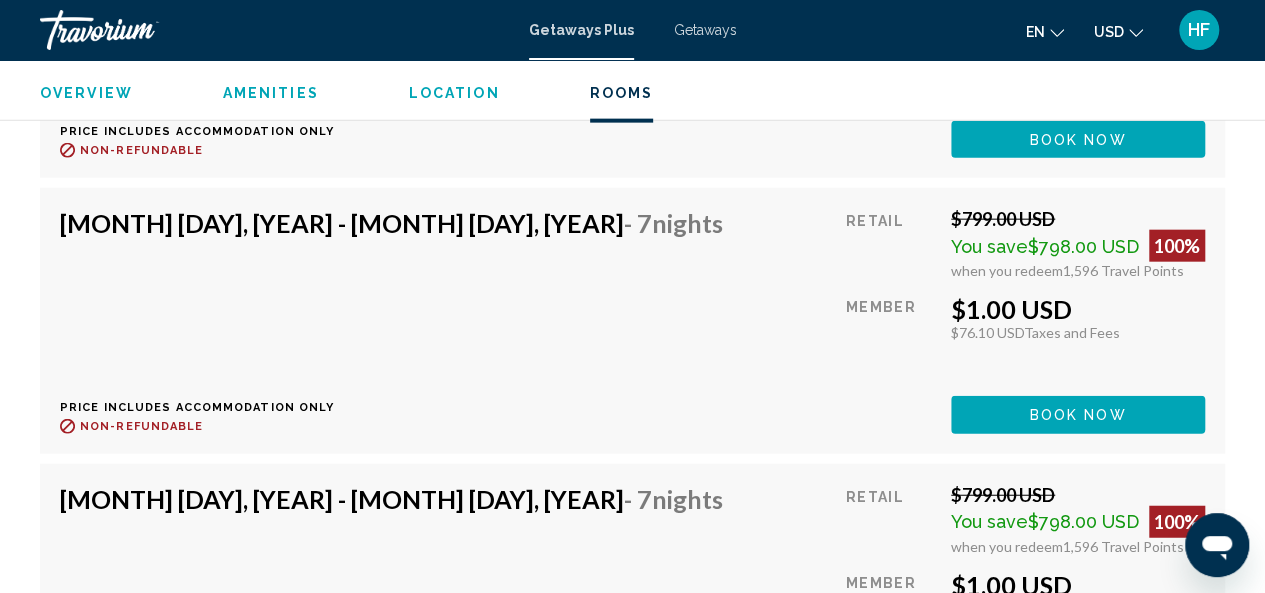 scroll, scrollTop: 2283, scrollLeft: 0, axis: vertical 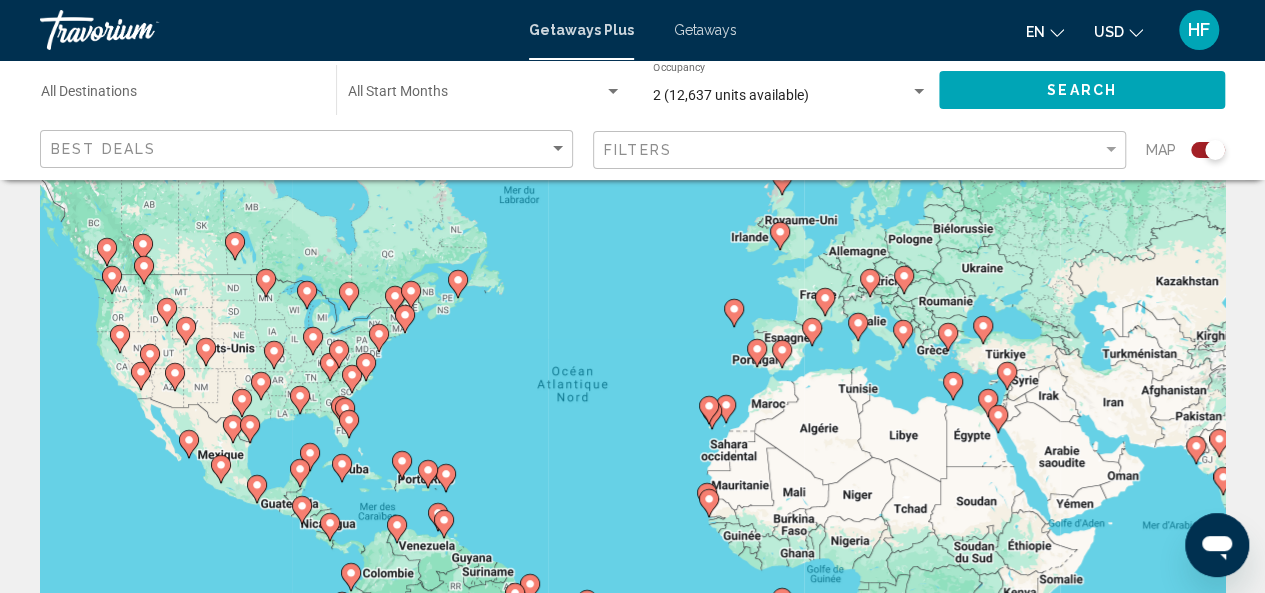 click 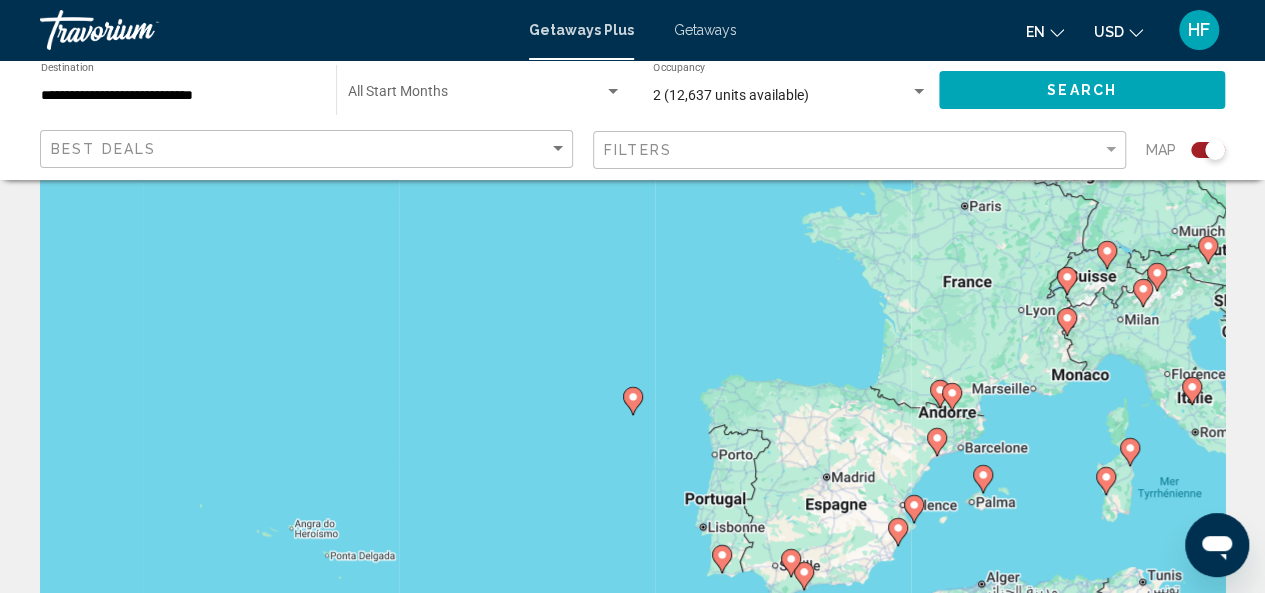 click 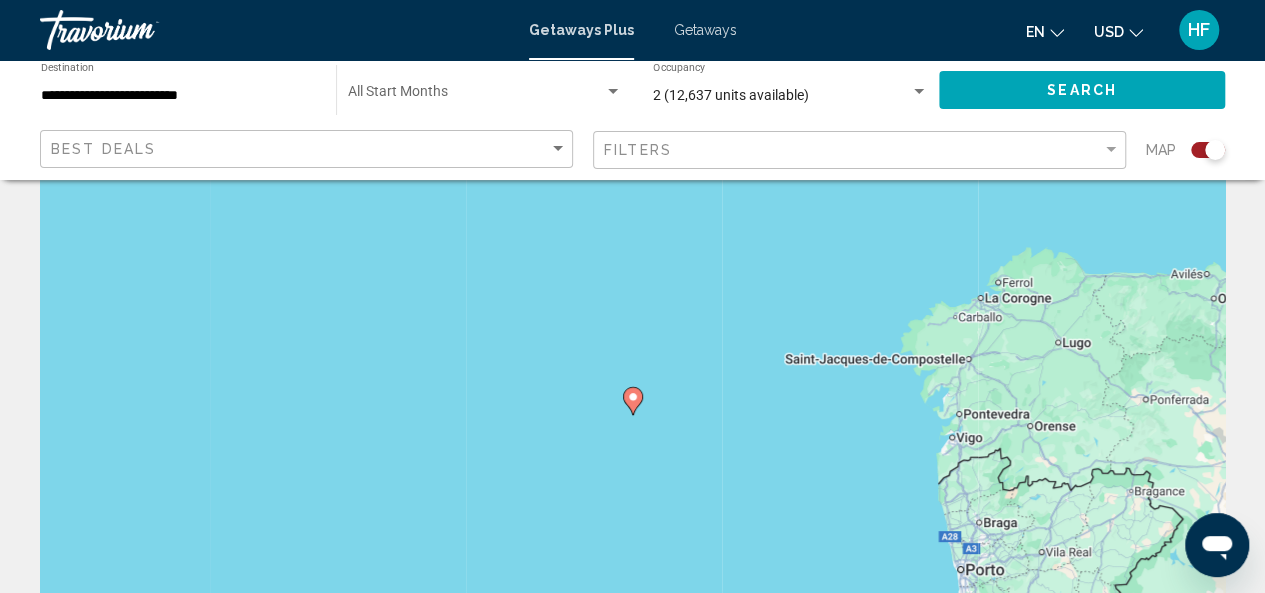 click 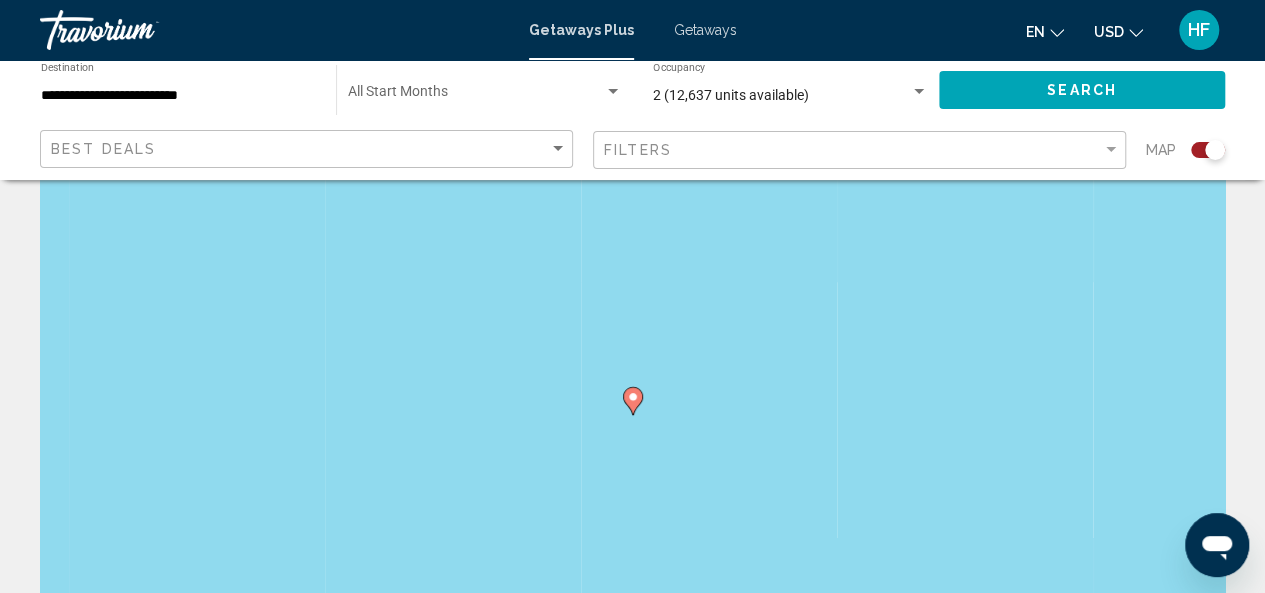 click 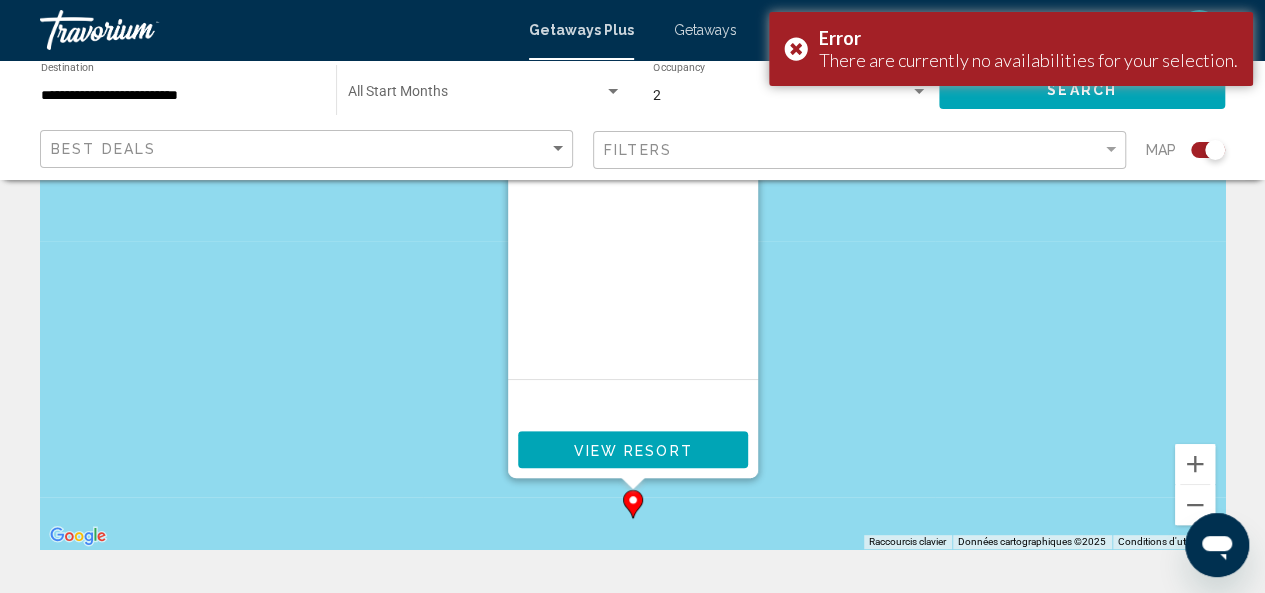 scroll, scrollTop: 270, scrollLeft: 0, axis: vertical 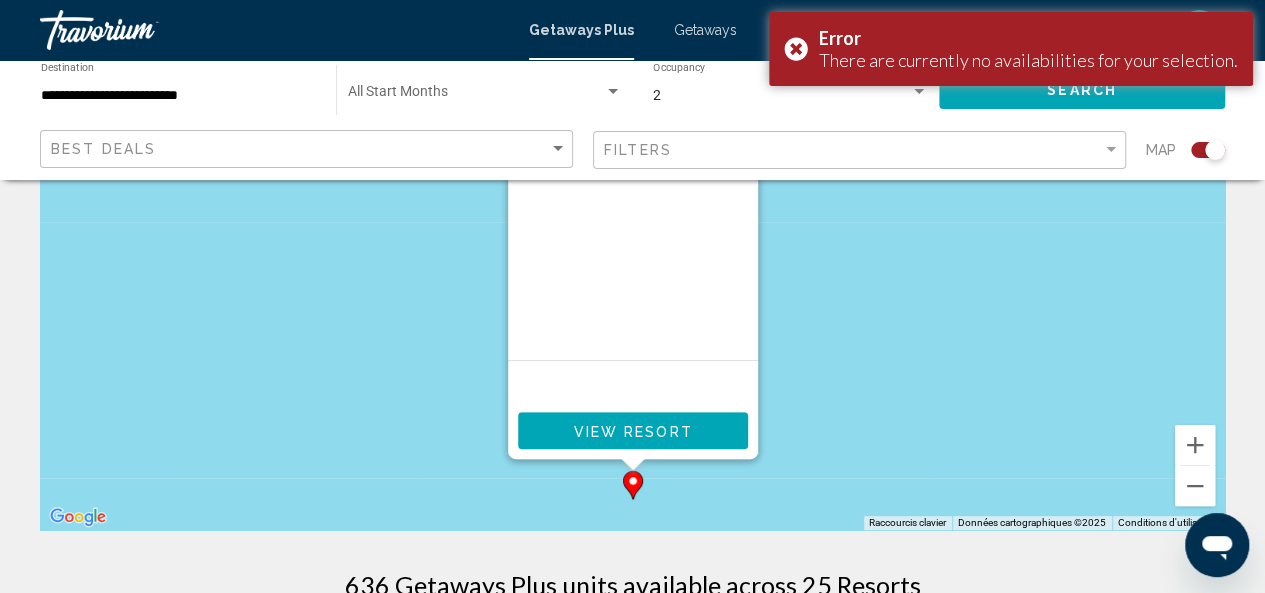 click on "View Resort" at bounding box center (632, 431) 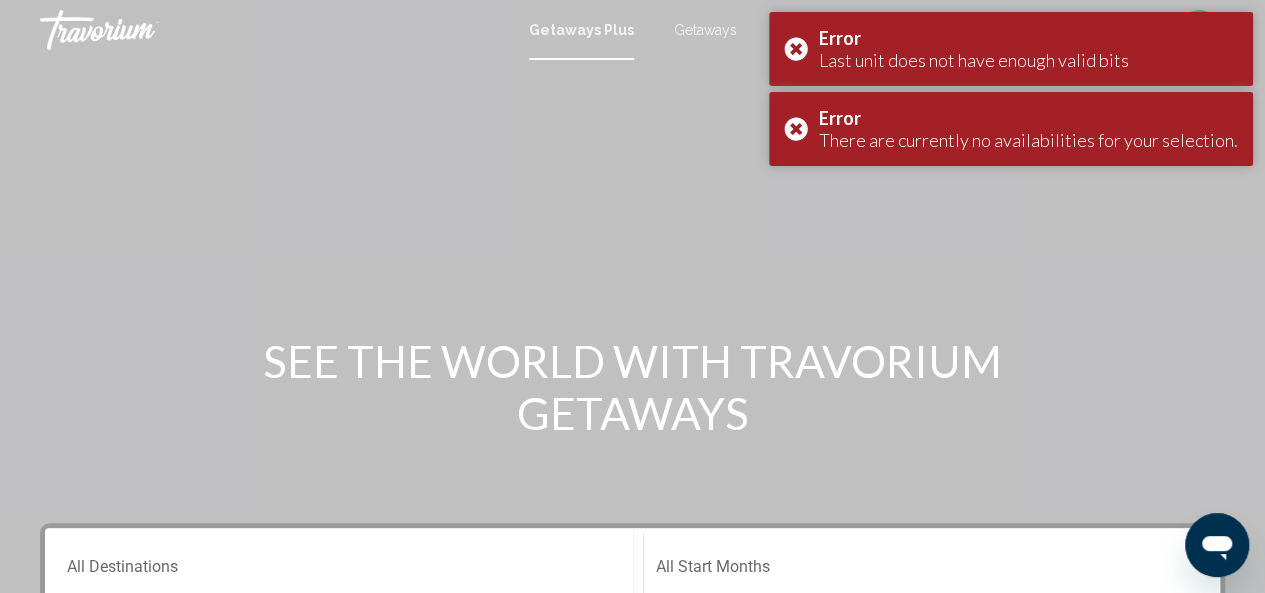 scroll, scrollTop: 528, scrollLeft: 0, axis: vertical 